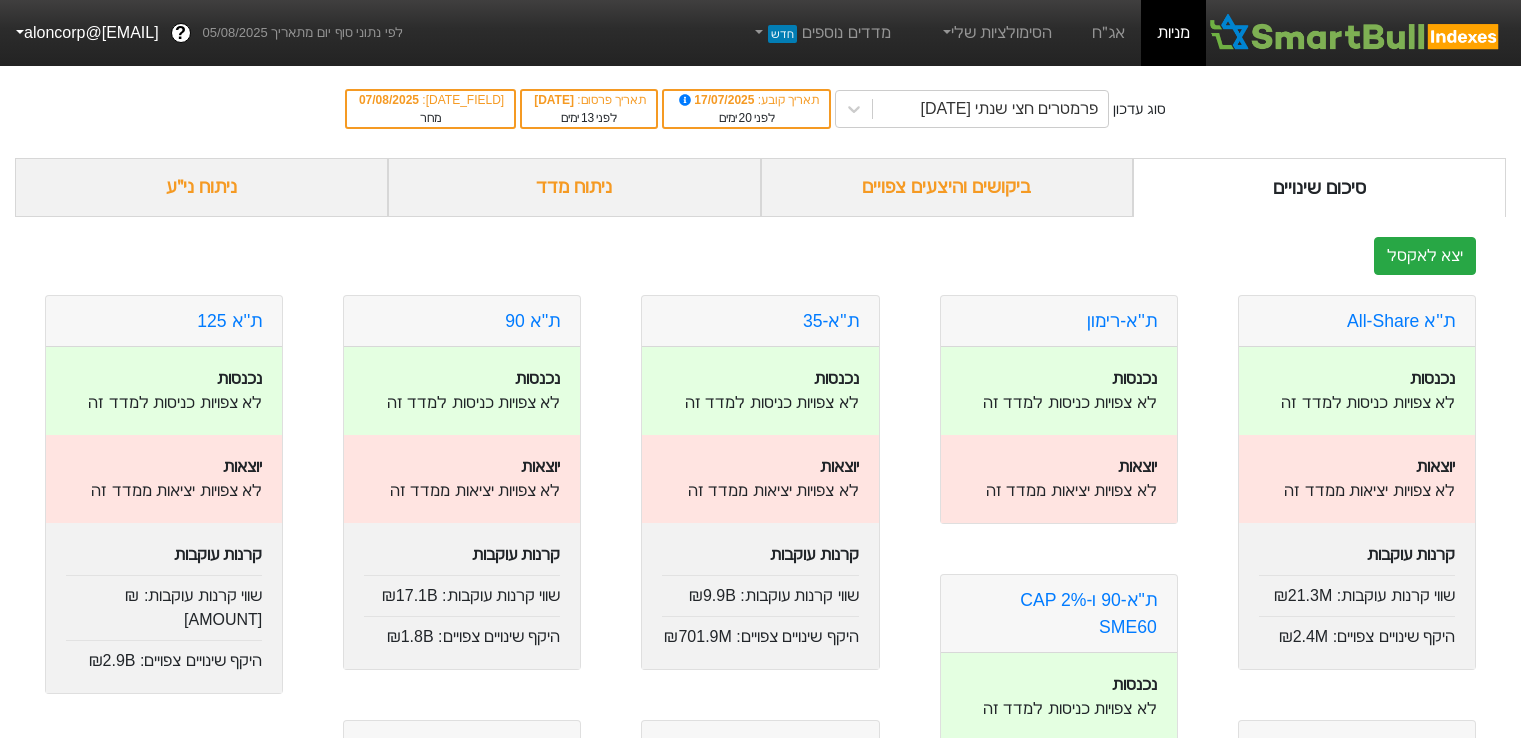 scroll, scrollTop: 0, scrollLeft: 0, axis: both 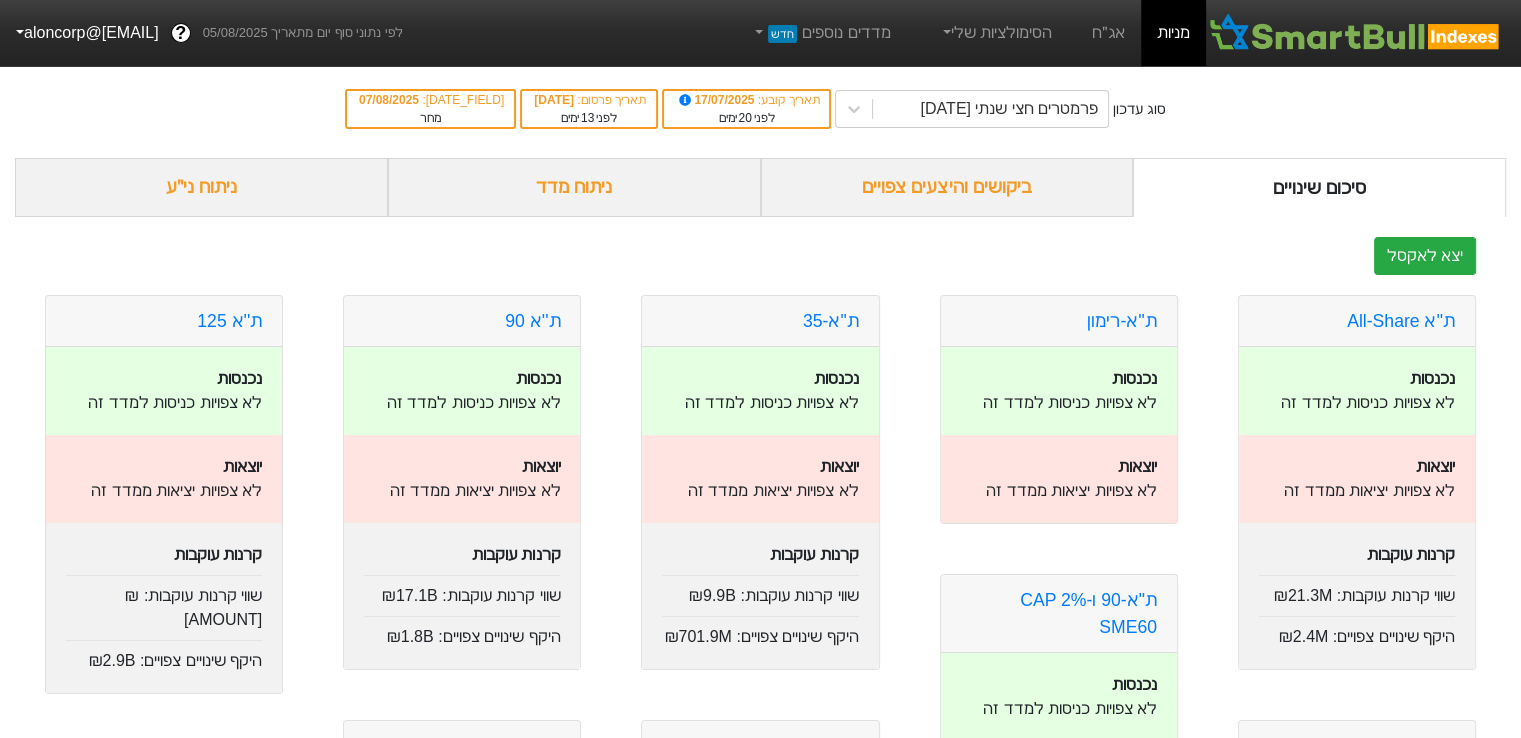 click on "ביקושים והיצעים צפויים" at bounding box center [947, 187] 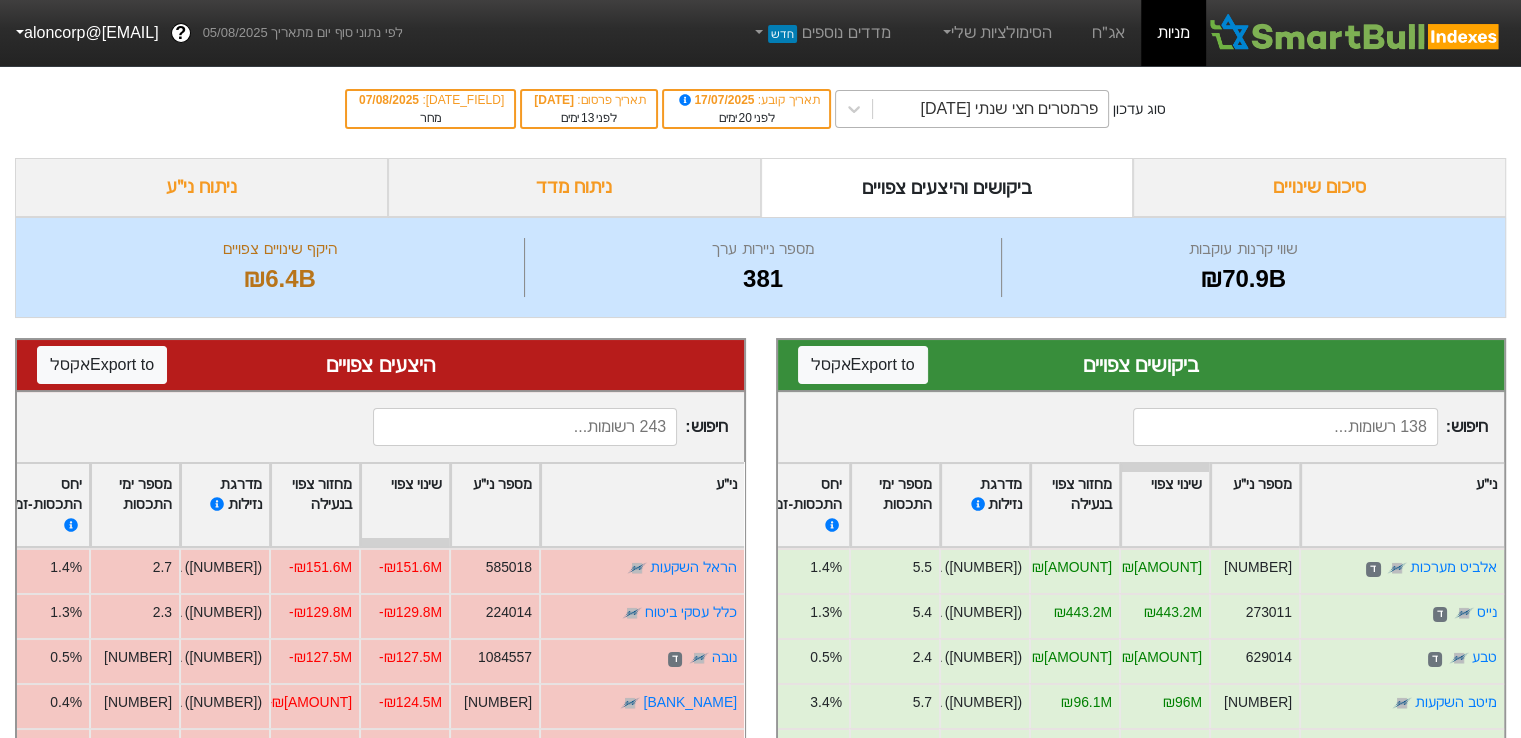 click on "פרמטרים חצי שנתי [DATE]" at bounding box center (1009, 109) 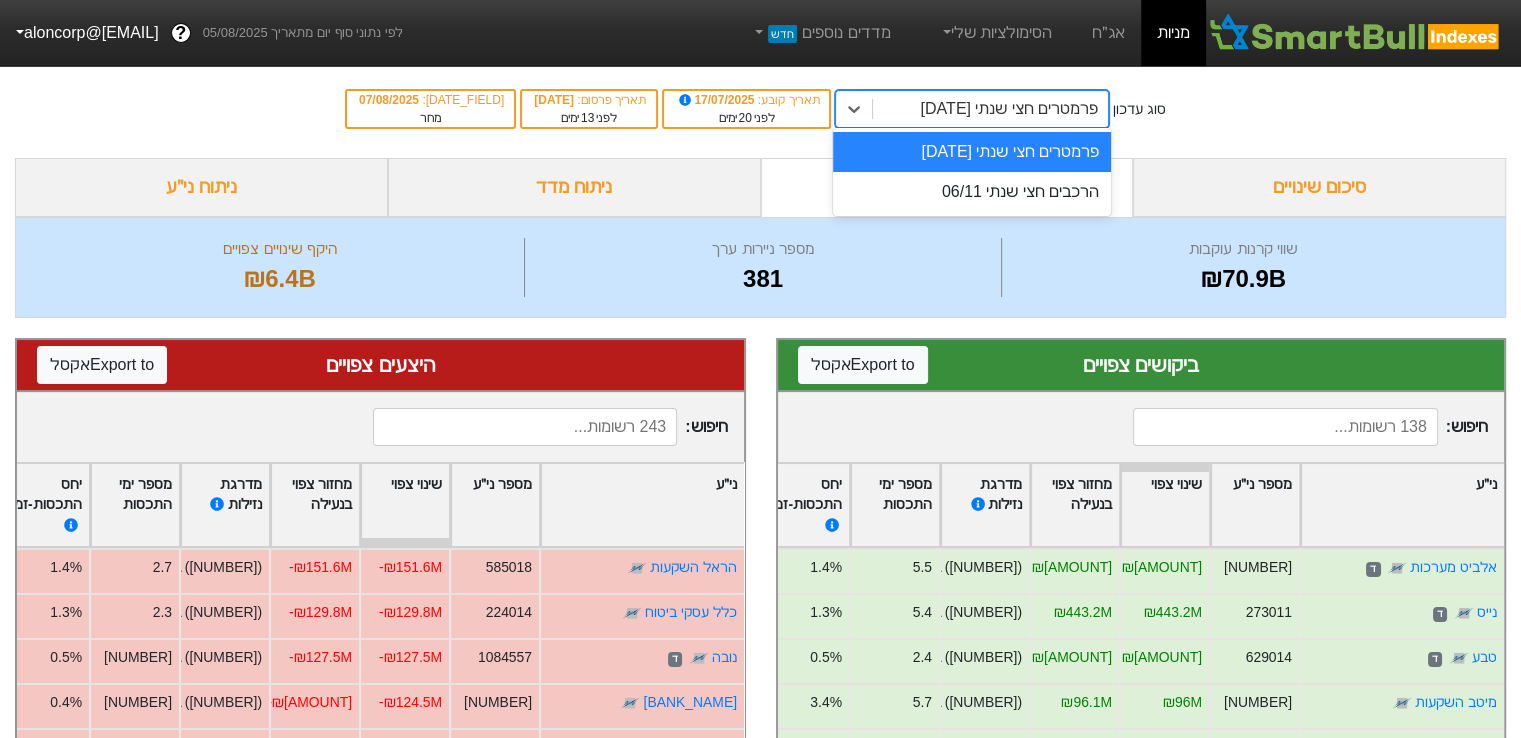click on "פרמטרים חצי שנתי [DATE]" at bounding box center [972, 152] 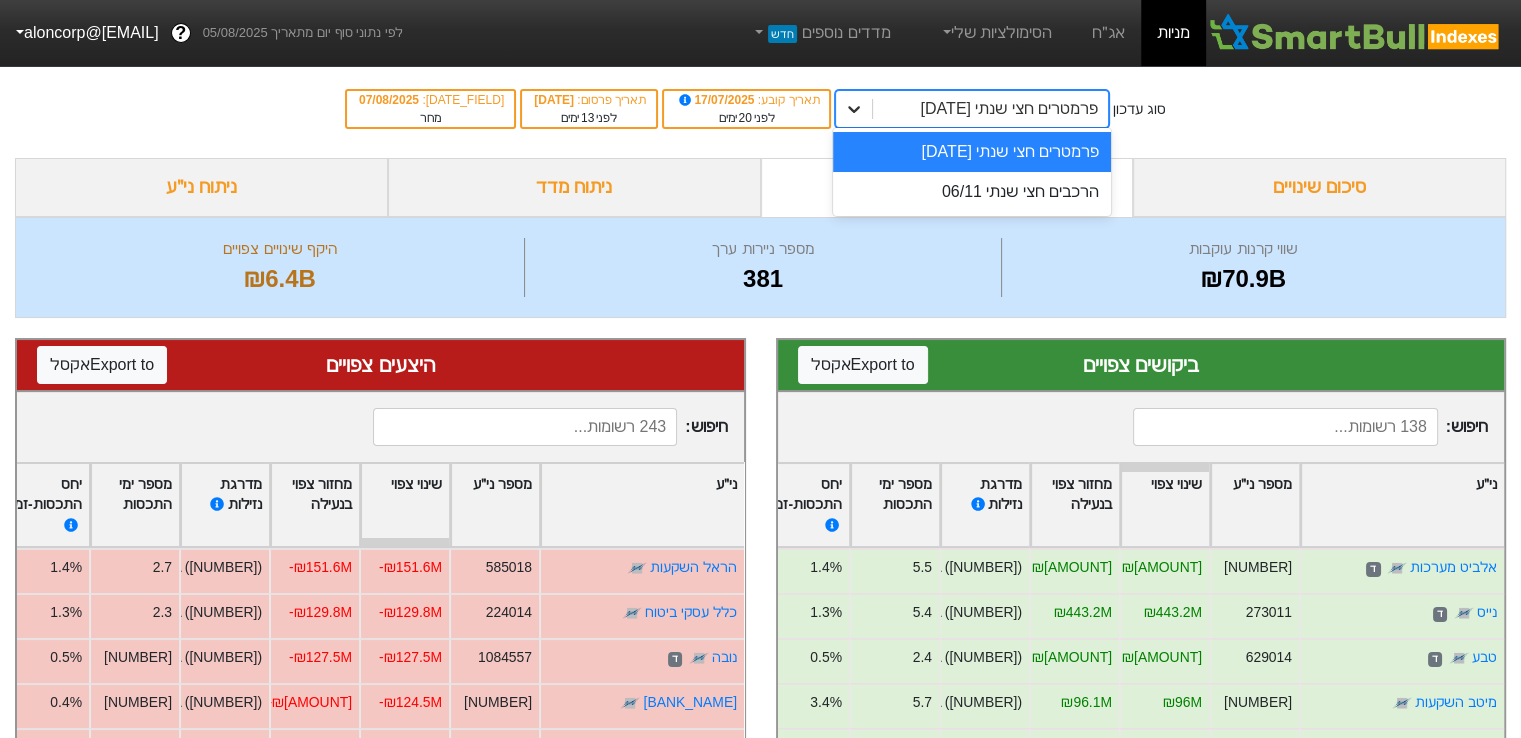 click 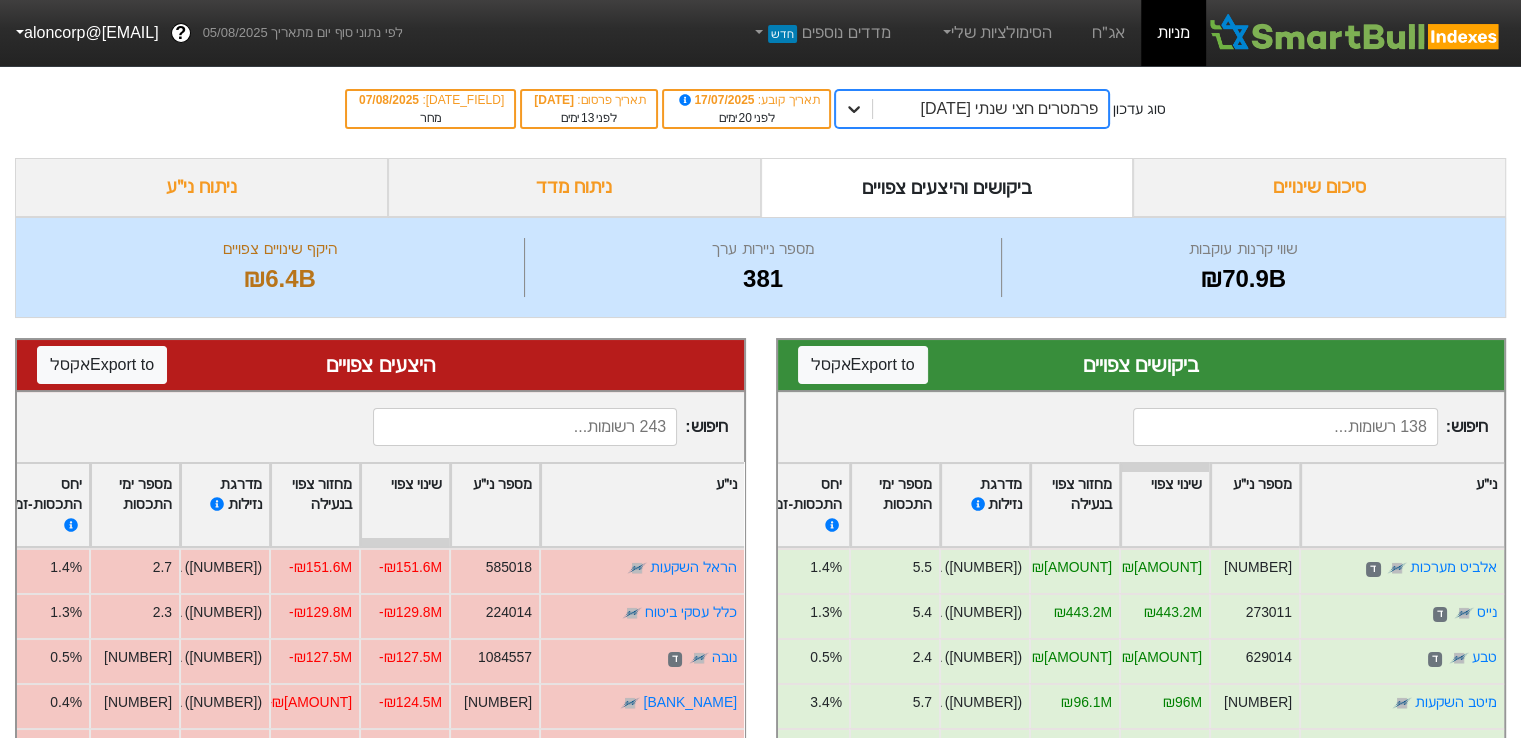 click 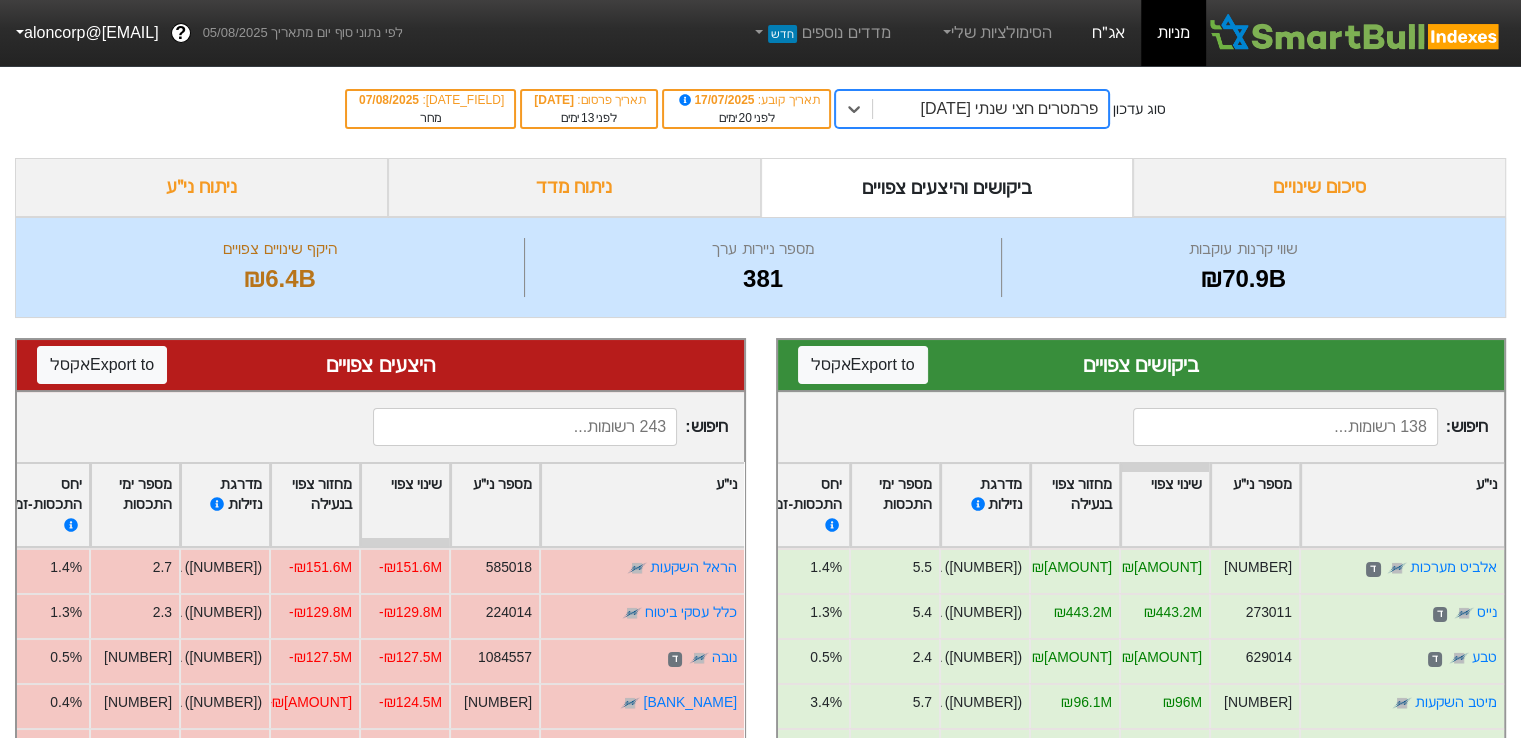 click on "אג״ח" at bounding box center [1108, 33] 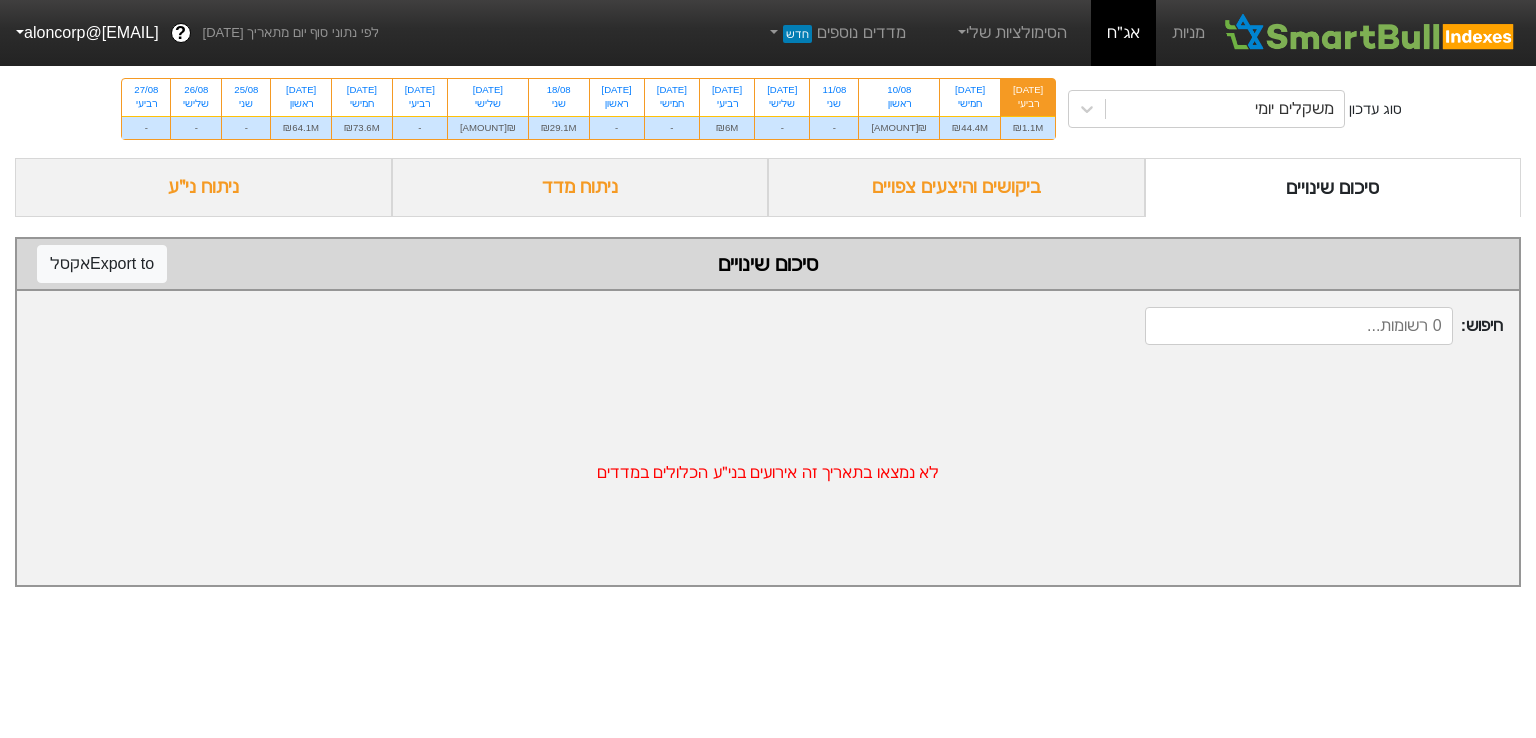 click on "ביקושים והיצעים צפויים" at bounding box center (956, 187) 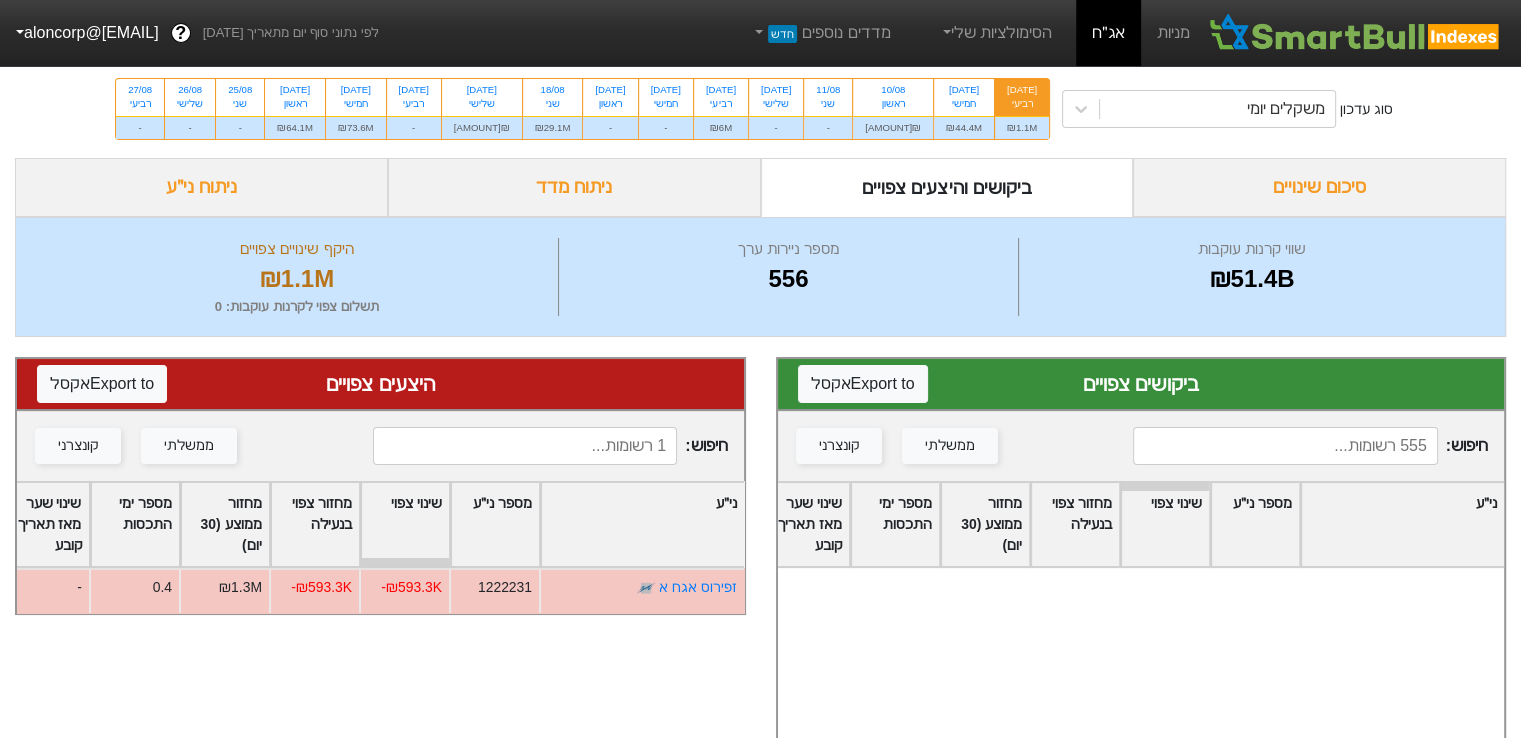 scroll, scrollTop: 400, scrollLeft: 0, axis: vertical 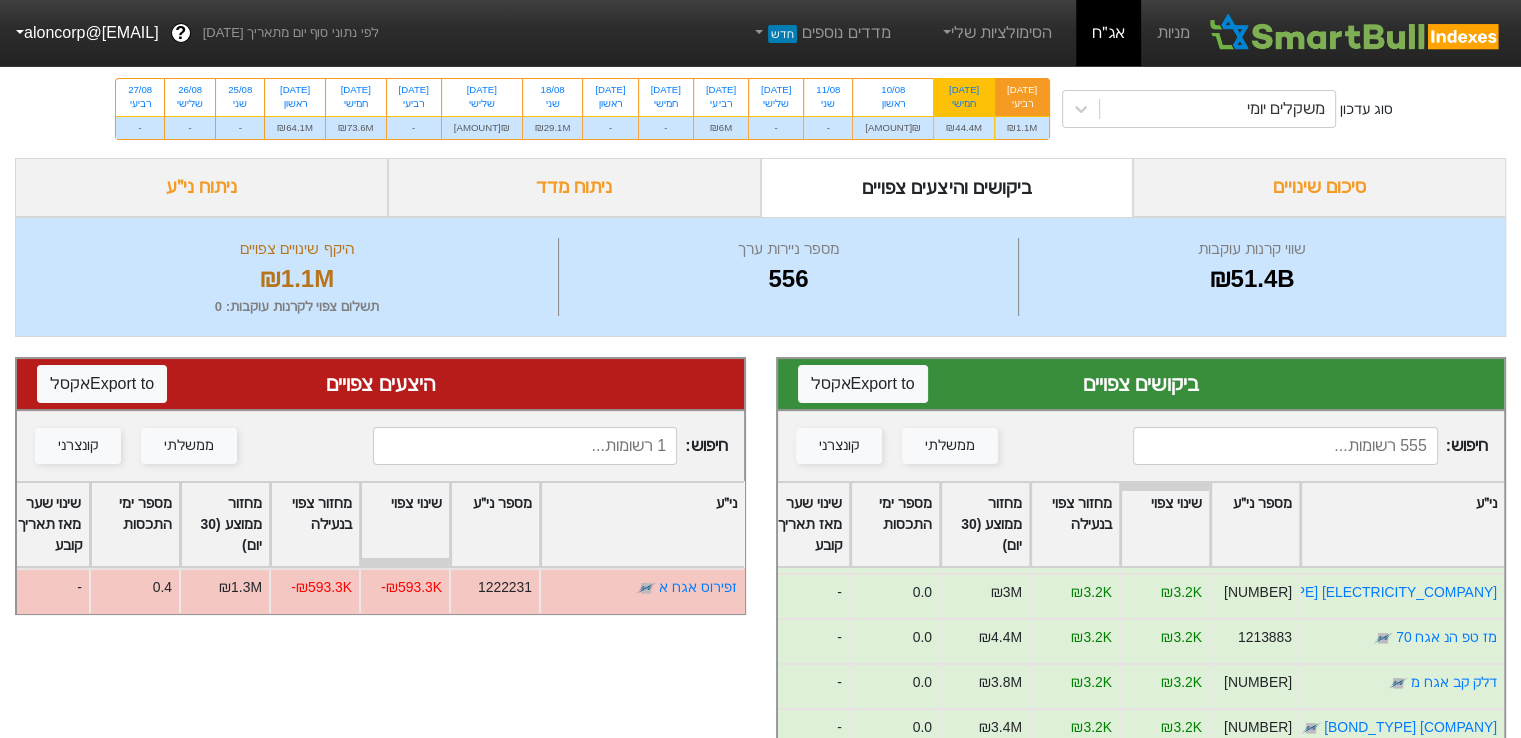click on "[DATE]     חמישי" at bounding box center (964, 97) 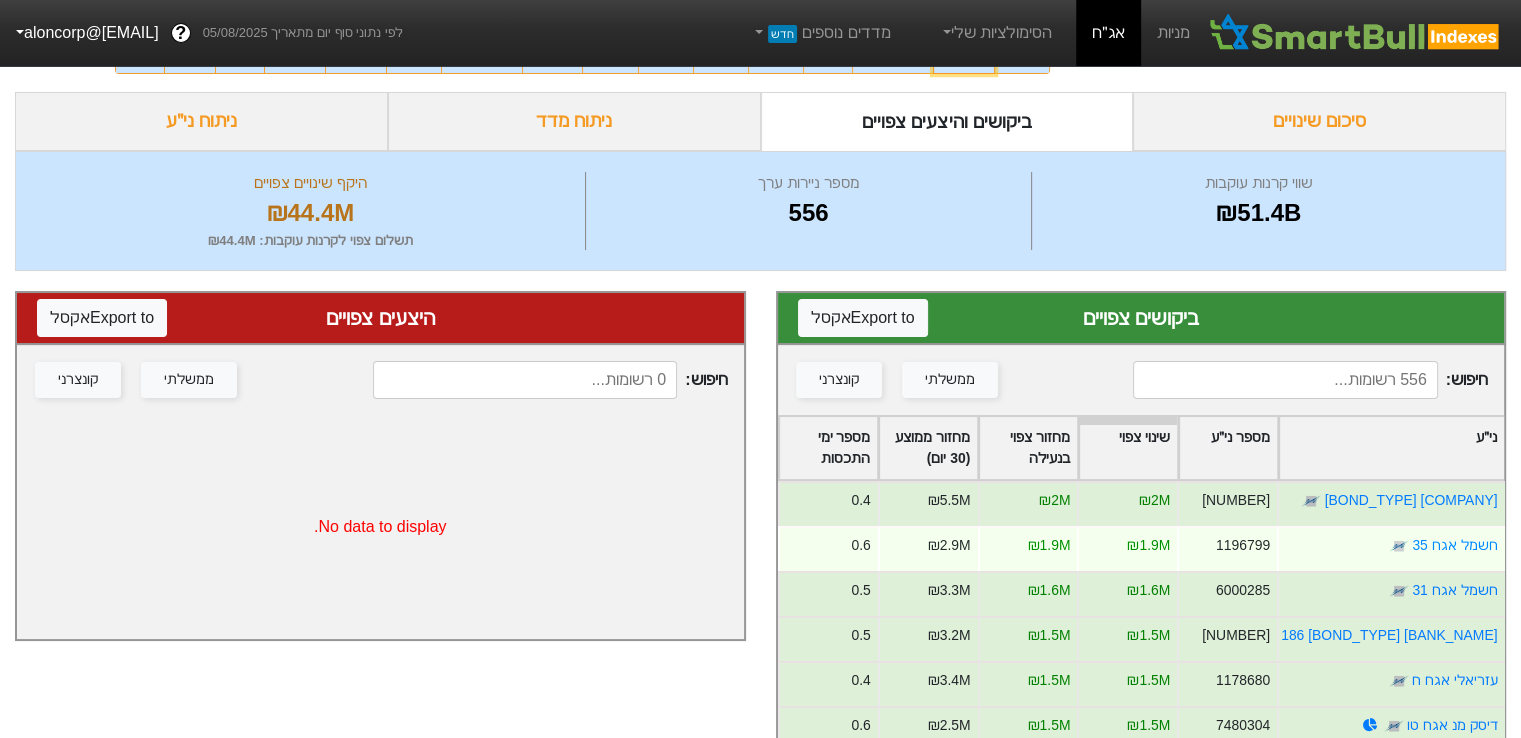 scroll, scrollTop: 200, scrollLeft: 0, axis: vertical 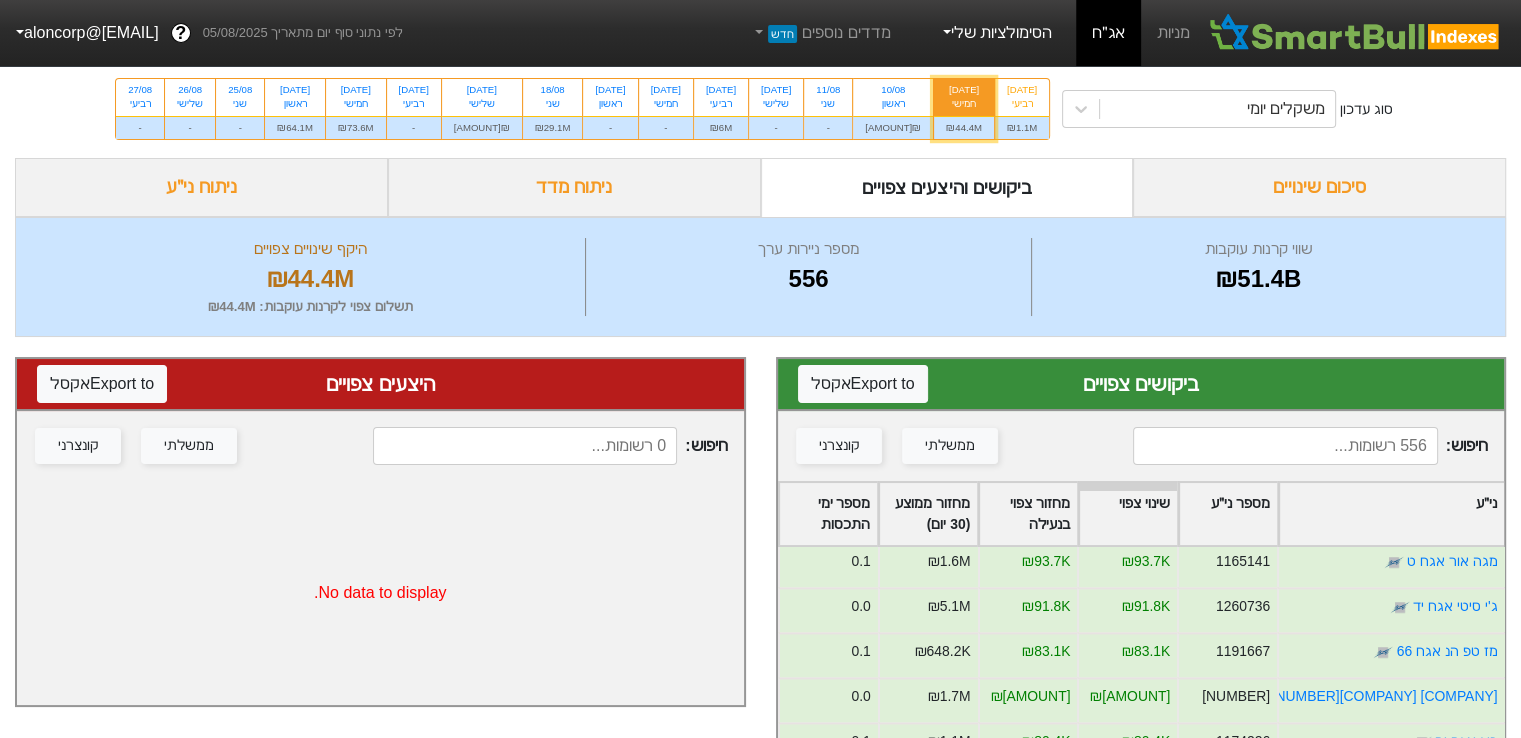 click on "הסימולציות שלי" at bounding box center [996, 33] 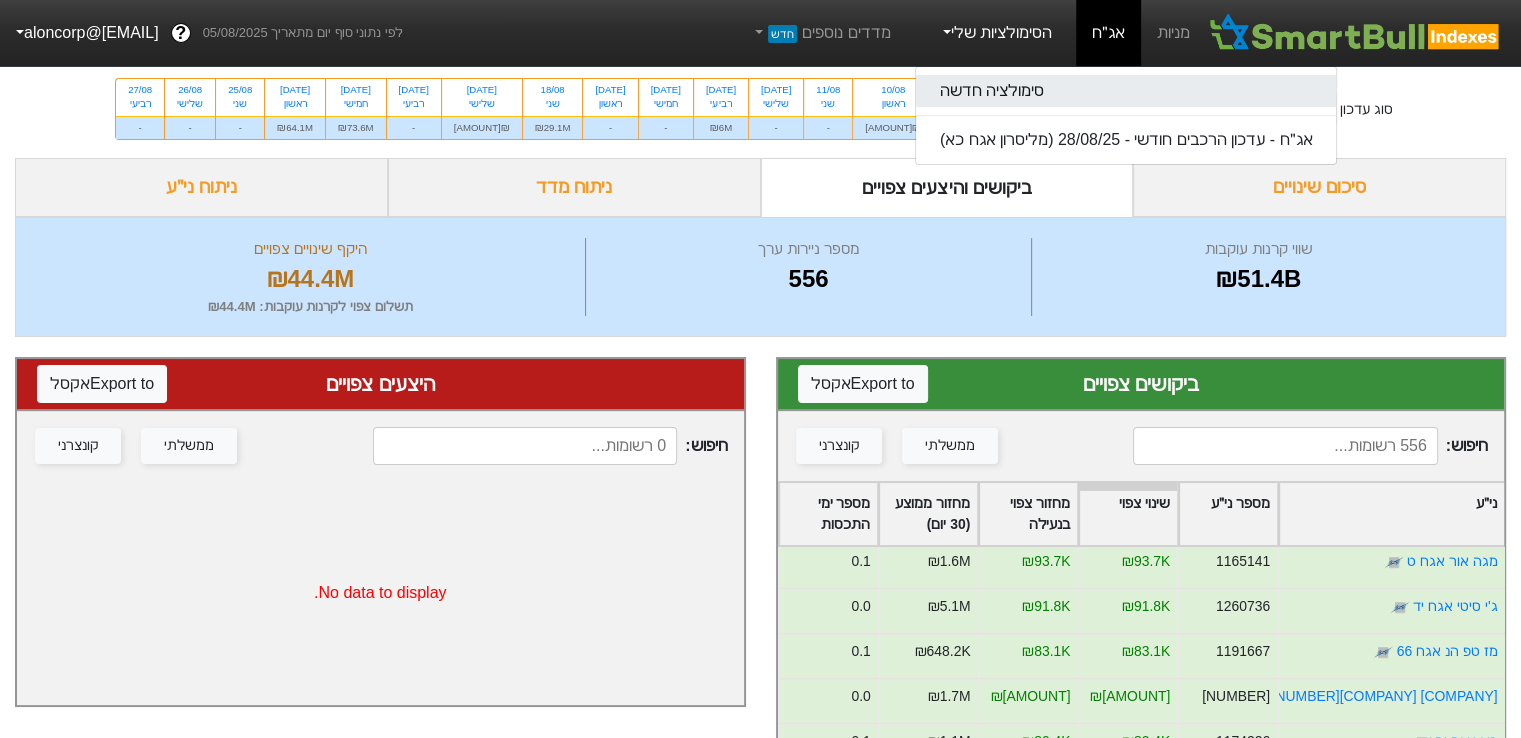 click on "סימולציה חדשה" at bounding box center (1126, 91) 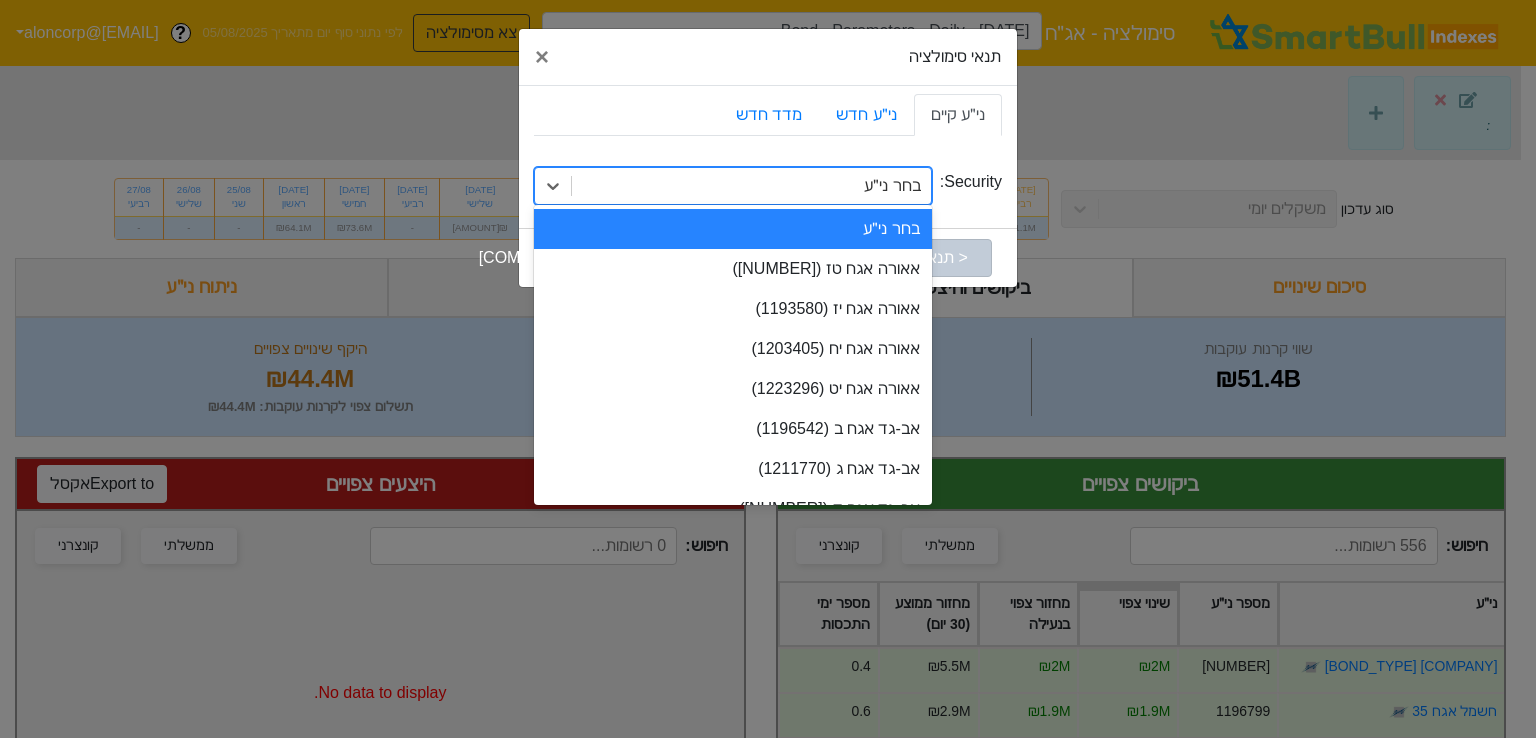 click on "בחר ני״ע" at bounding box center (892, 186) 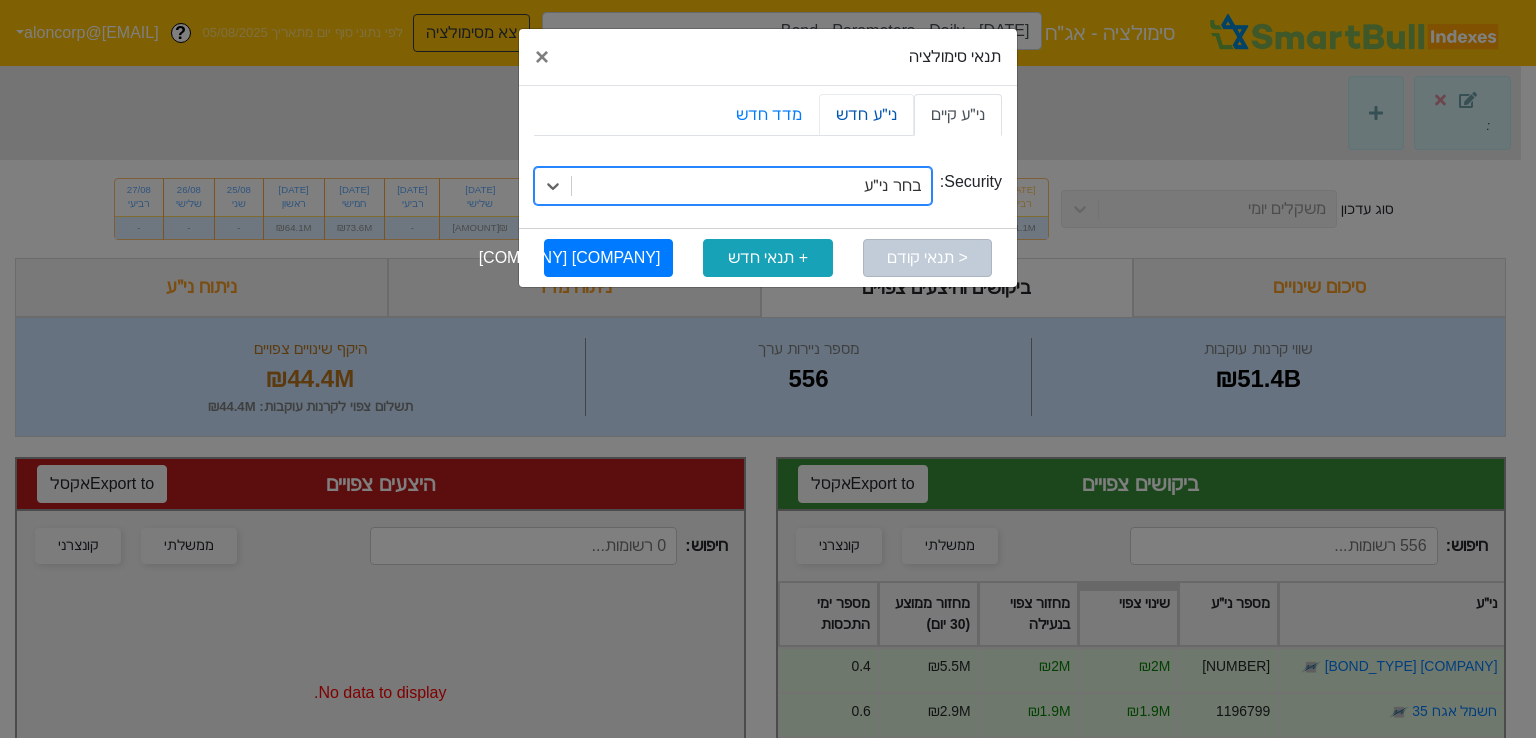 click on "ני״ע חדש" at bounding box center [866, 115] 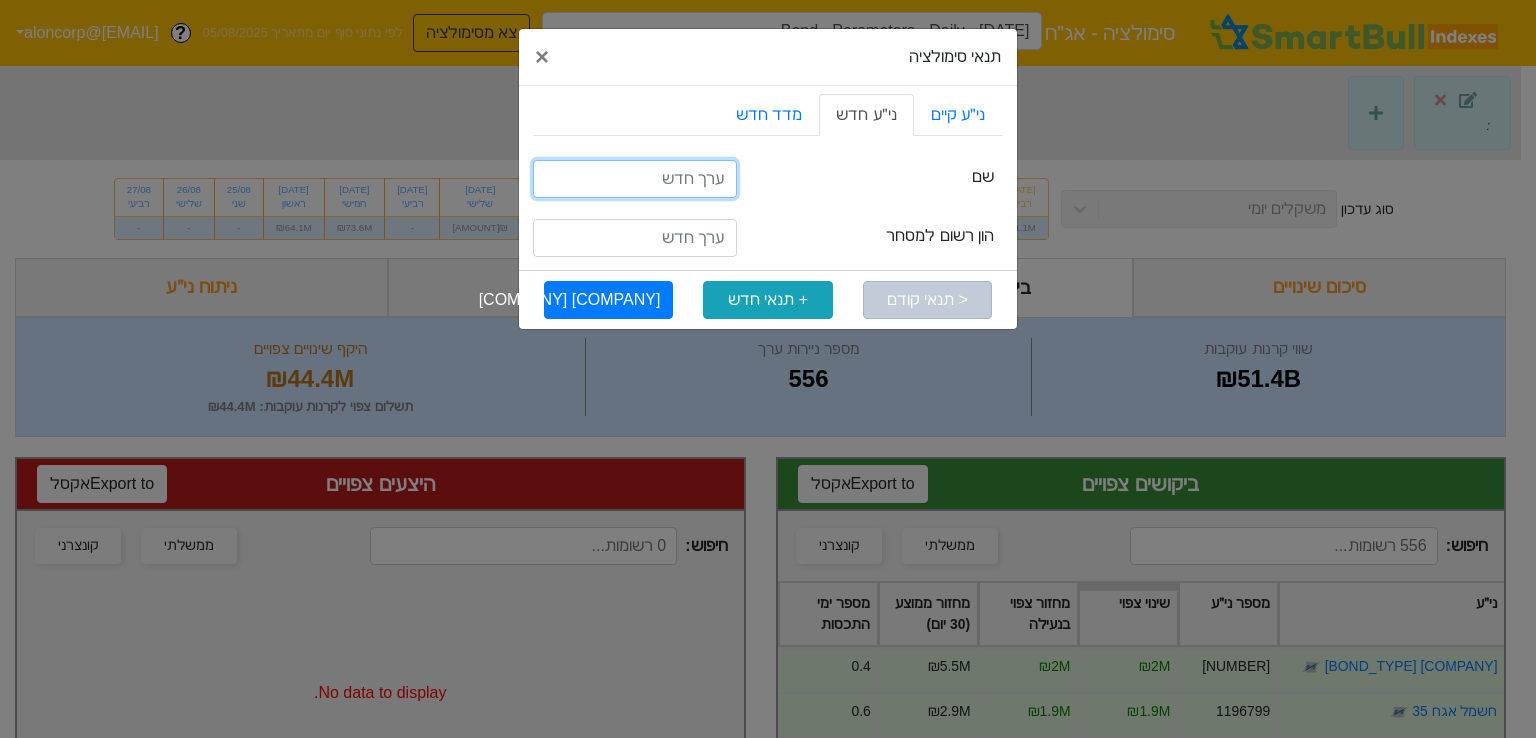 click at bounding box center (635, 179) 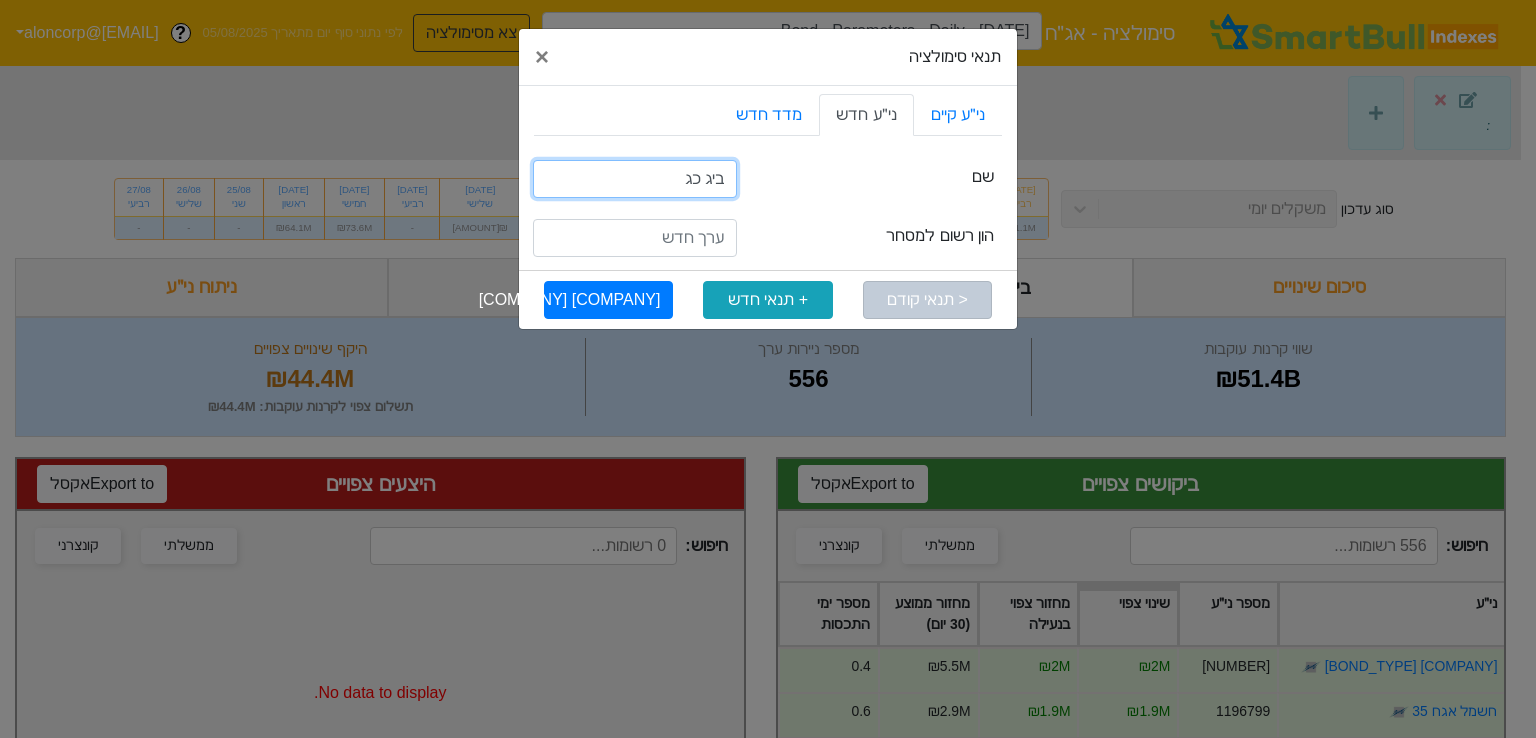 type on "ביג כג" 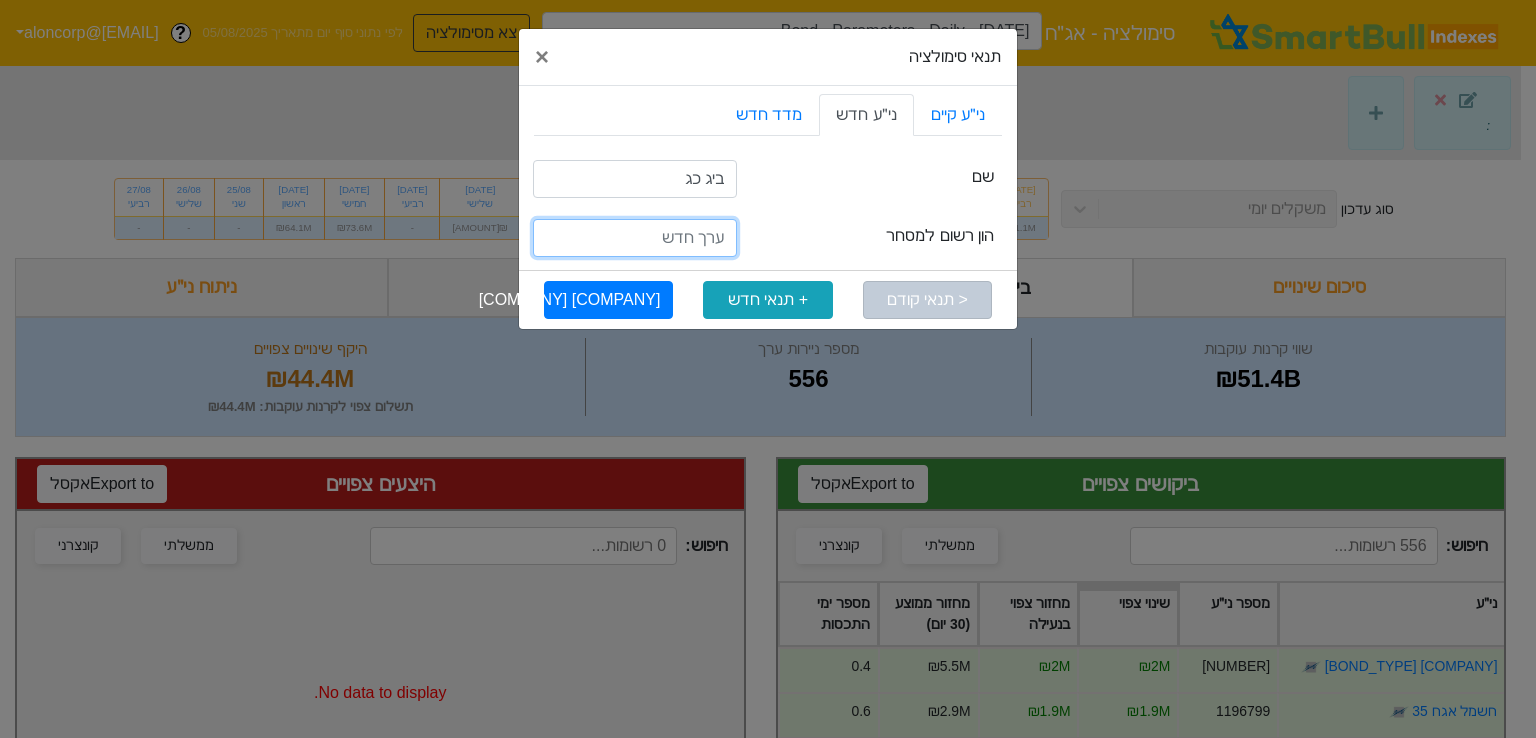 click at bounding box center [635, 238] 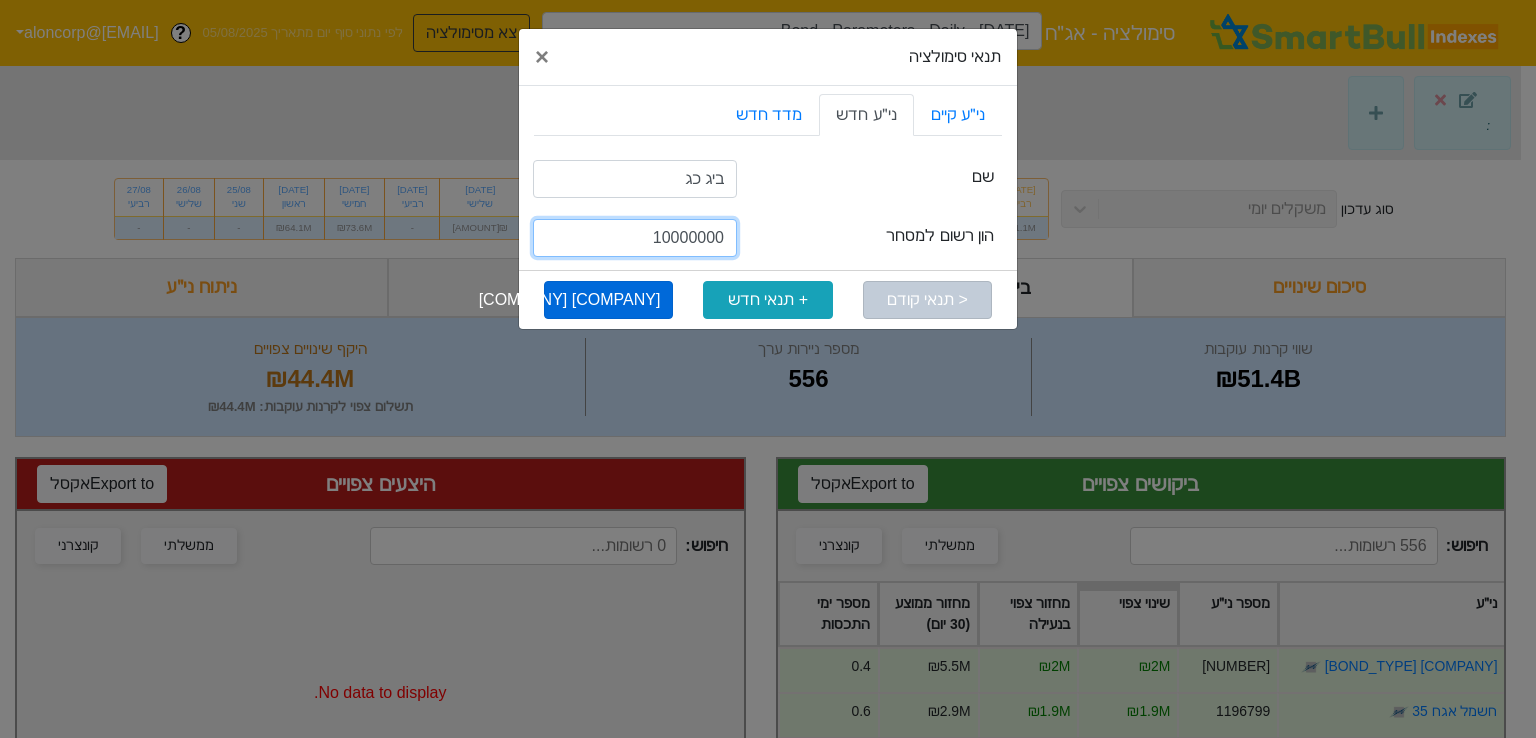 type on "10000000" 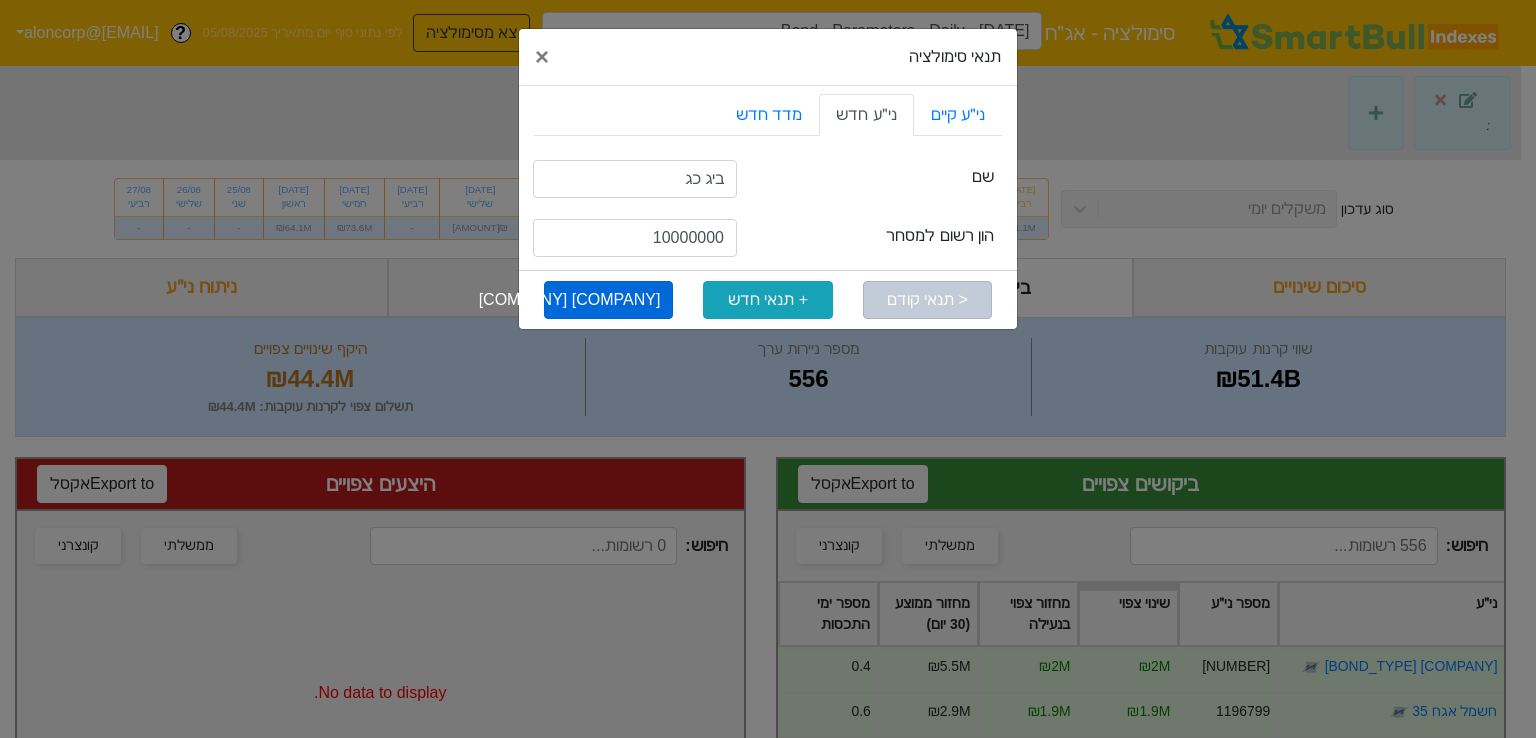 click on "[COMPANY] [COMPANY]" at bounding box center [608, 300] 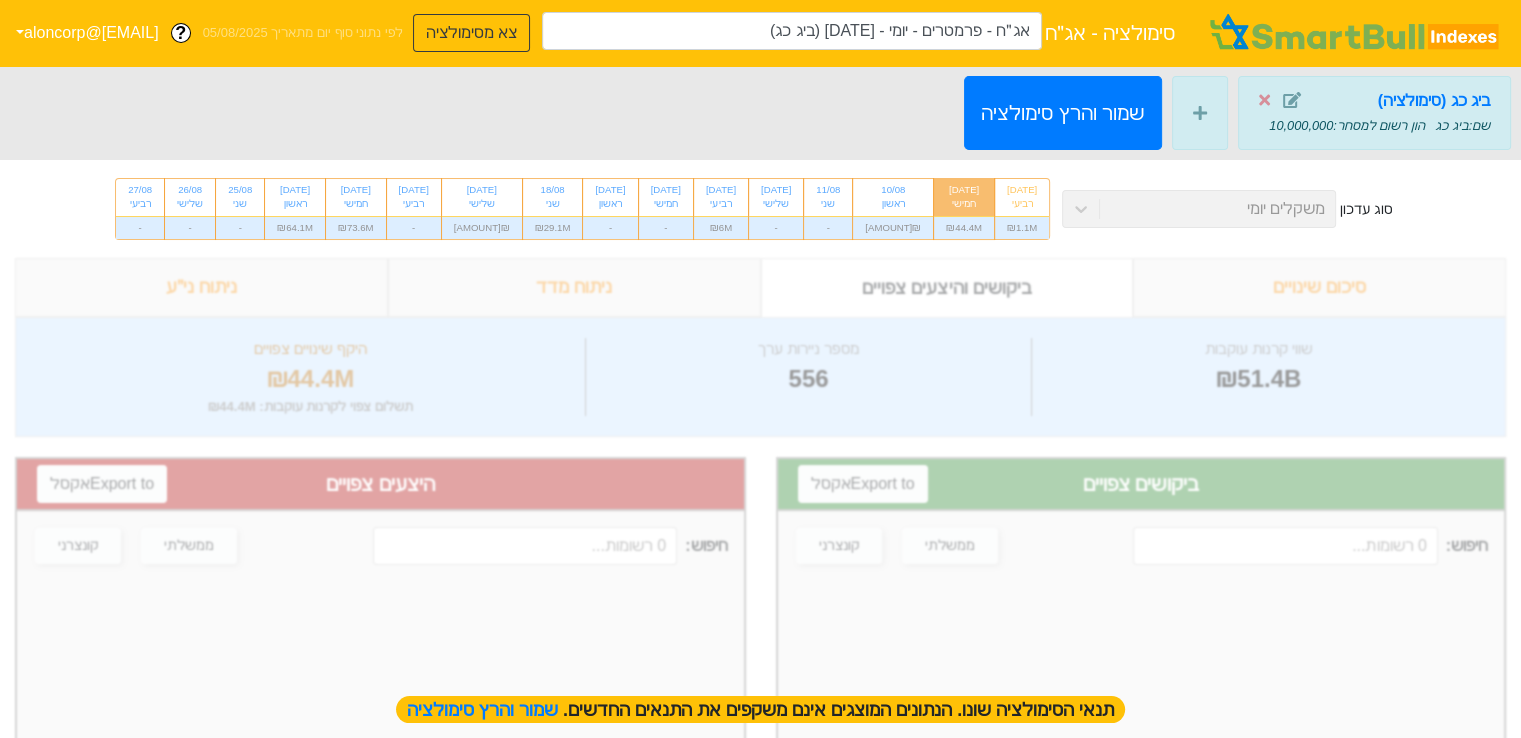 type on "אג״ח - פרמטרים - יומי - [DATE] (ביג כג)" 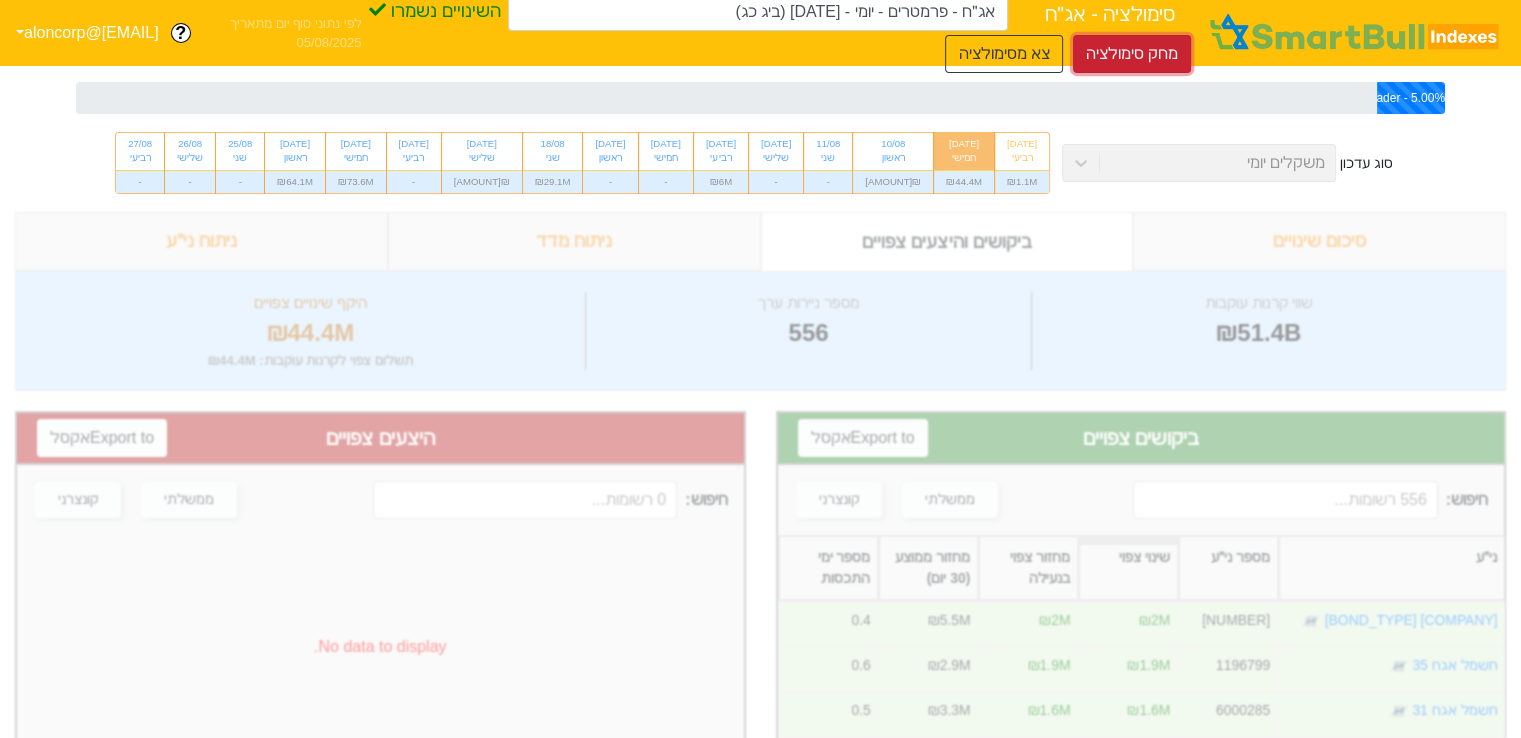 click on "מחק סימולציה" at bounding box center (1132, 54) 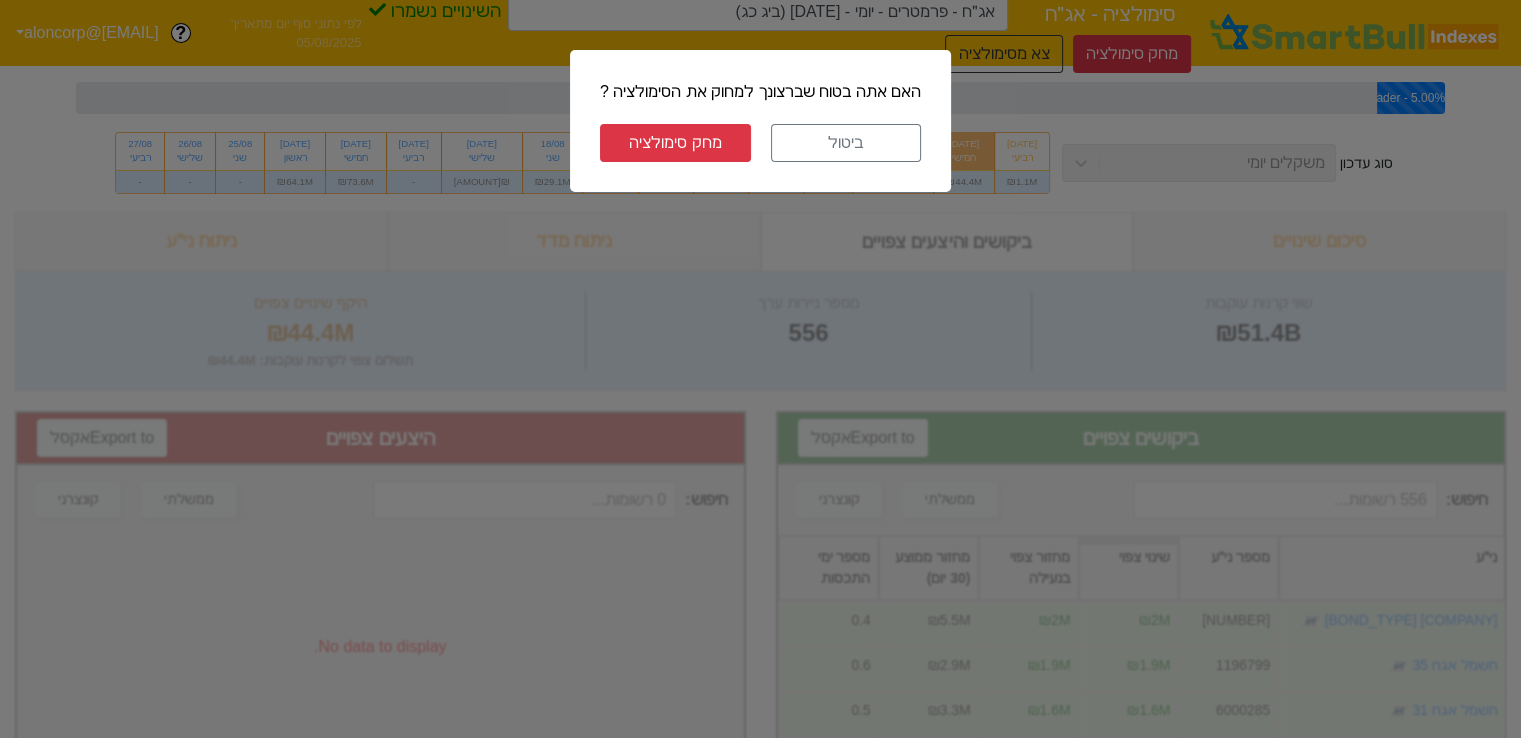 click on "מחק סימולציה" at bounding box center (675, 143) 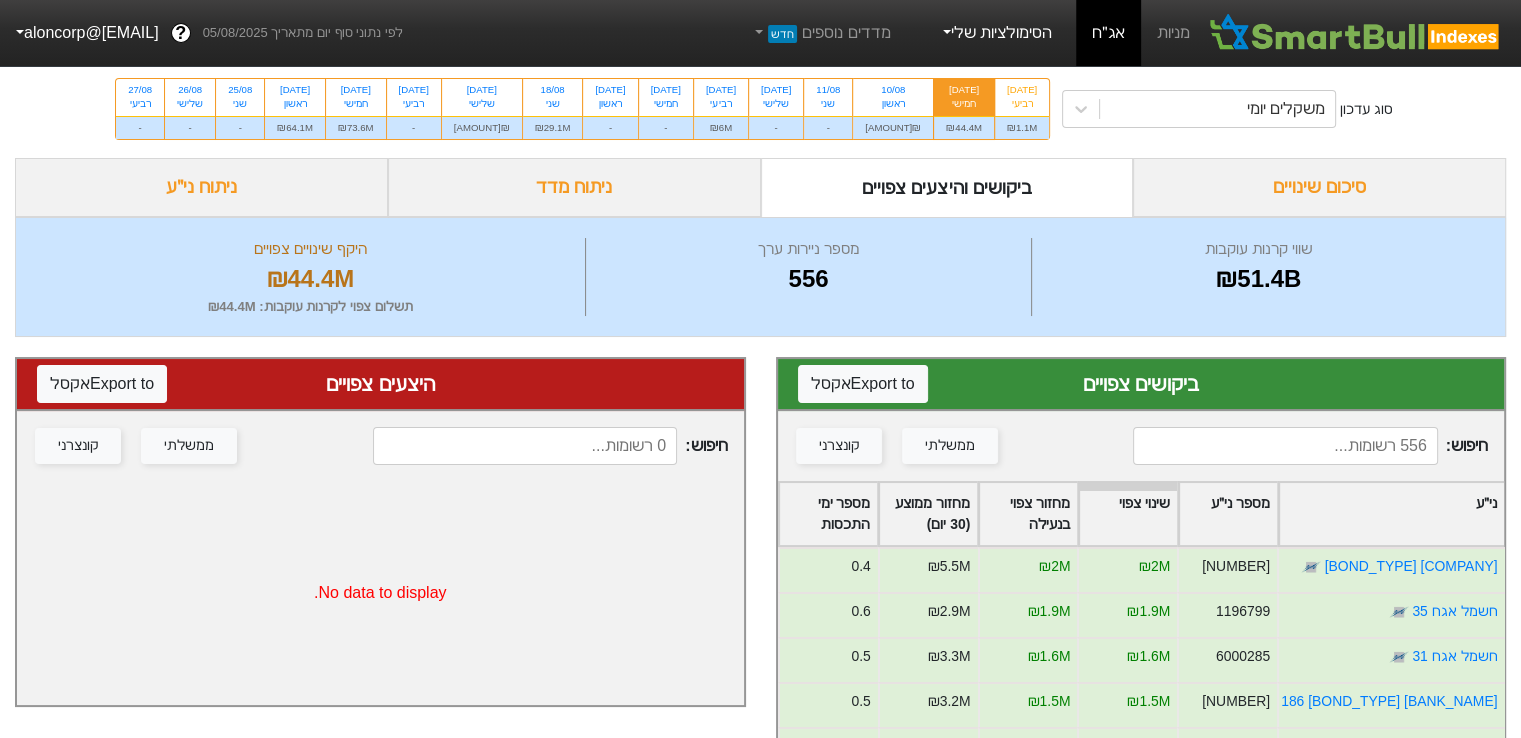 click on "הסימולציות שלי" at bounding box center [996, 33] 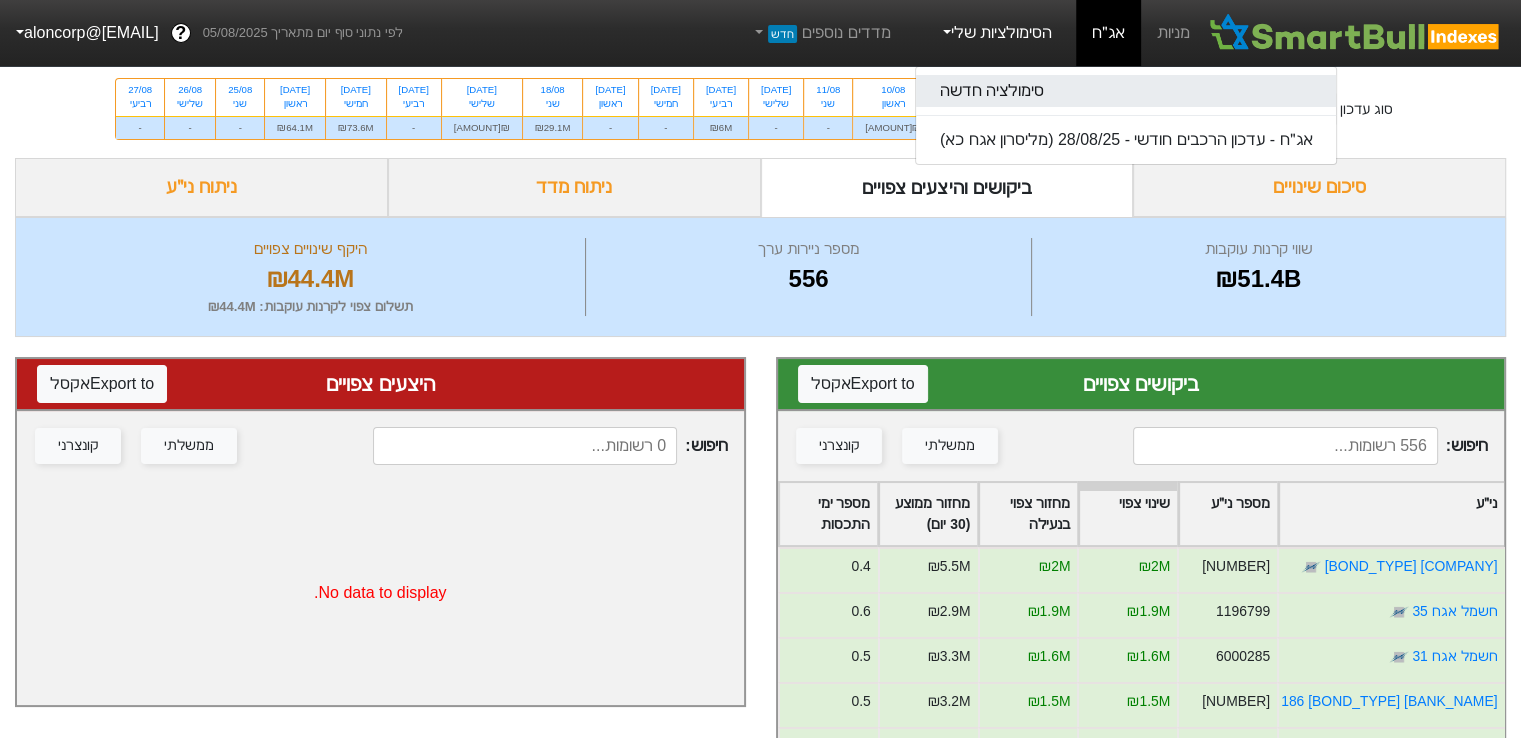 click on "סימולציה חדשה" at bounding box center (1126, 91) 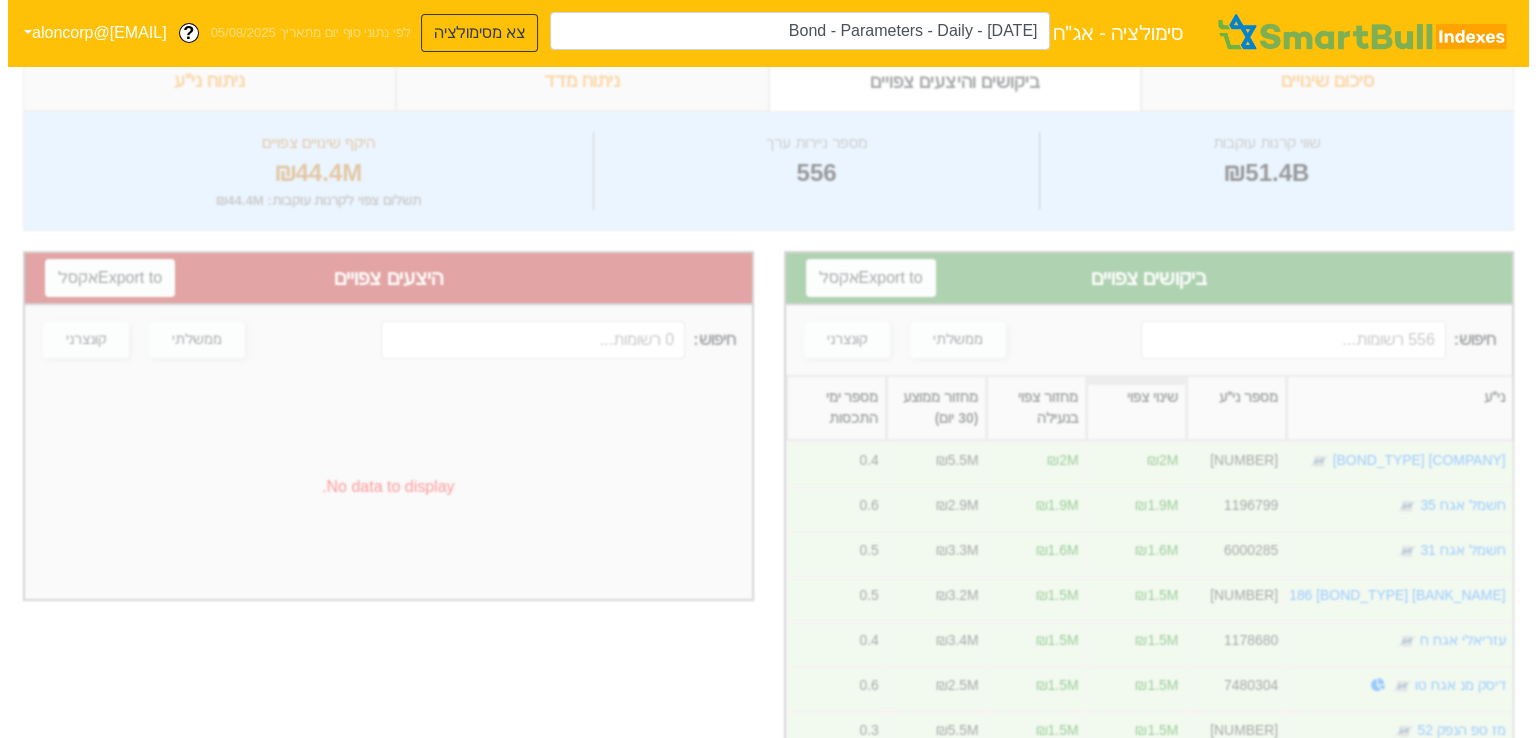 scroll, scrollTop: 0, scrollLeft: 0, axis: both 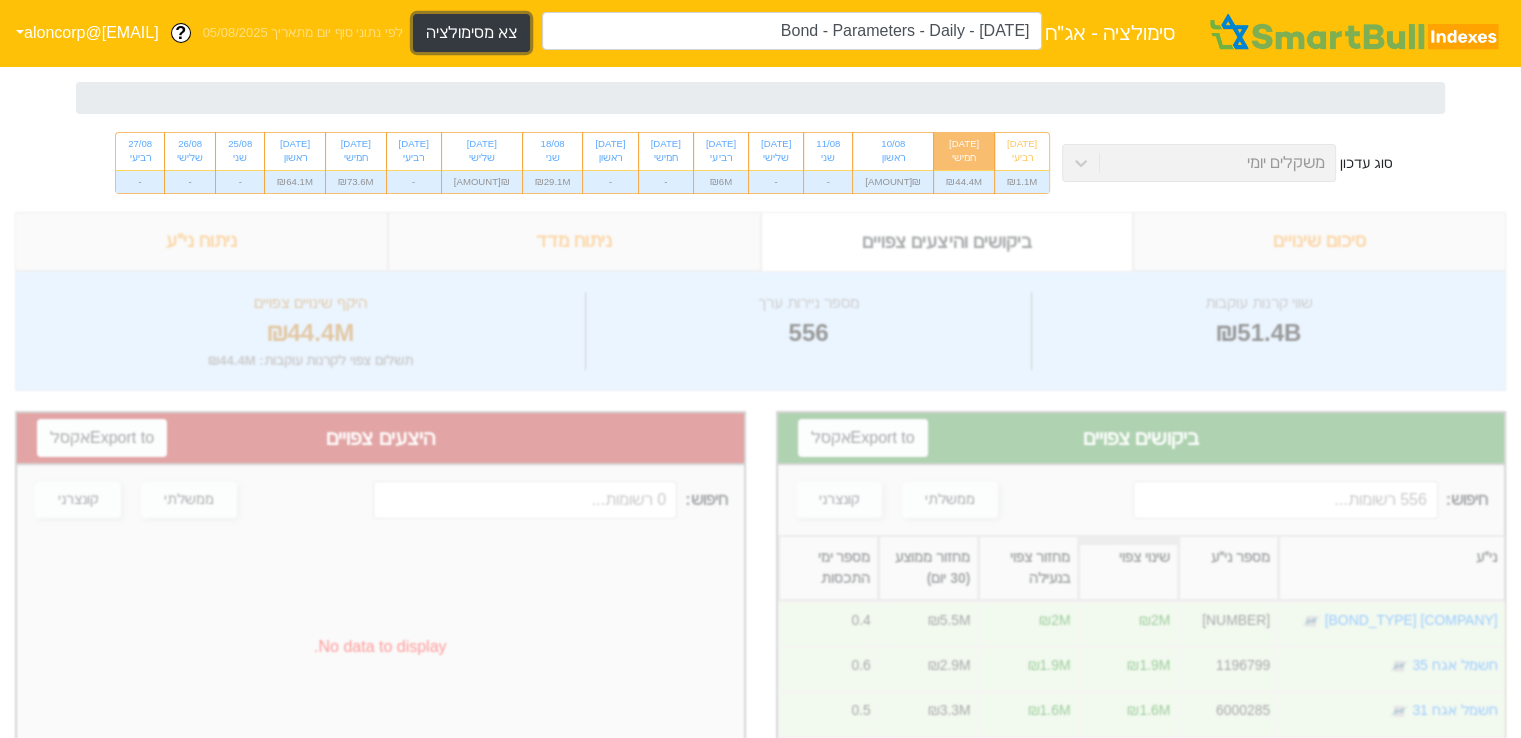 click on "צא מסימולציה" at bounding box center [471, 33] 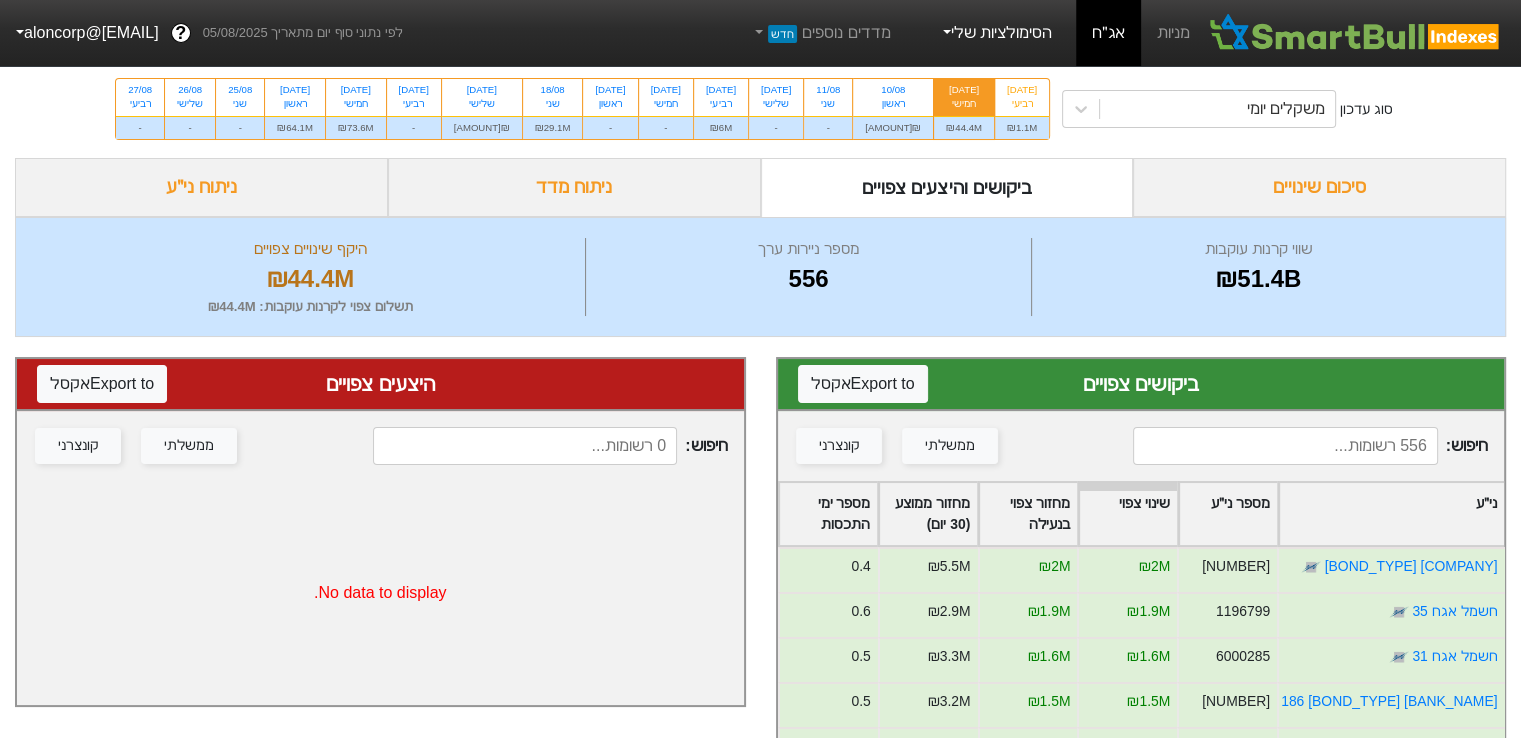 click on "הסימולציות שלי" at bounding box center (996, 33) 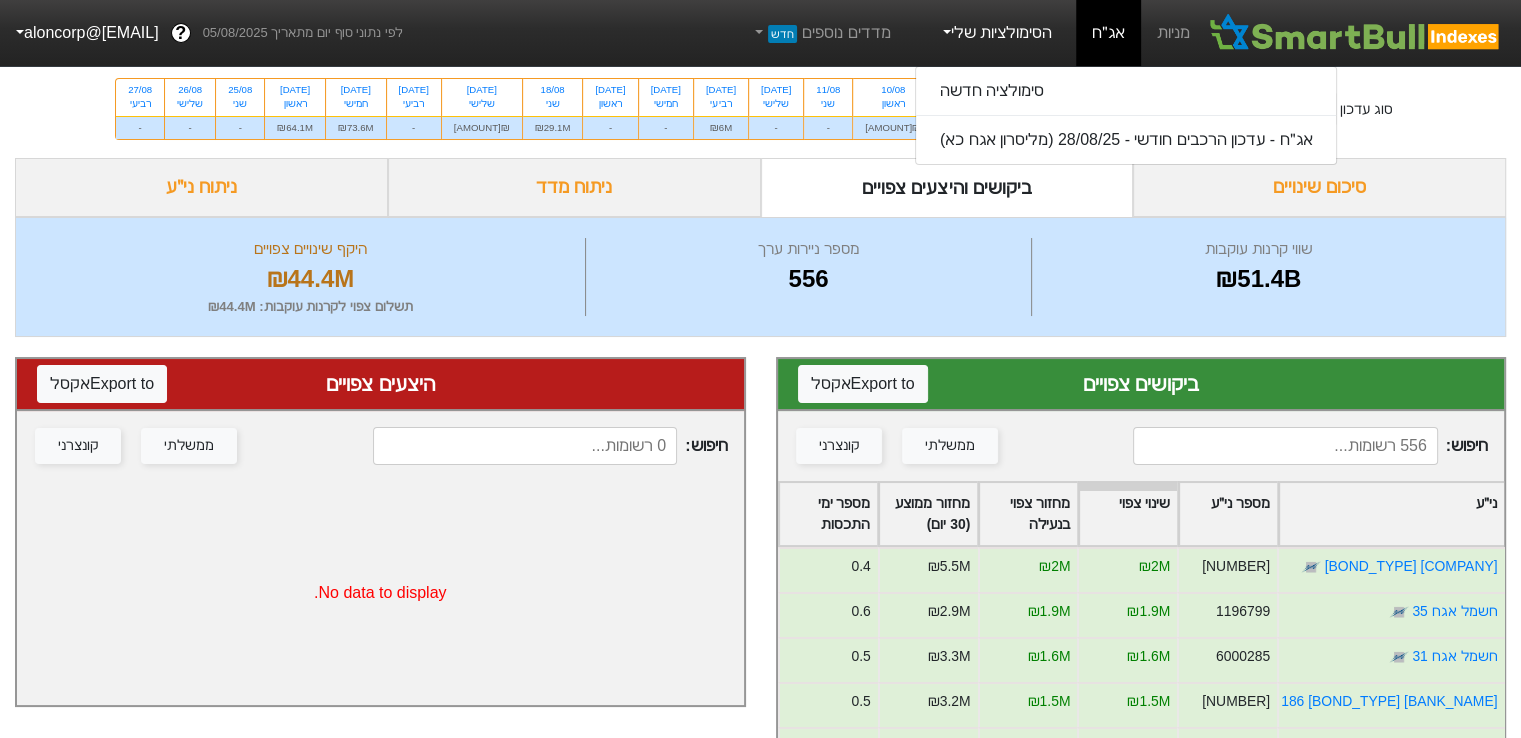 click on "הסימולציות שלי" at bounding box center [996, 33] 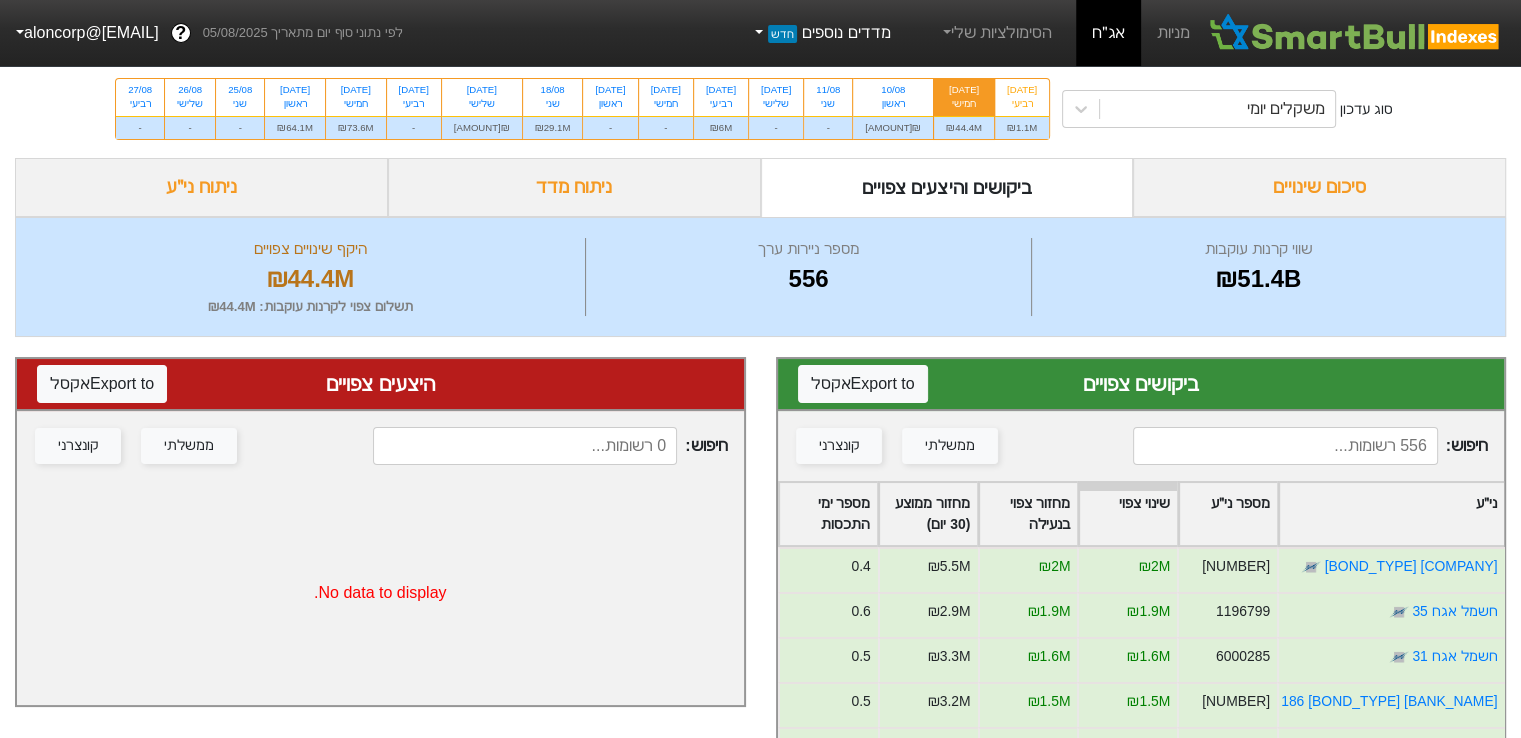 click on "מדדים נוספים חדש" at bounding box center (821, 33) 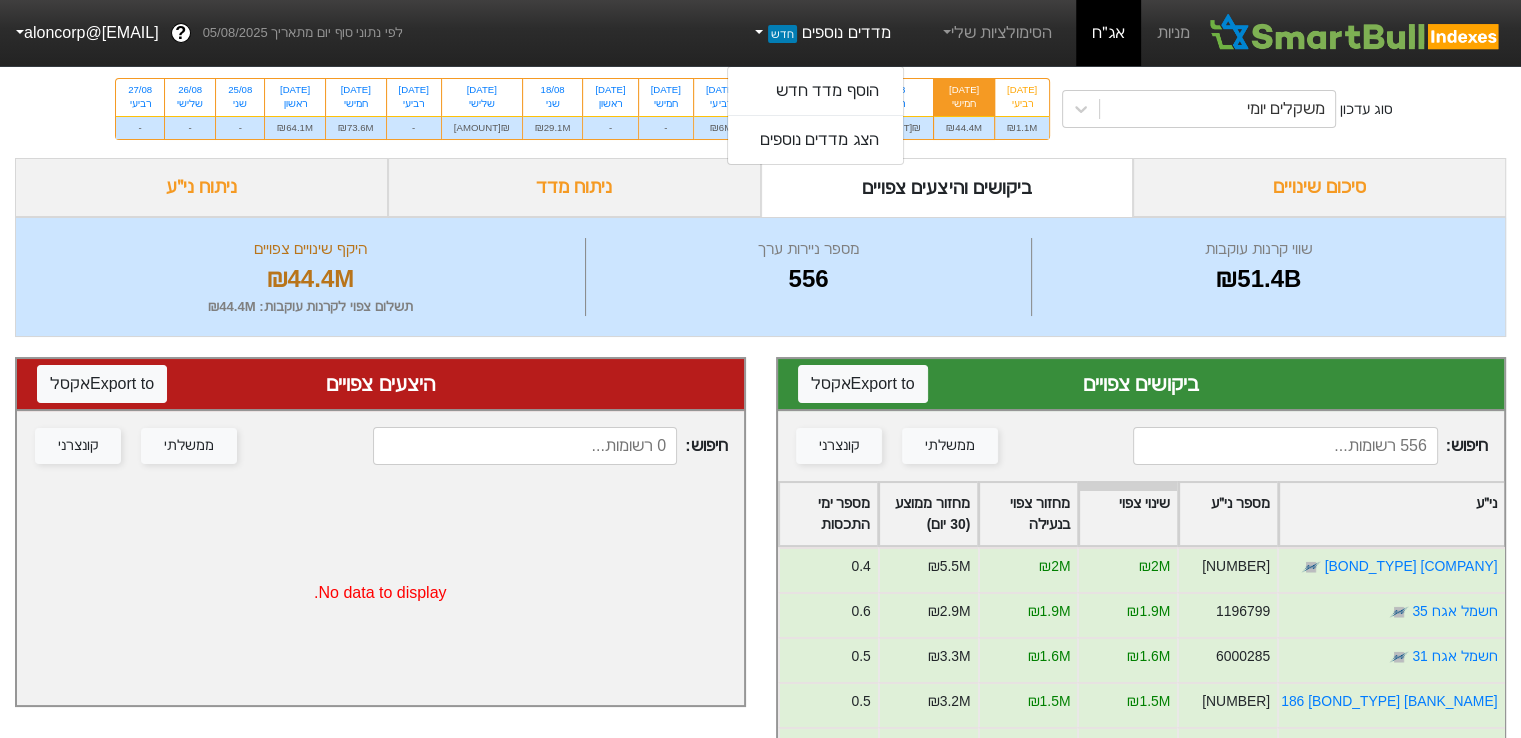 click on "מדדים נוספים חדש" at bounding box center (821, 33) 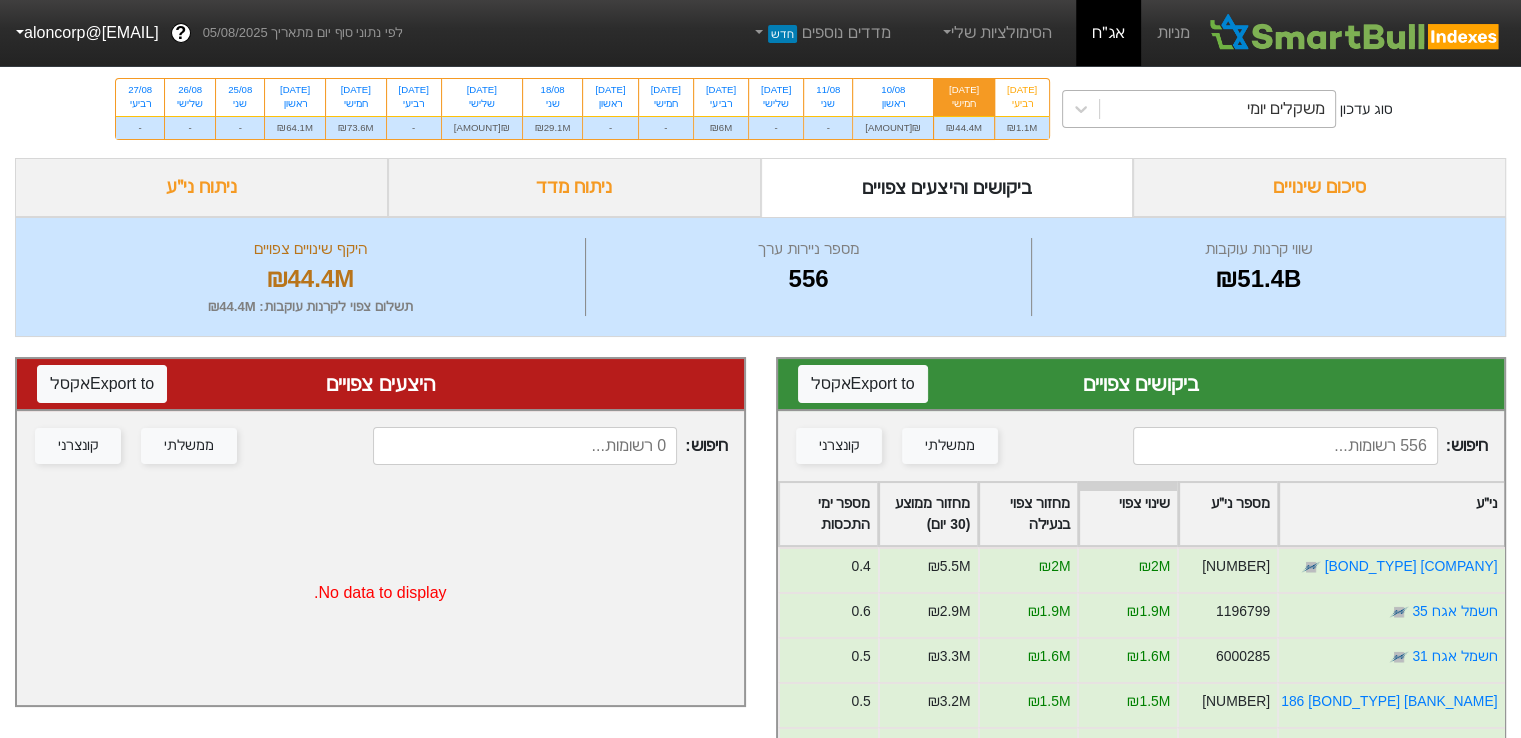 click on "משקלים יומי" at bounding box center (1286, 109) 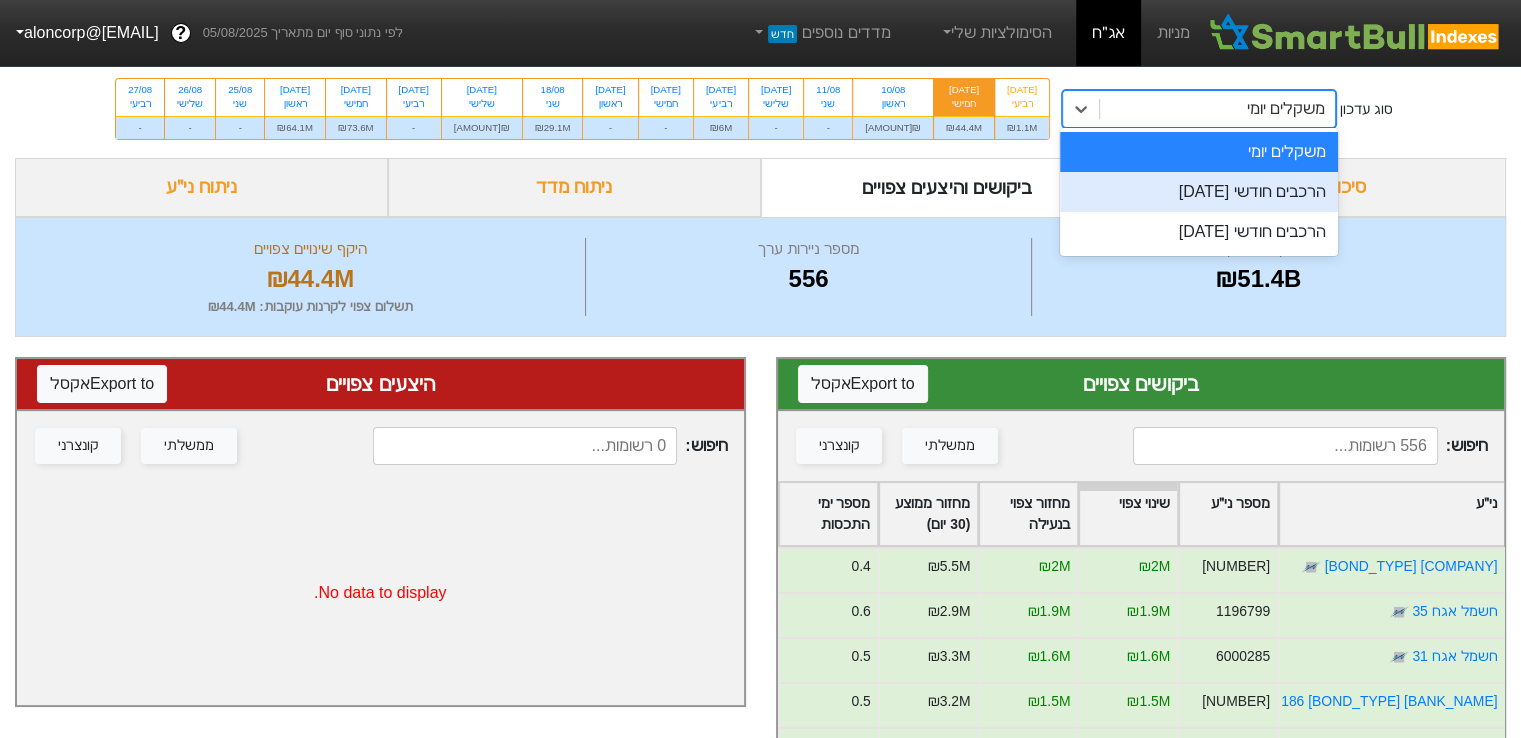 click on "הרכבים חודשי [DATE]" at bounding box center (1199, 192) 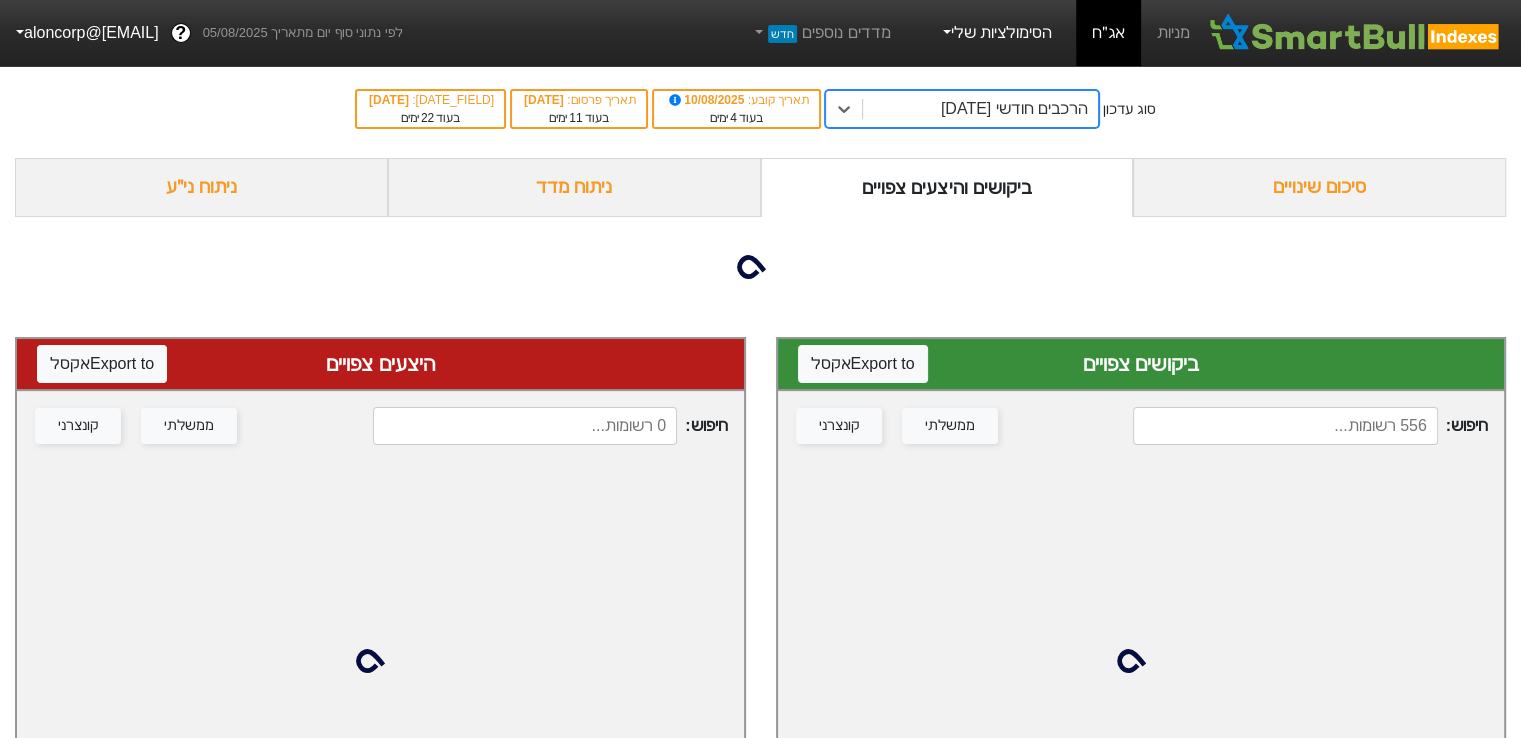 click on "הסימולציות שלי" at bounding box center [996, 33] 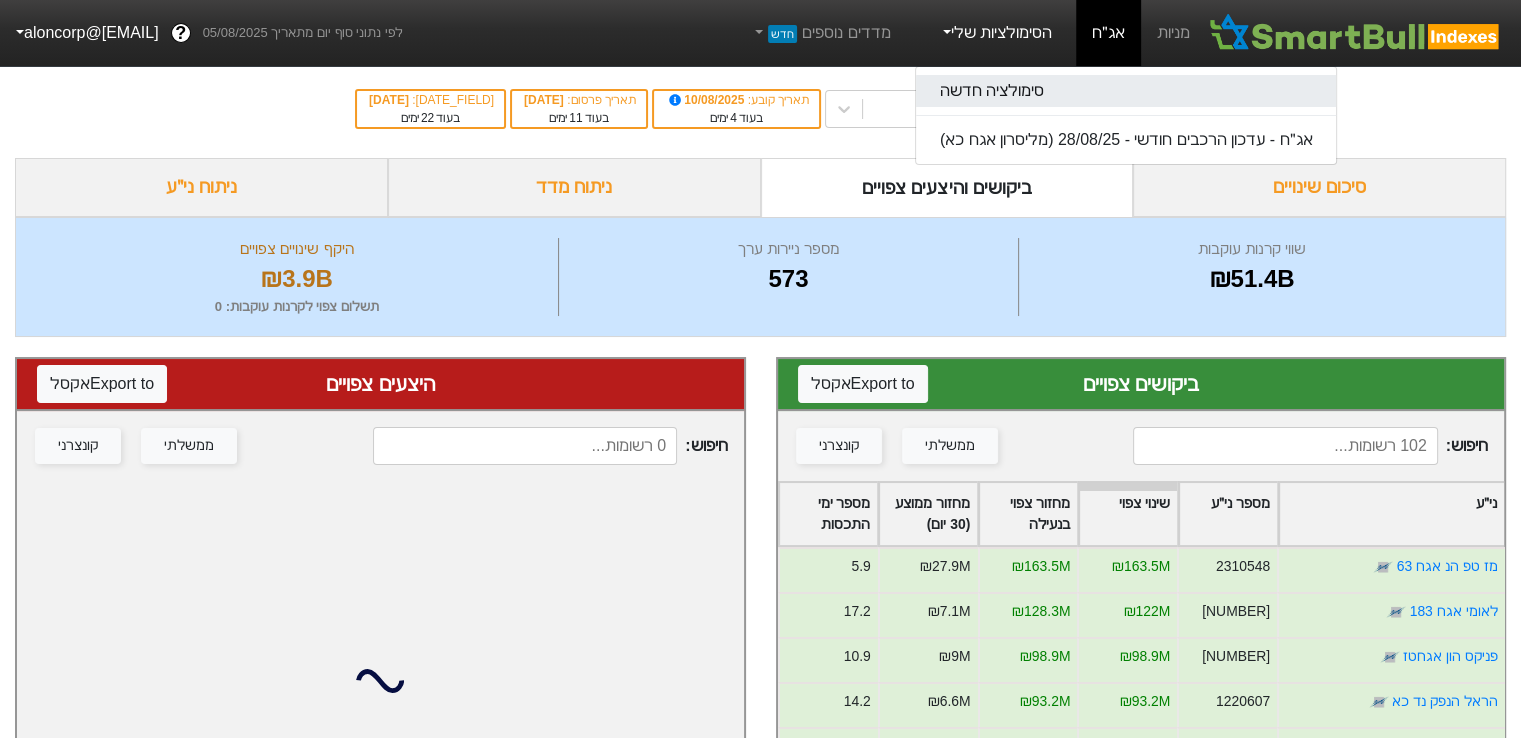 click on "סימולציה חדשה" at bounding box center [1126, 91] 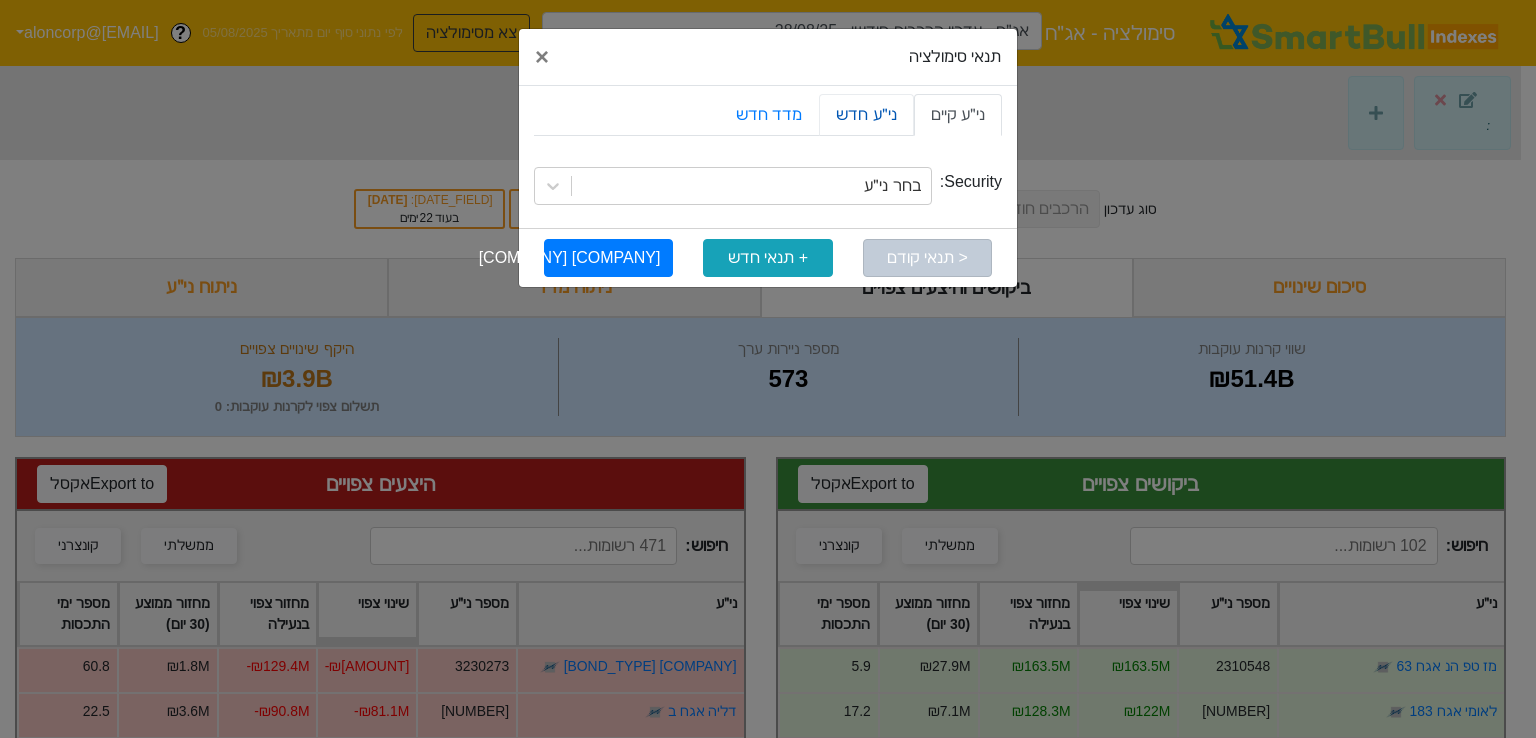 click on "ני״ע חדש" at bounding box center (866, 115) 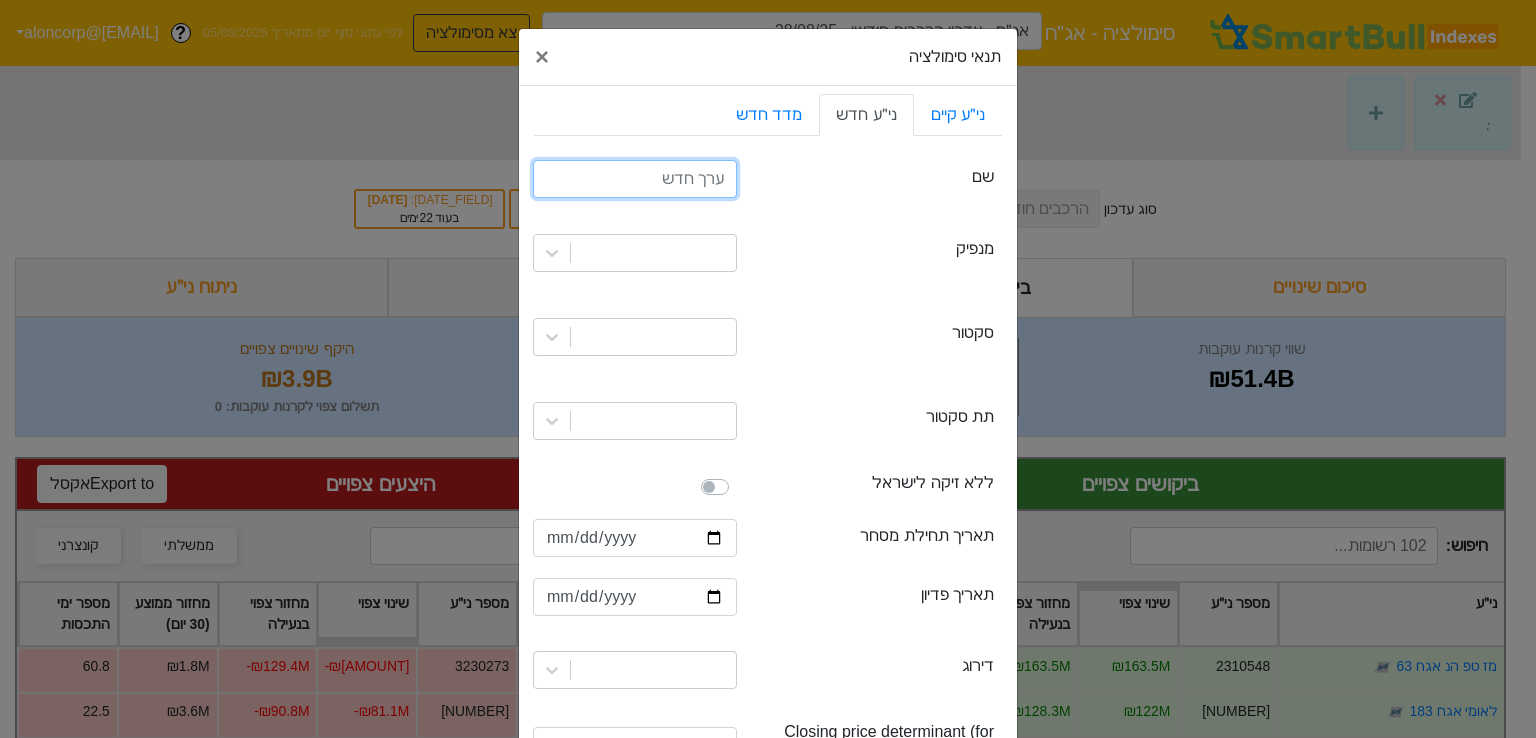 click at bounding box center (635, 179) 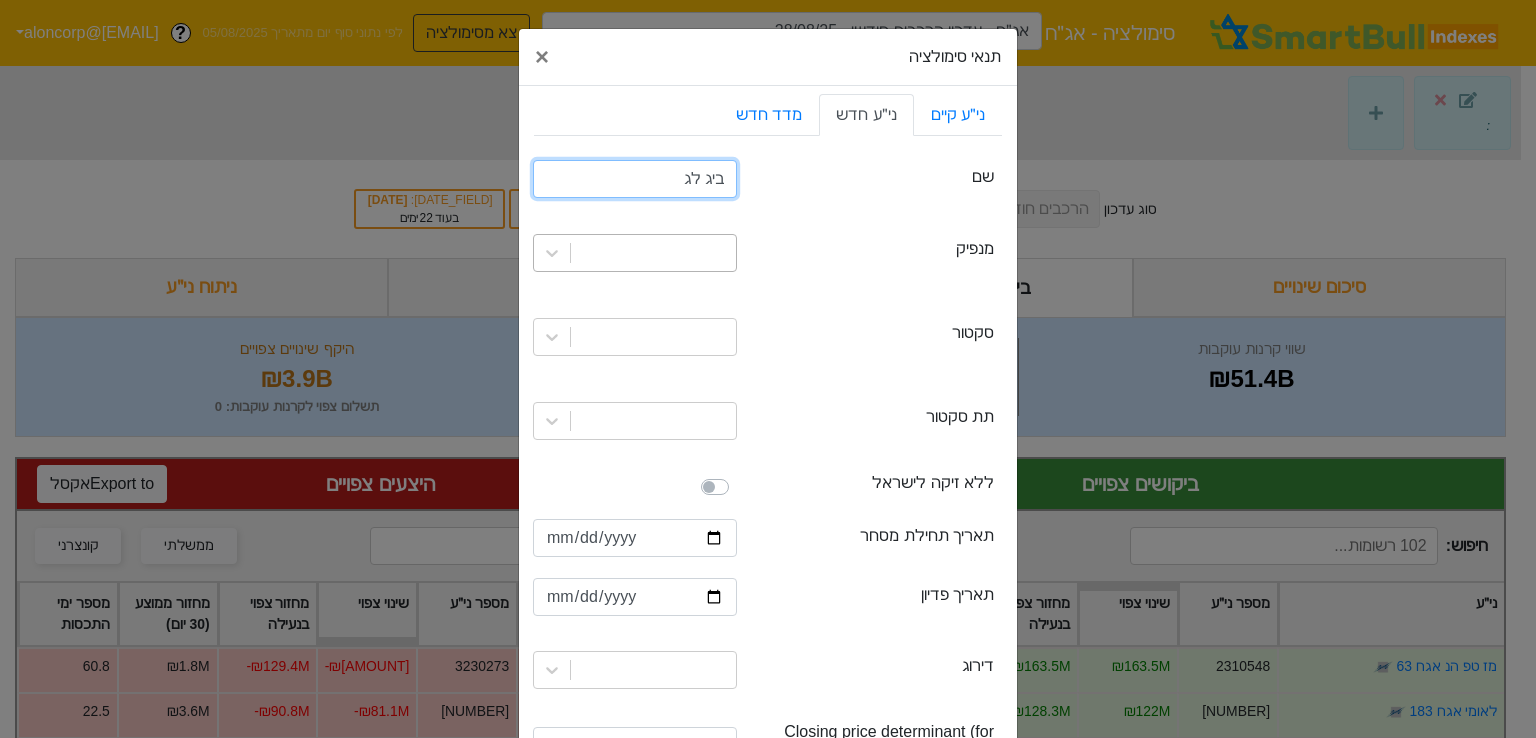 type on "ביג לג" 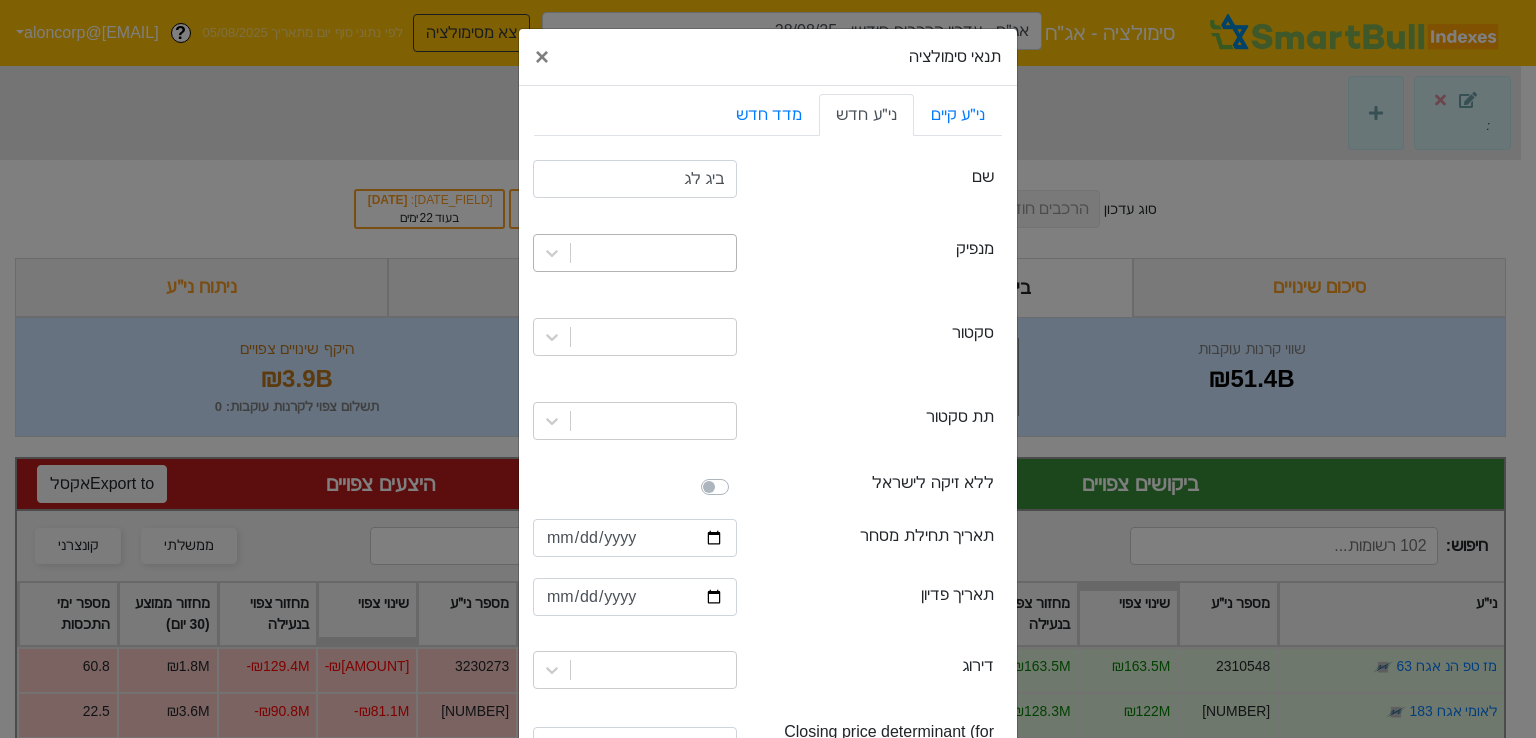 click at bounding box center (653, 253) 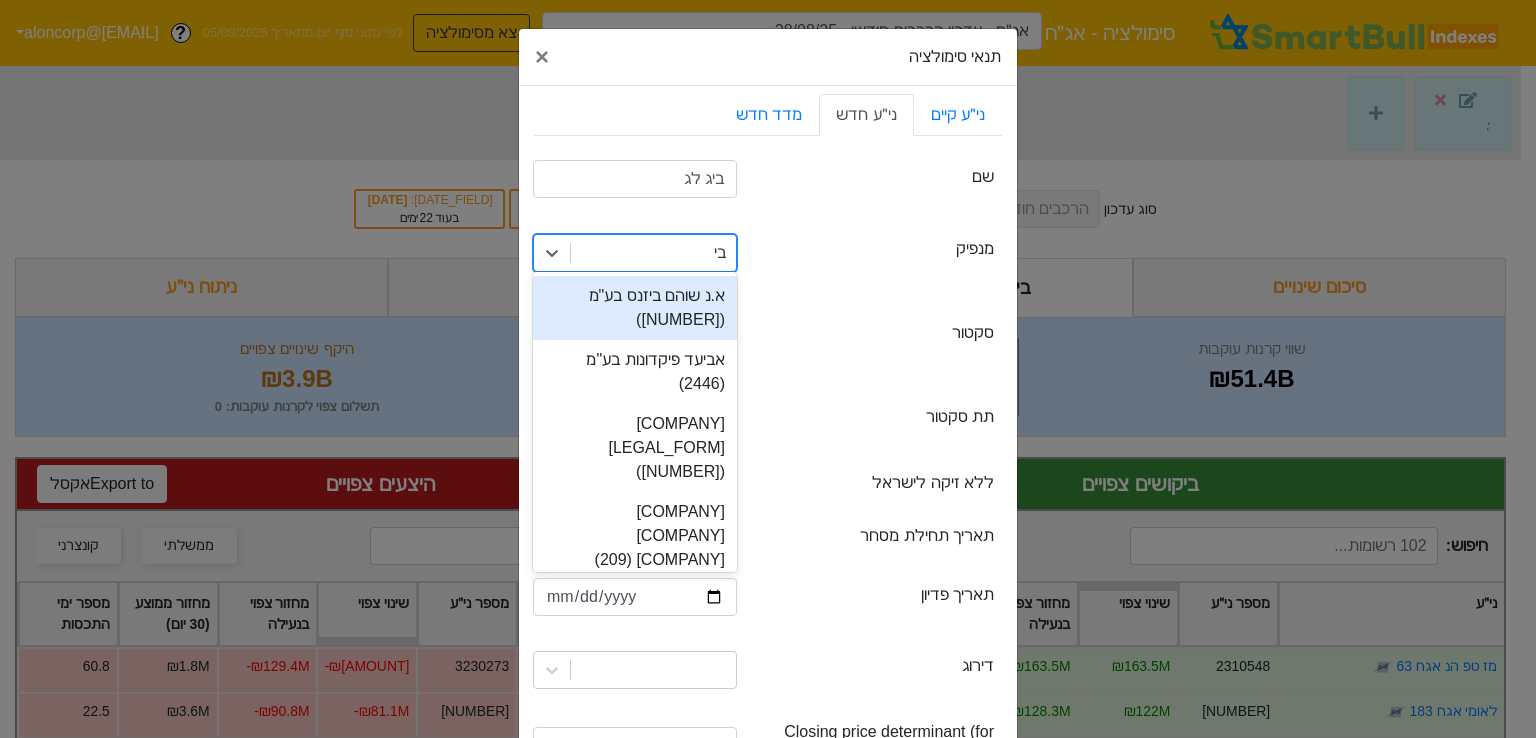 type on "ביג" 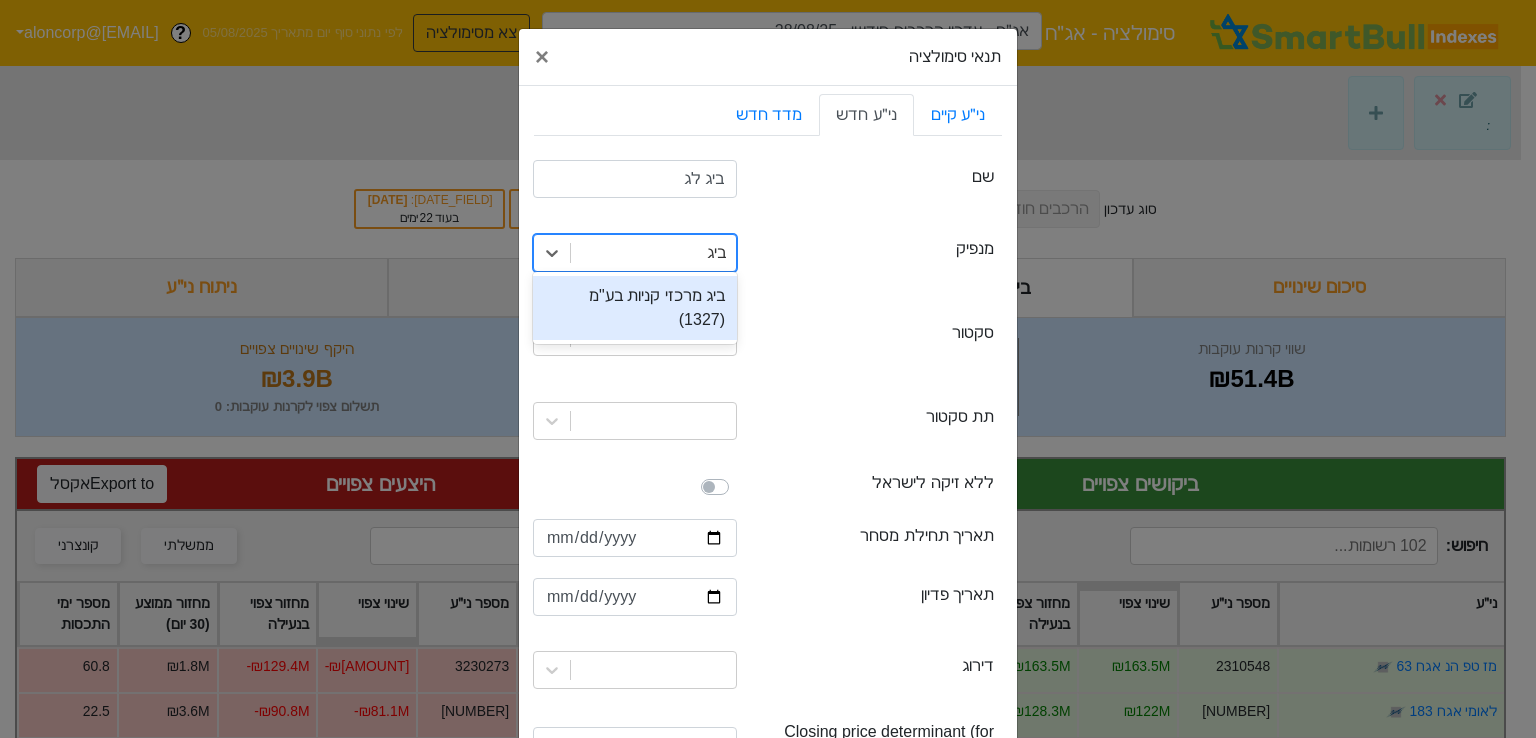 click on "ביג מרכזי קניות בע"מ (1327)" at bounding box center [635, 308] 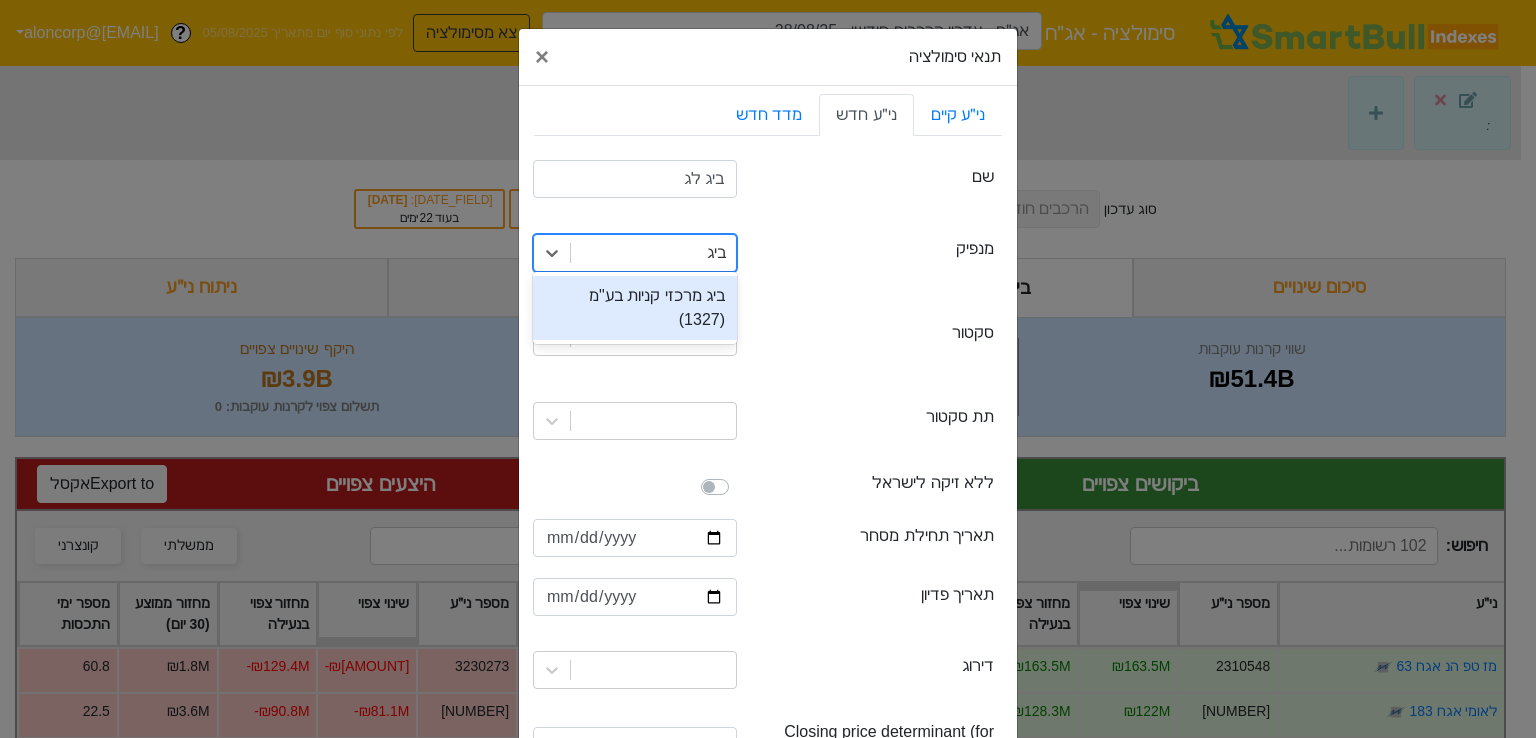 type 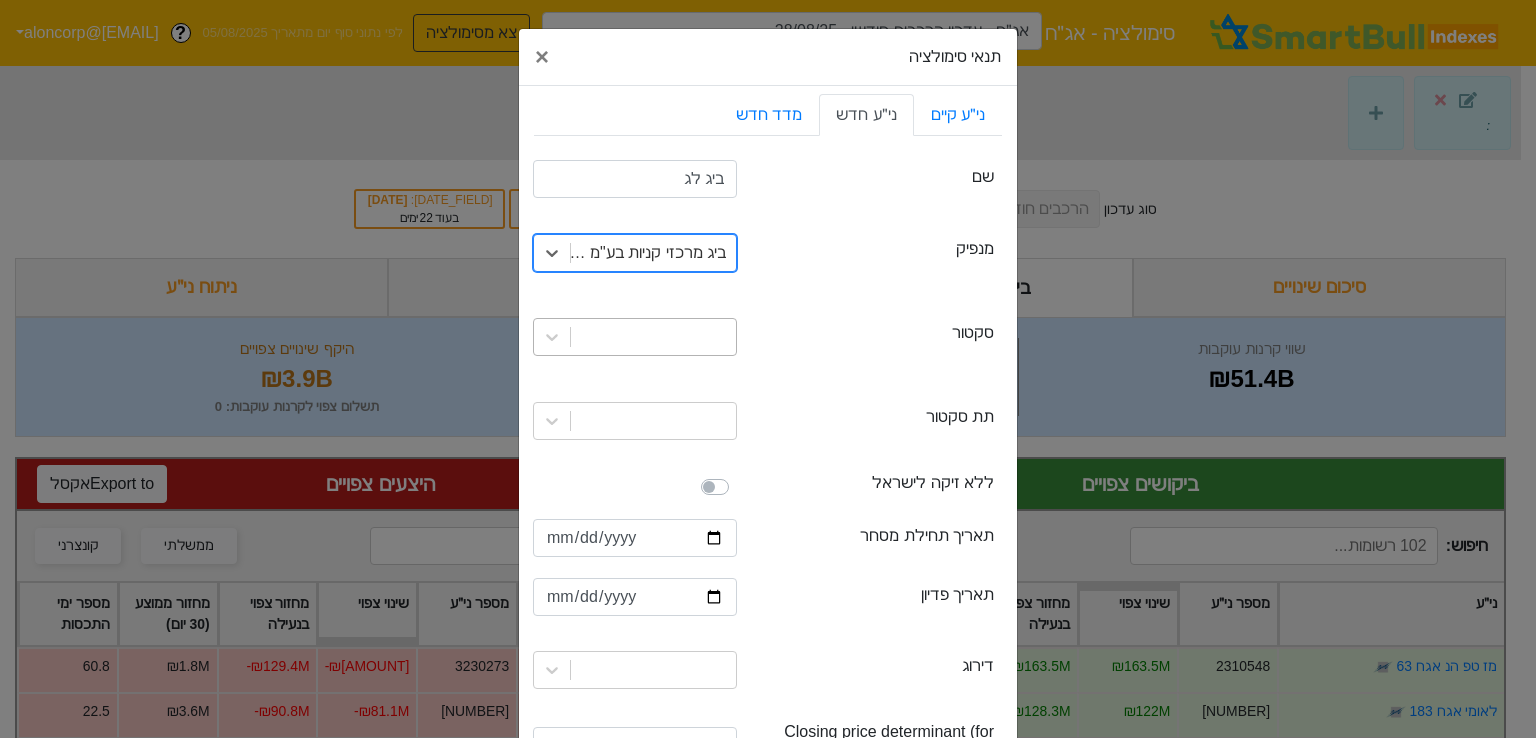 click at bounding box center (653, 337) 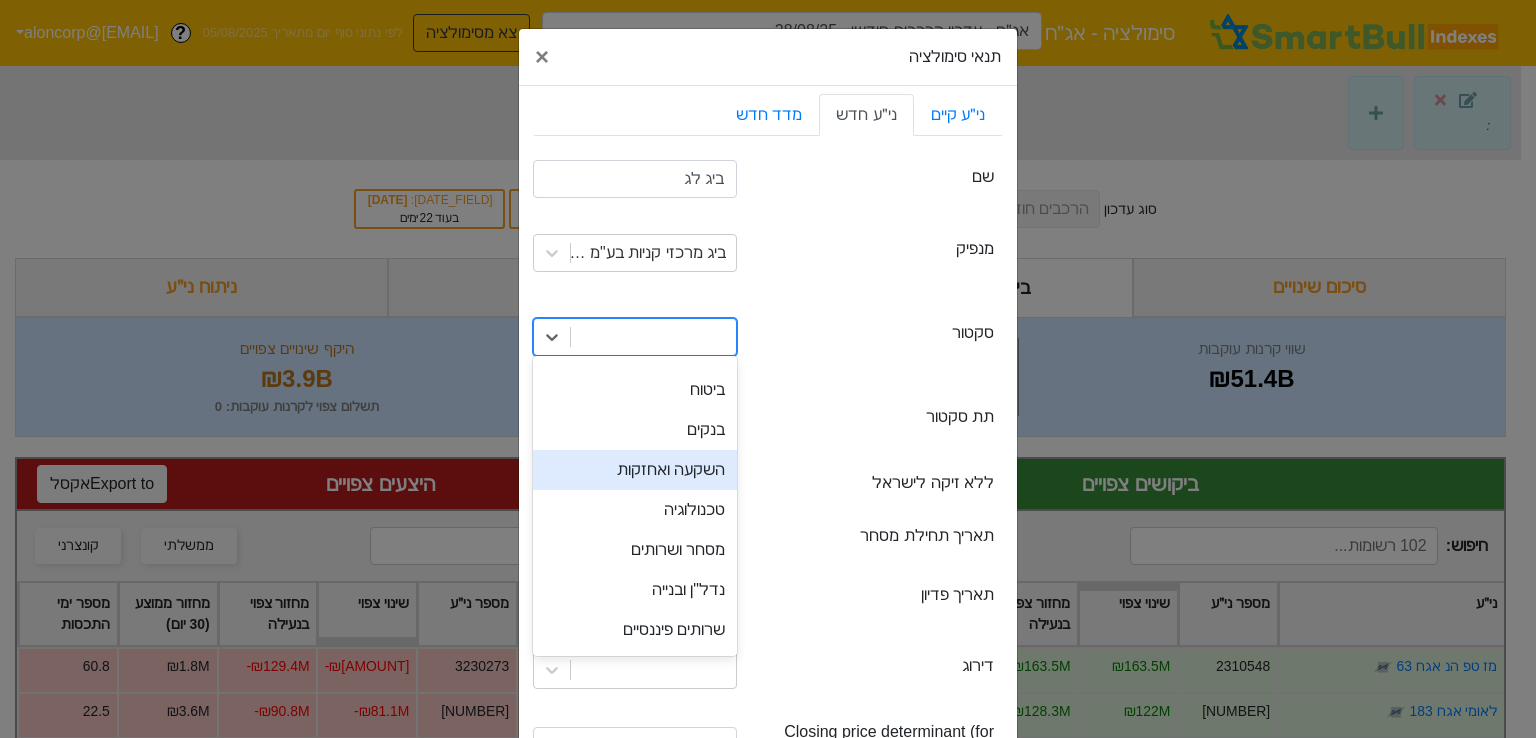 scroll, scrollTop: 100, scrollLeft: 0, axis: vertical 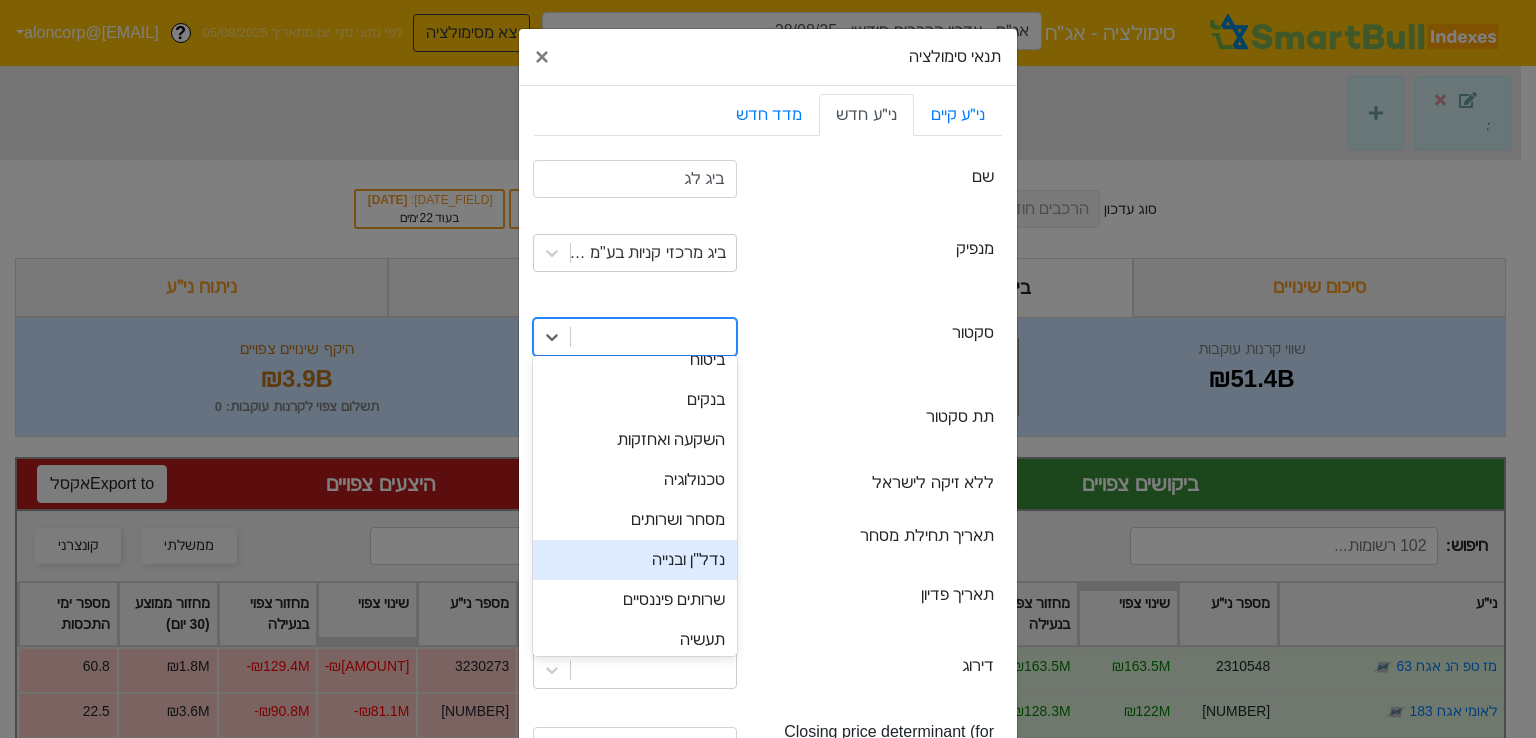 click on "נדל"ן ובנייה" at bounding box center [635, 560] 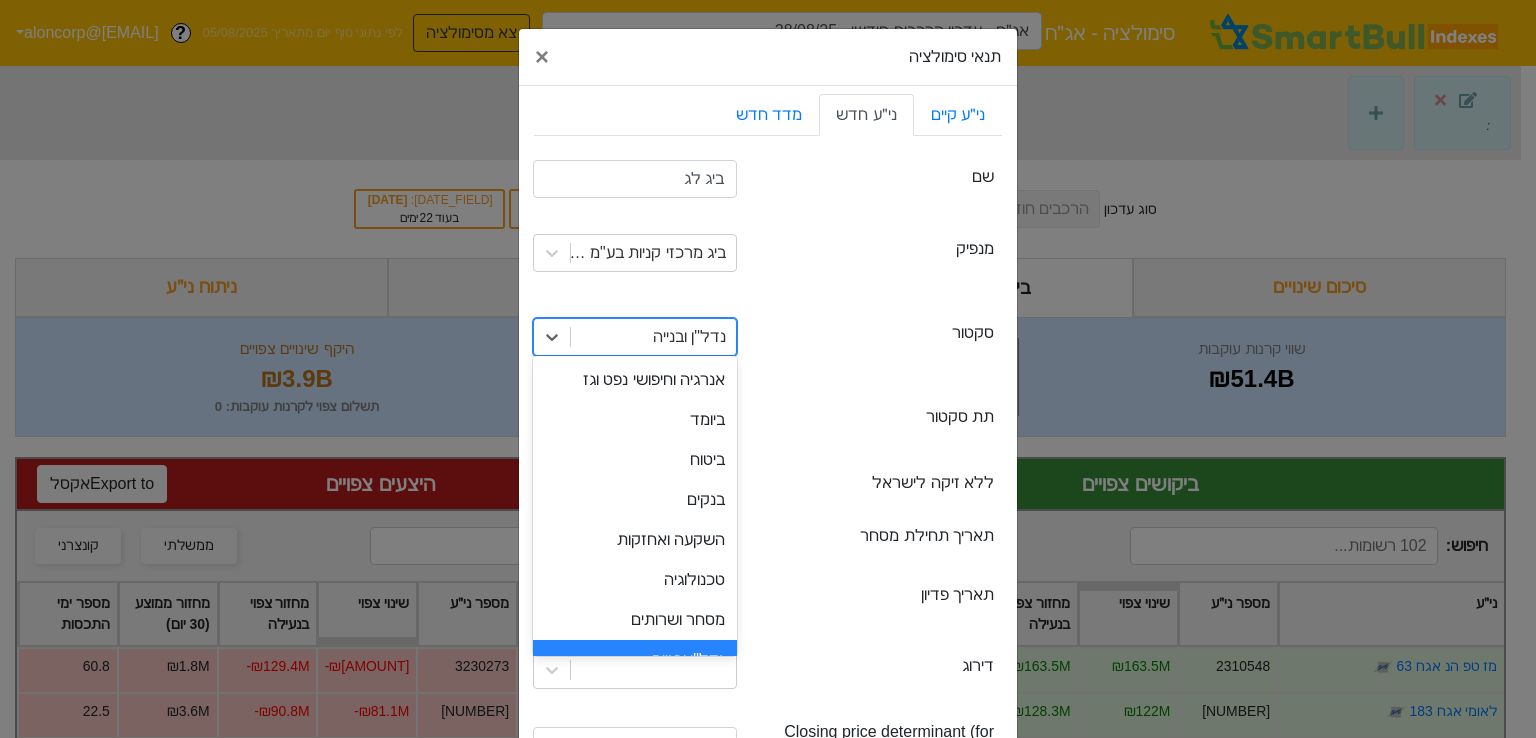 click on "נדל"ן ובנייה" at bounding box center (689, 337) 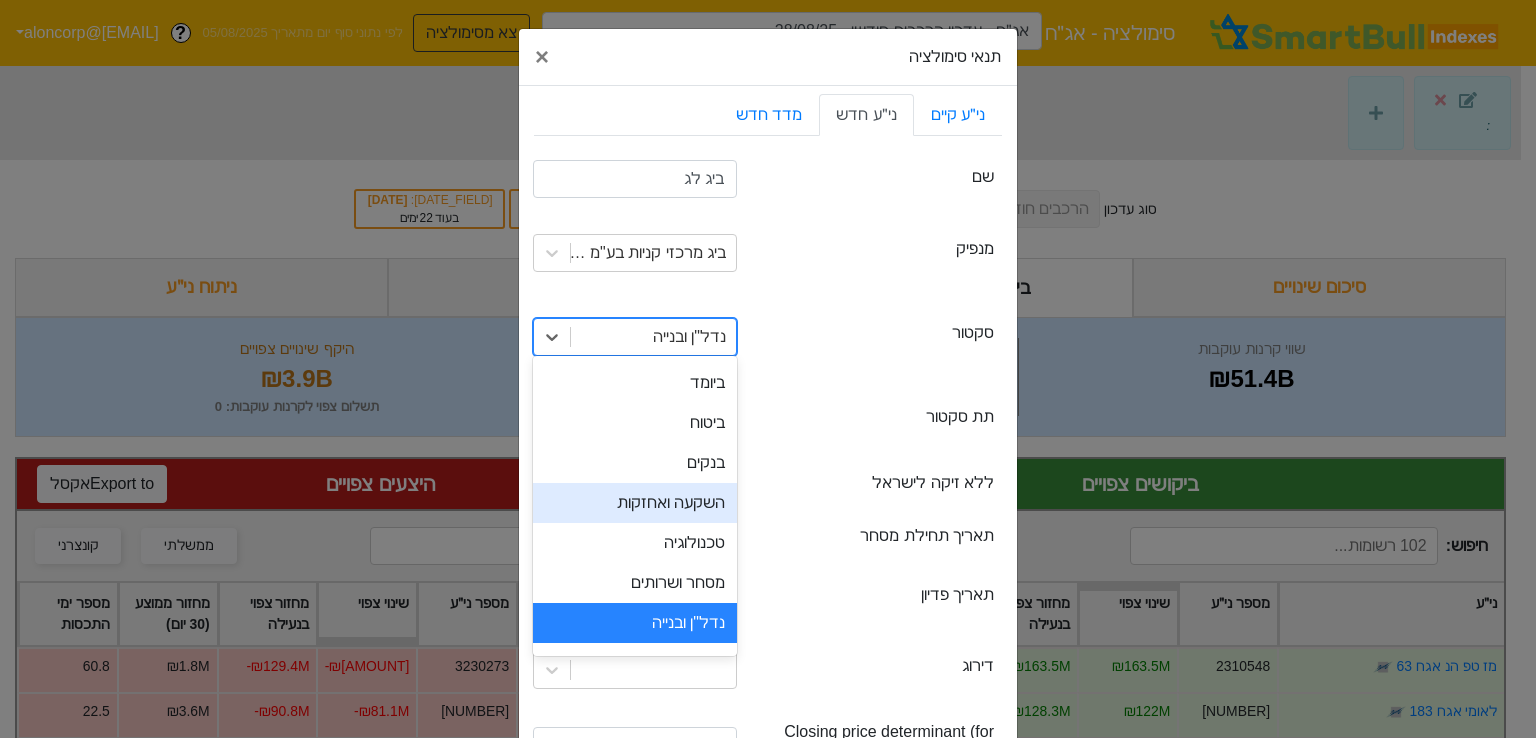 scroll, scrollTop: 108, scrollLeft: 0, axis: vertical 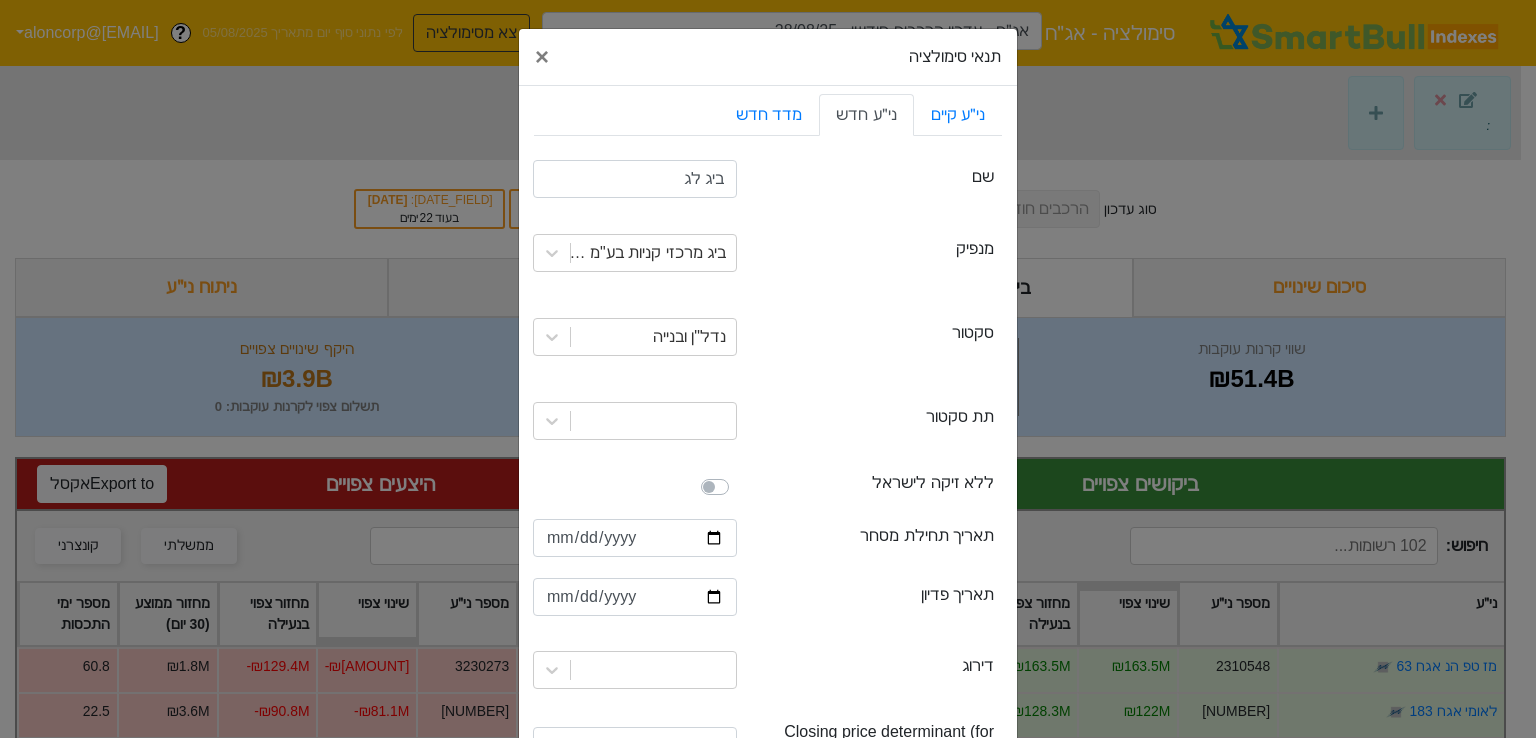 click on "sector סקטור נדל"ן ובנייה" at bounding box center [768, 337] 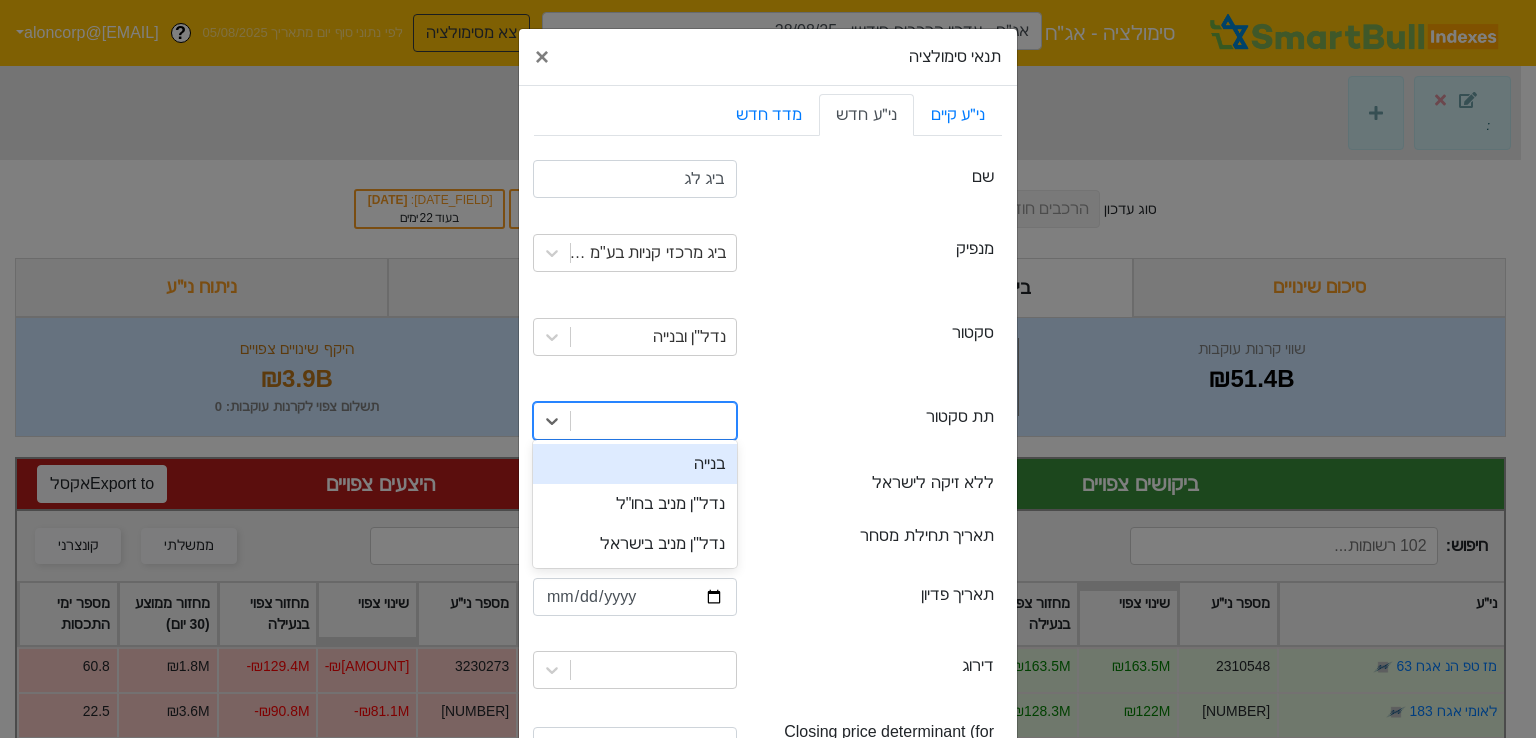 click at bounding box center [653, 421] 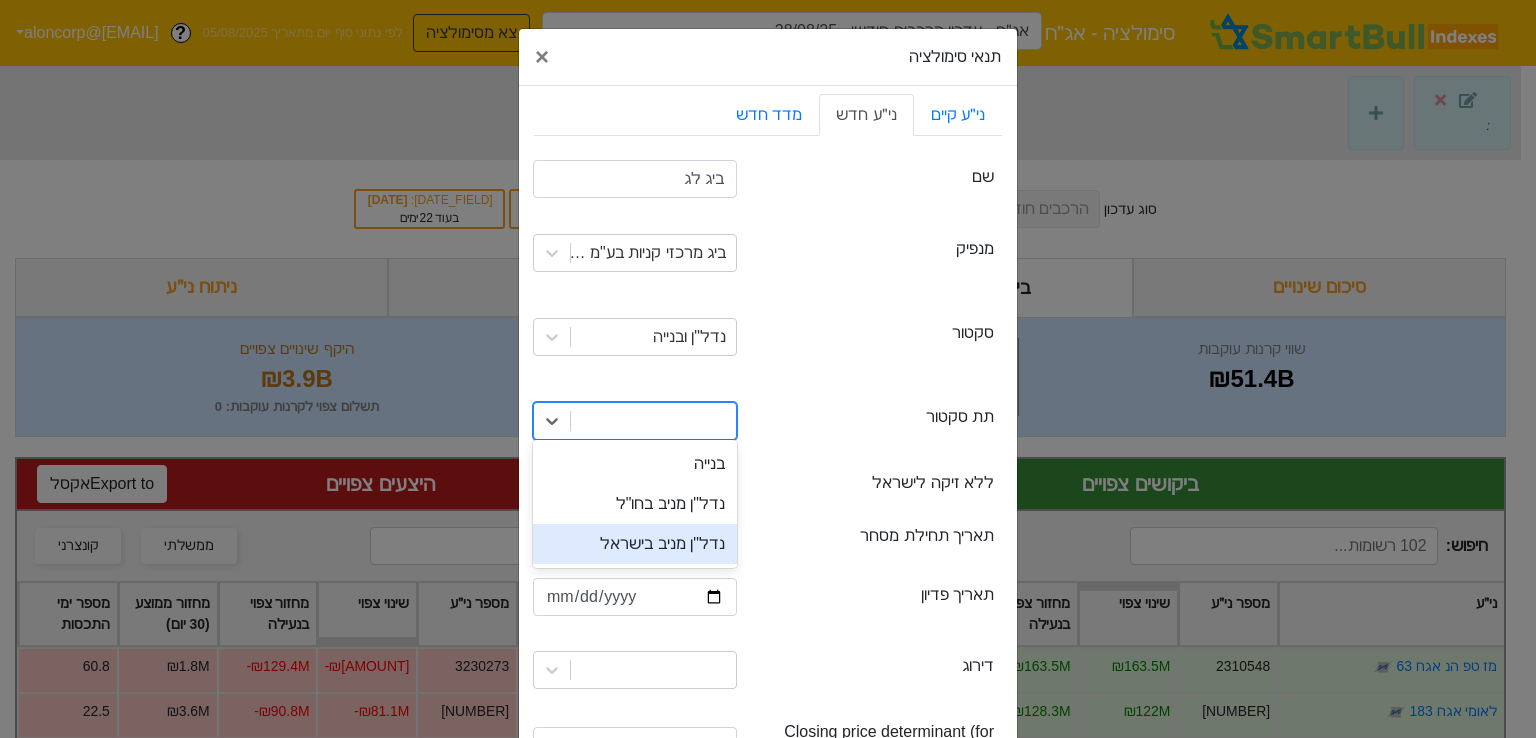 click on "נדל"ן מניב בישראל" at bounding box center [635, 544] 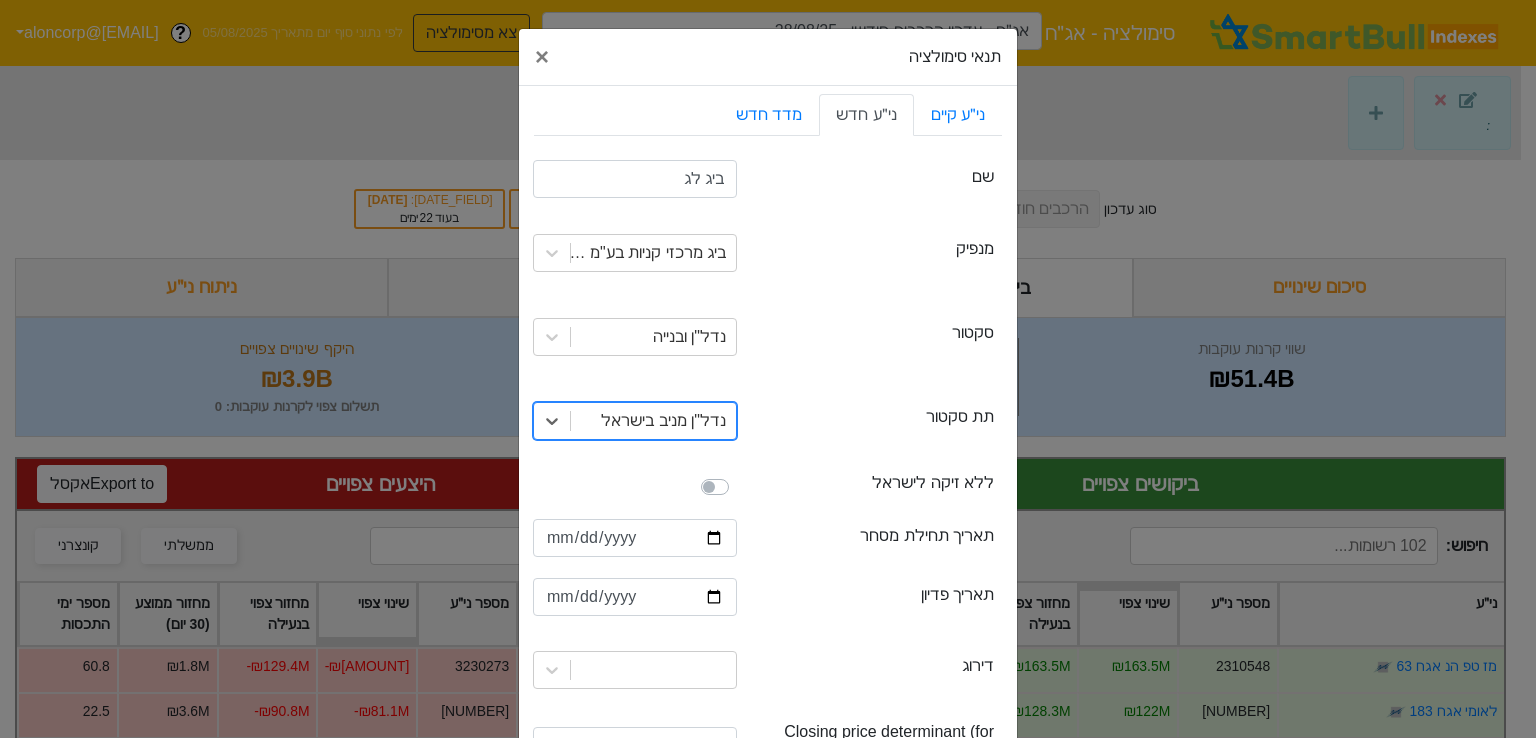 scroll, scrollTop: 100, scrollLeft: 0, axis: vertical 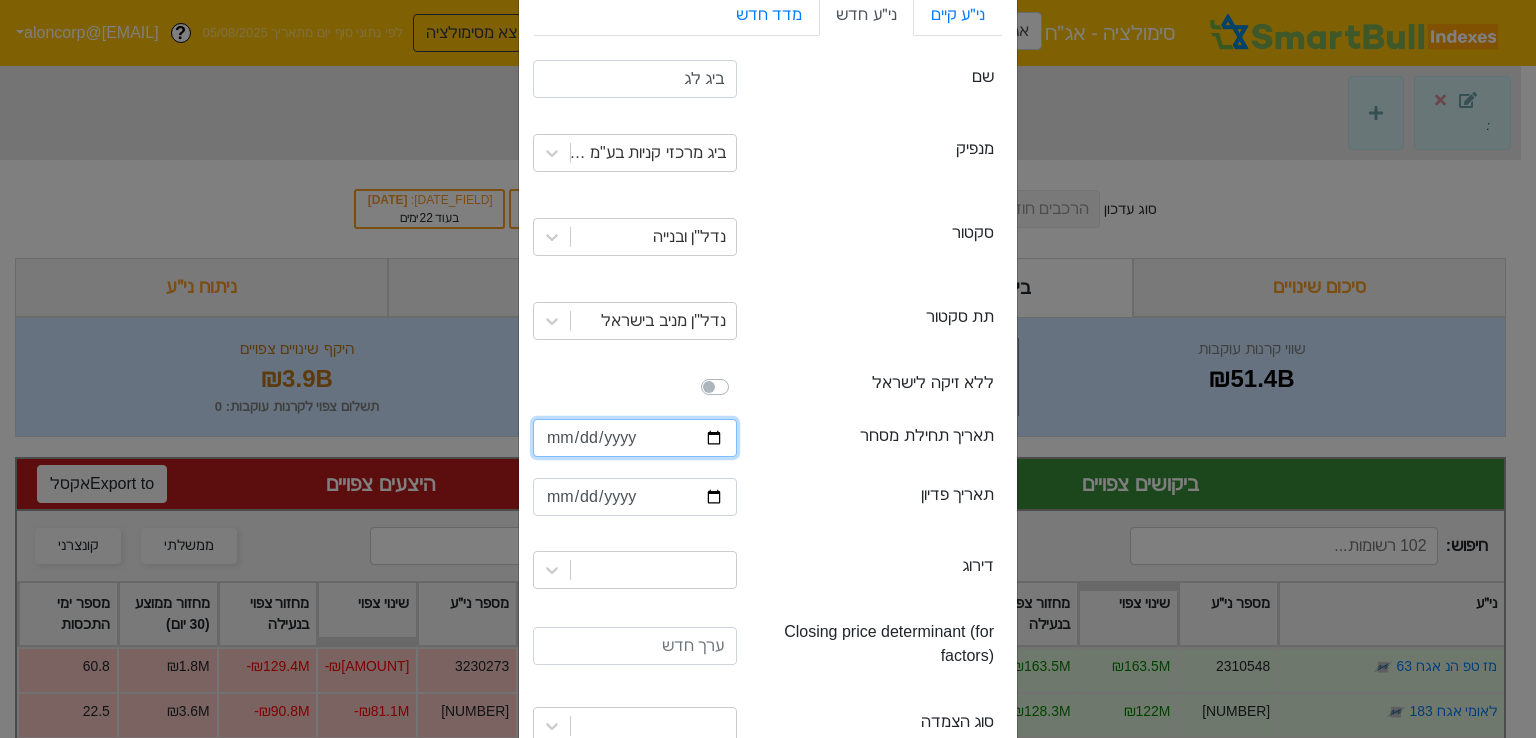 click at bounding box center [635, 438] 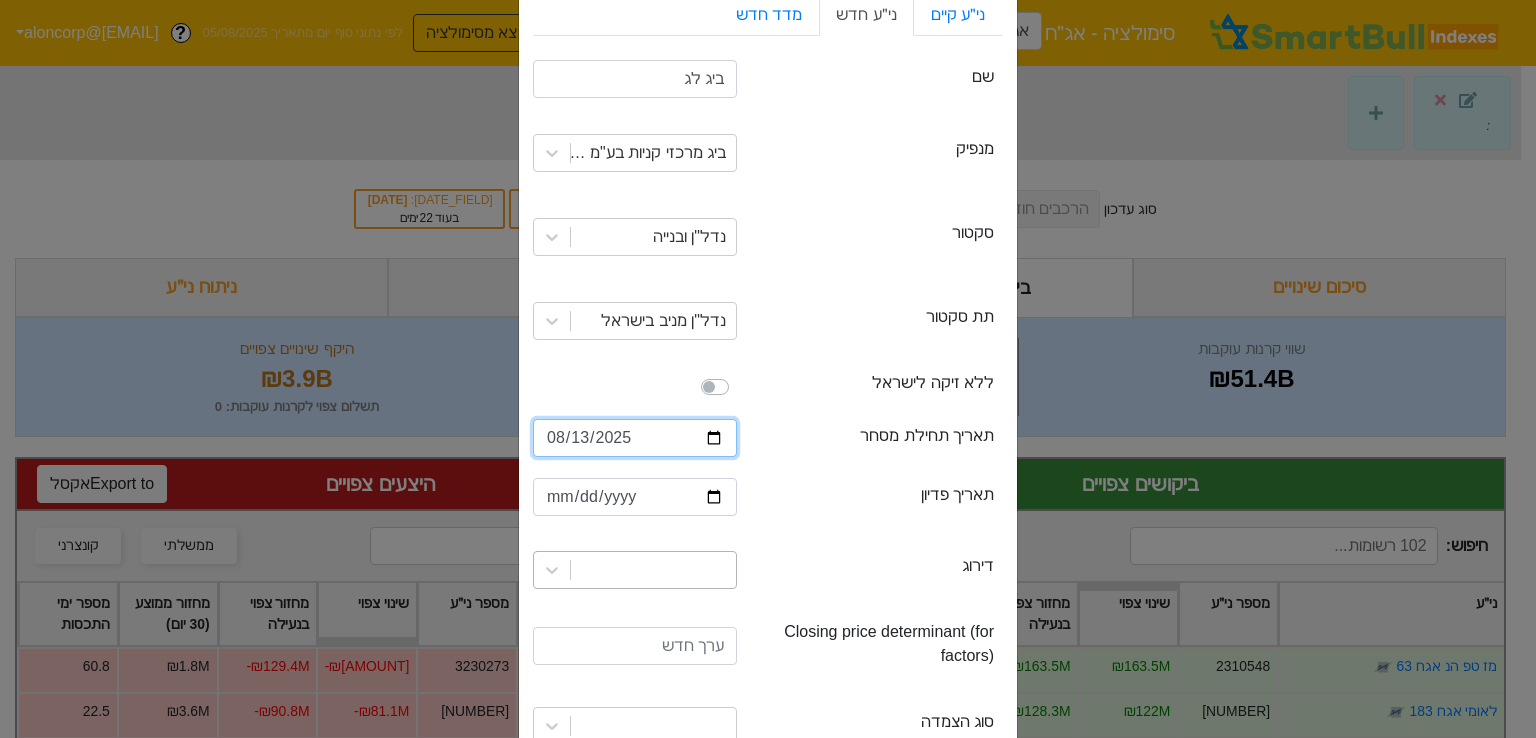 type on "2025-08-13" 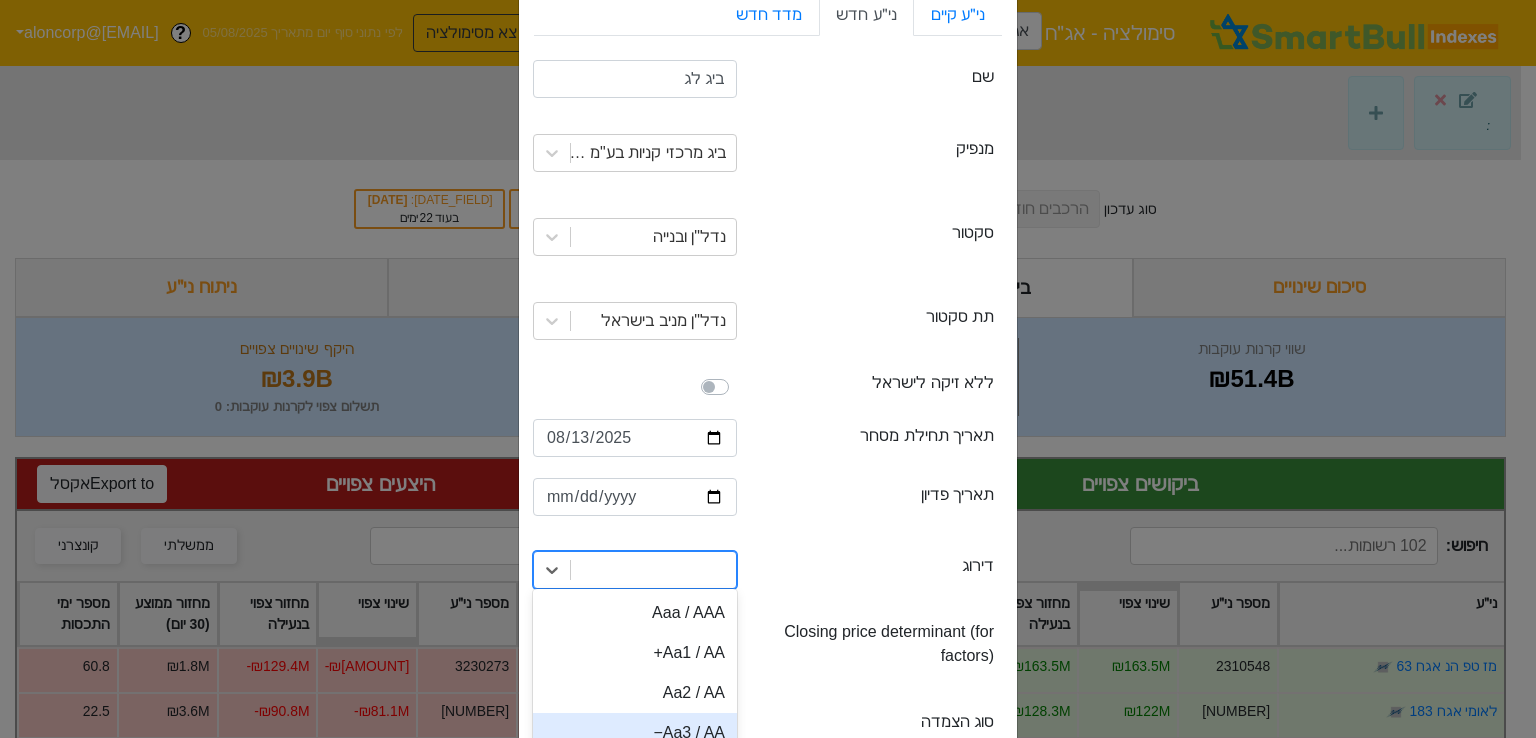 click on "option Aa3 / AA− focused, [NUMBER] of [NUMBER]. [NUMBER] results available. Use Up and Down to choose options, press Enter to select the currently focused option, press Escape to exit the menu, press Tab to select the option and exit the menu. Aaa / AAA Aa1 / AA+ Aa2 / AA Aa3 / AA− A1 / A+ A2 / A A3 / A− Baa1 / BBB+ Baa2 / BBB Baa3 / BBB− Ba1 / BB+ Ba2 / BB Ba3 / BB− B1 / B+ B2 / B B3 / B− Caa1 / CCC+ Caa / Caa2 / CCC Caa3 / CCC- Ca / CC C / C" at bounding box center (635, 570) 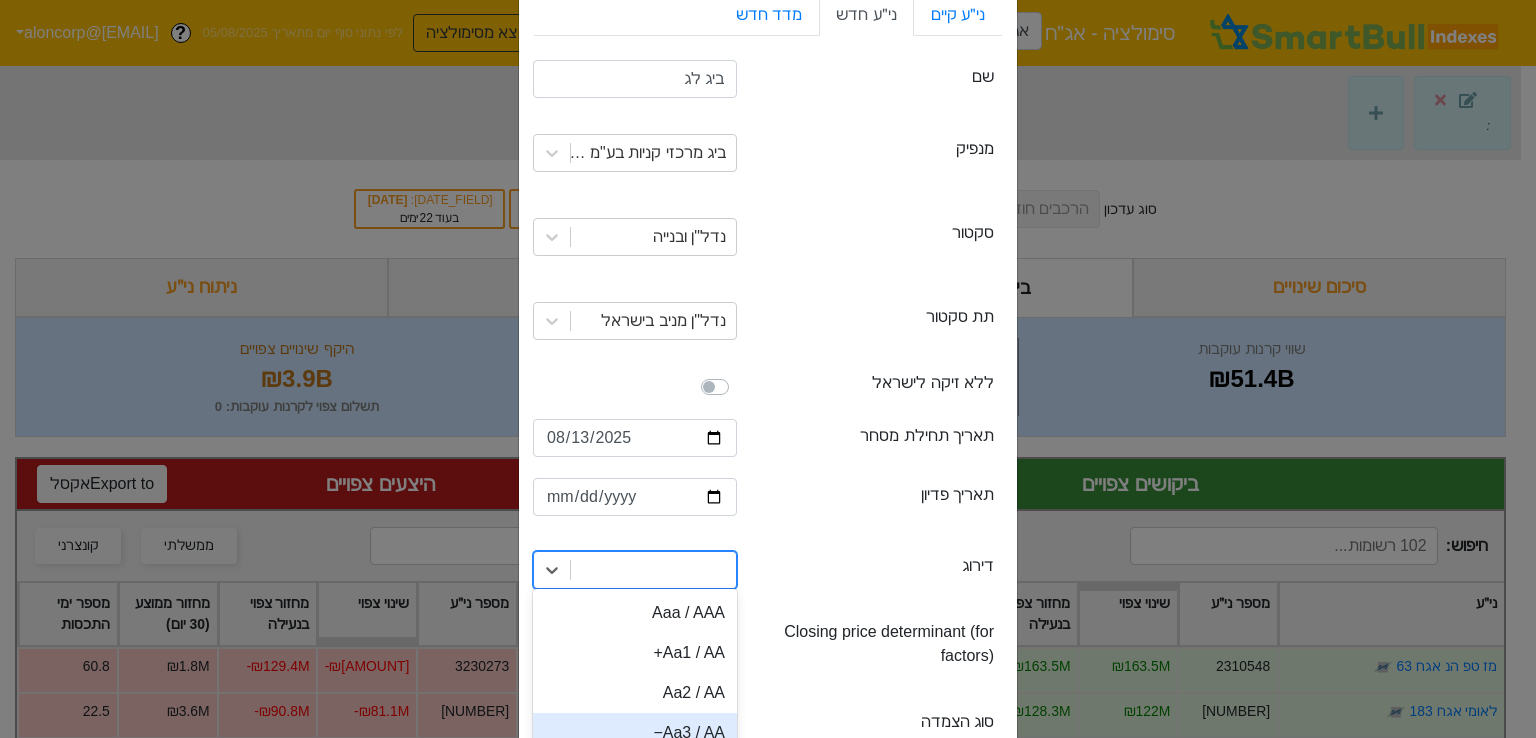 scroll, scrollTop: 258, scrollLeft: 0, axis: vertical 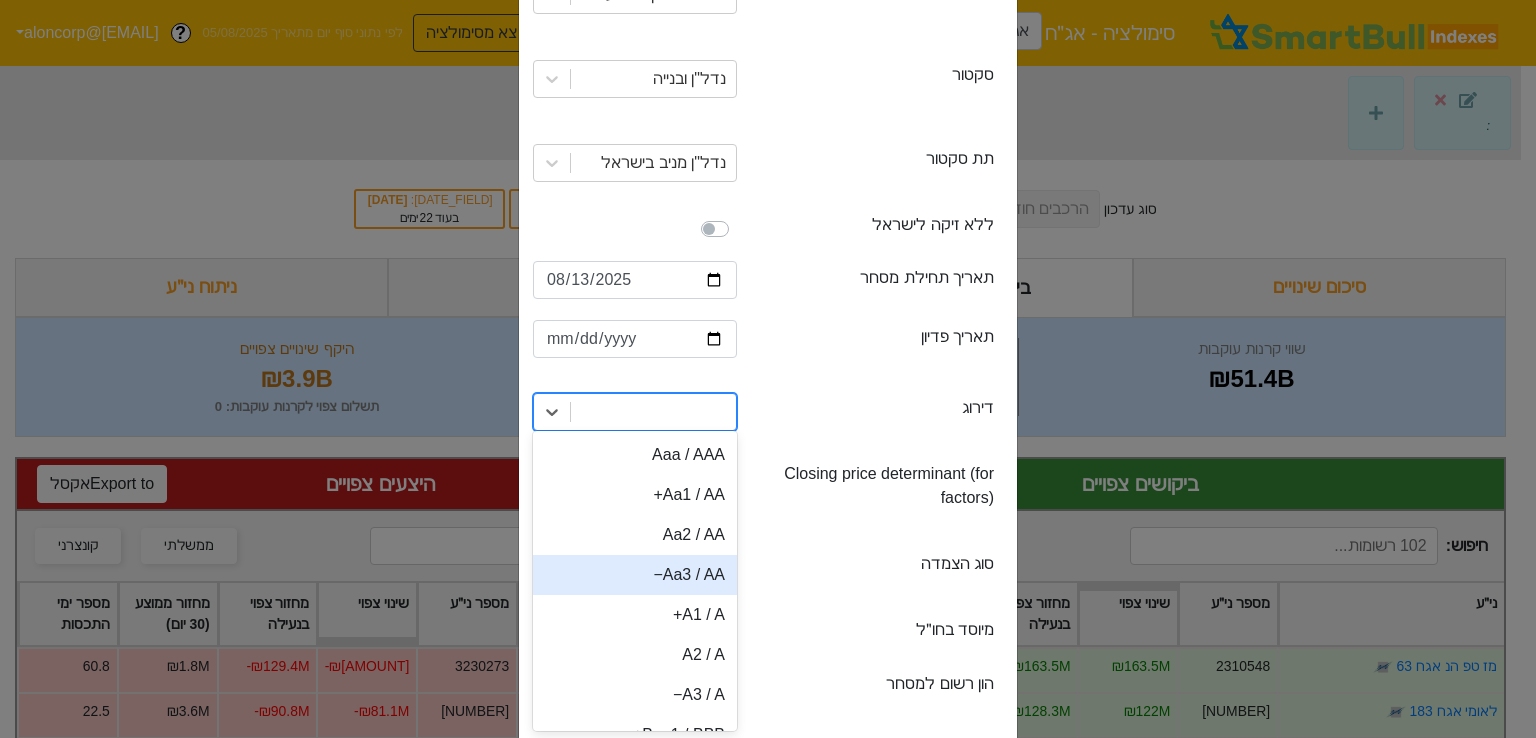click on "Aa3 / AA−" at bounding box center (635, 575) 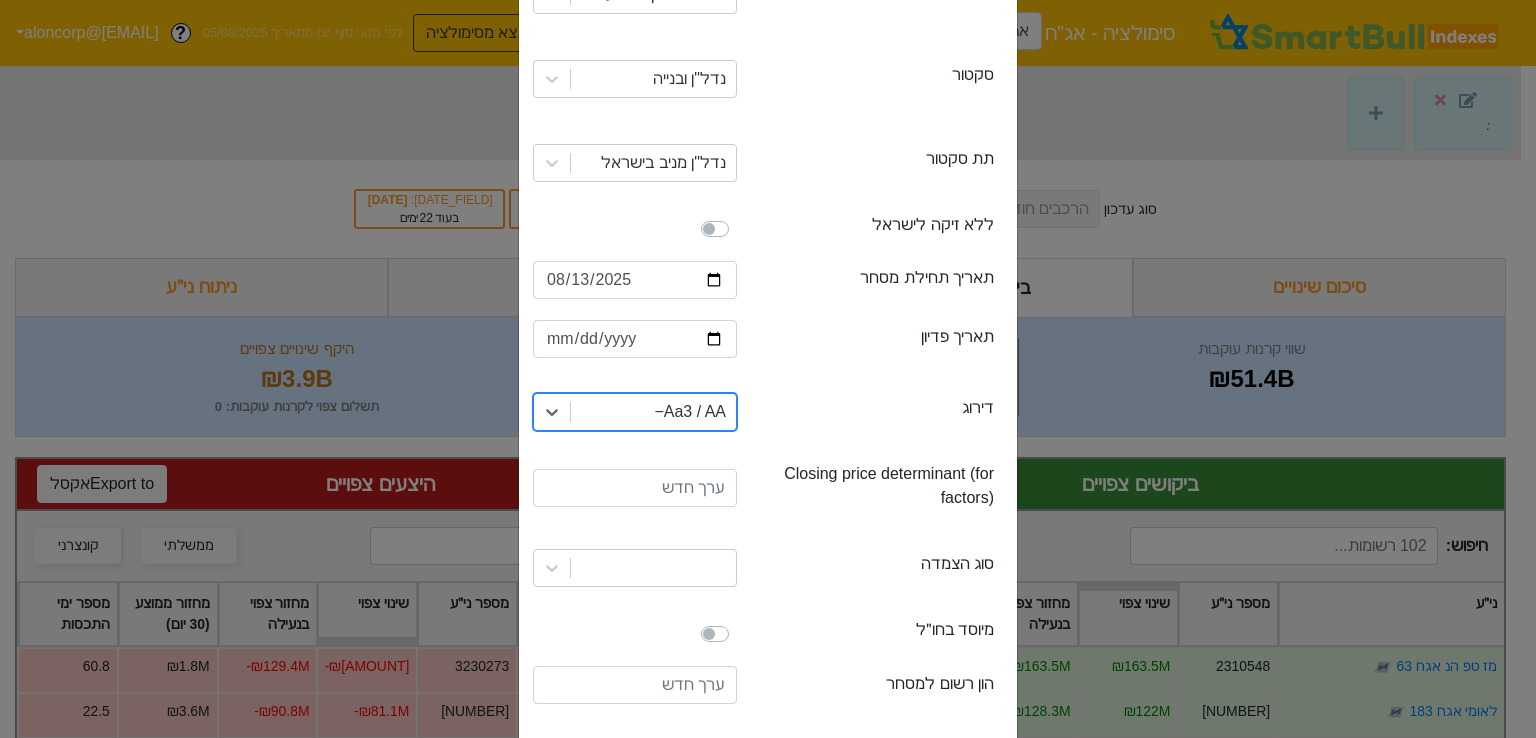 scroll, scrollTop: 358, scrollLeft: 0, axis: vertical 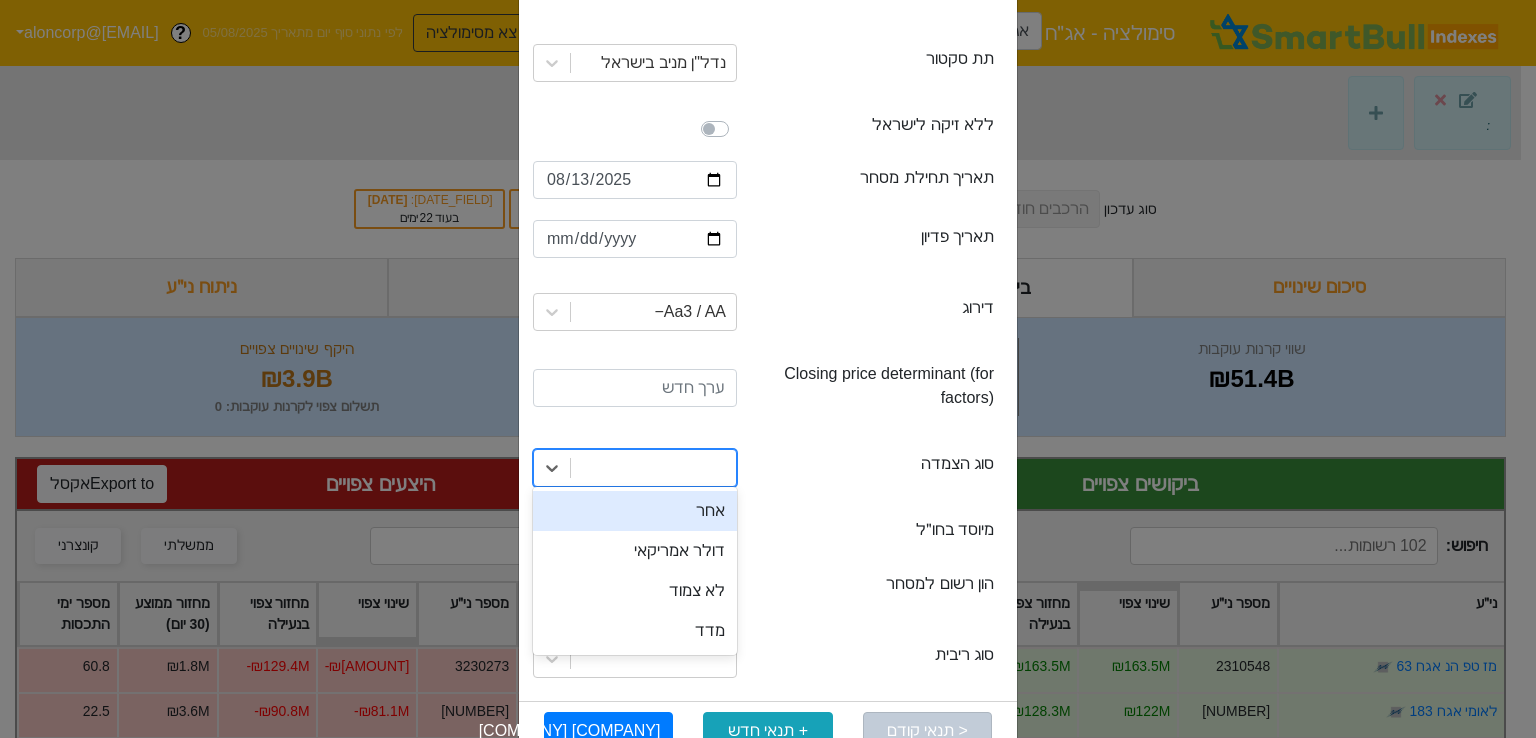 click at bounding box center (653, 468) 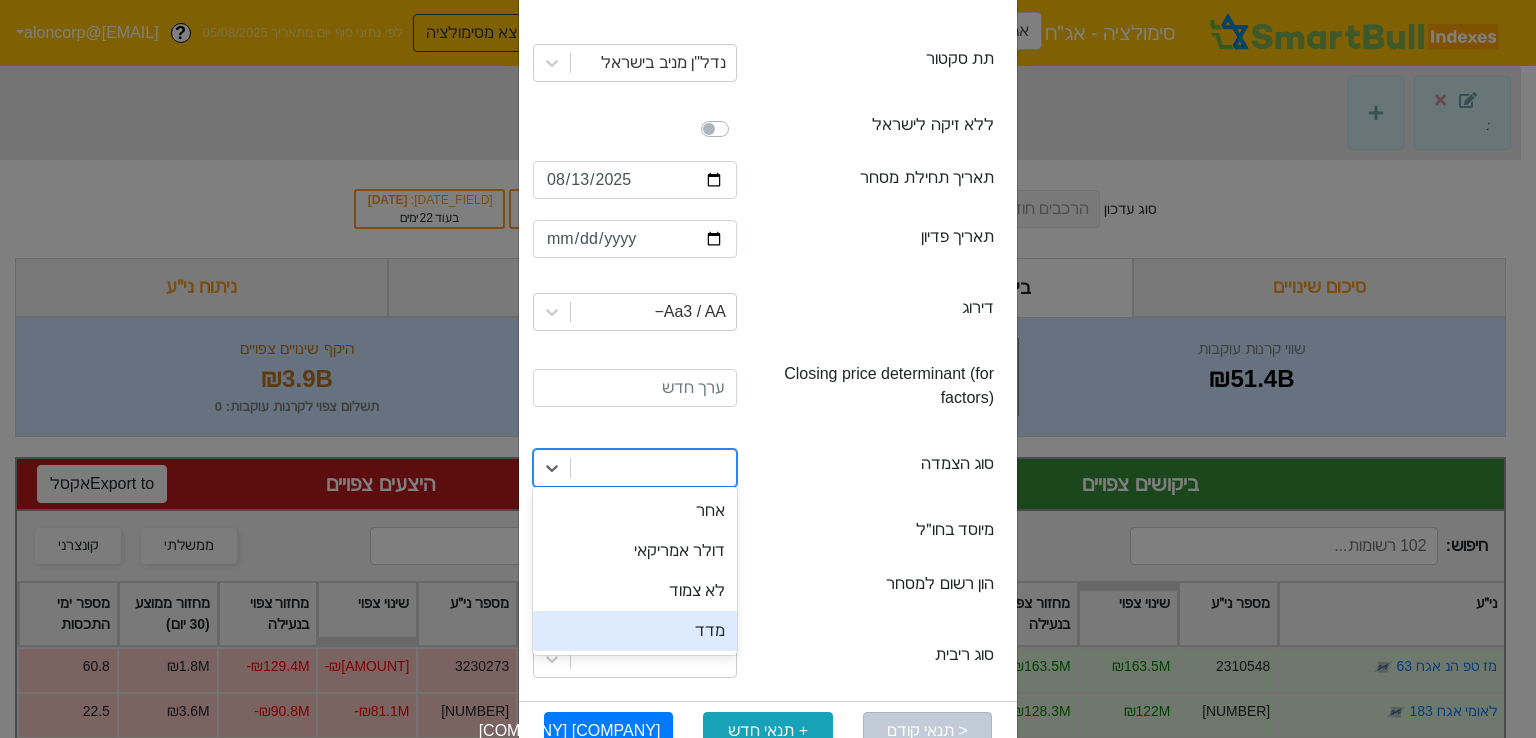 click on "מדד" at bounding box center (635, 631) 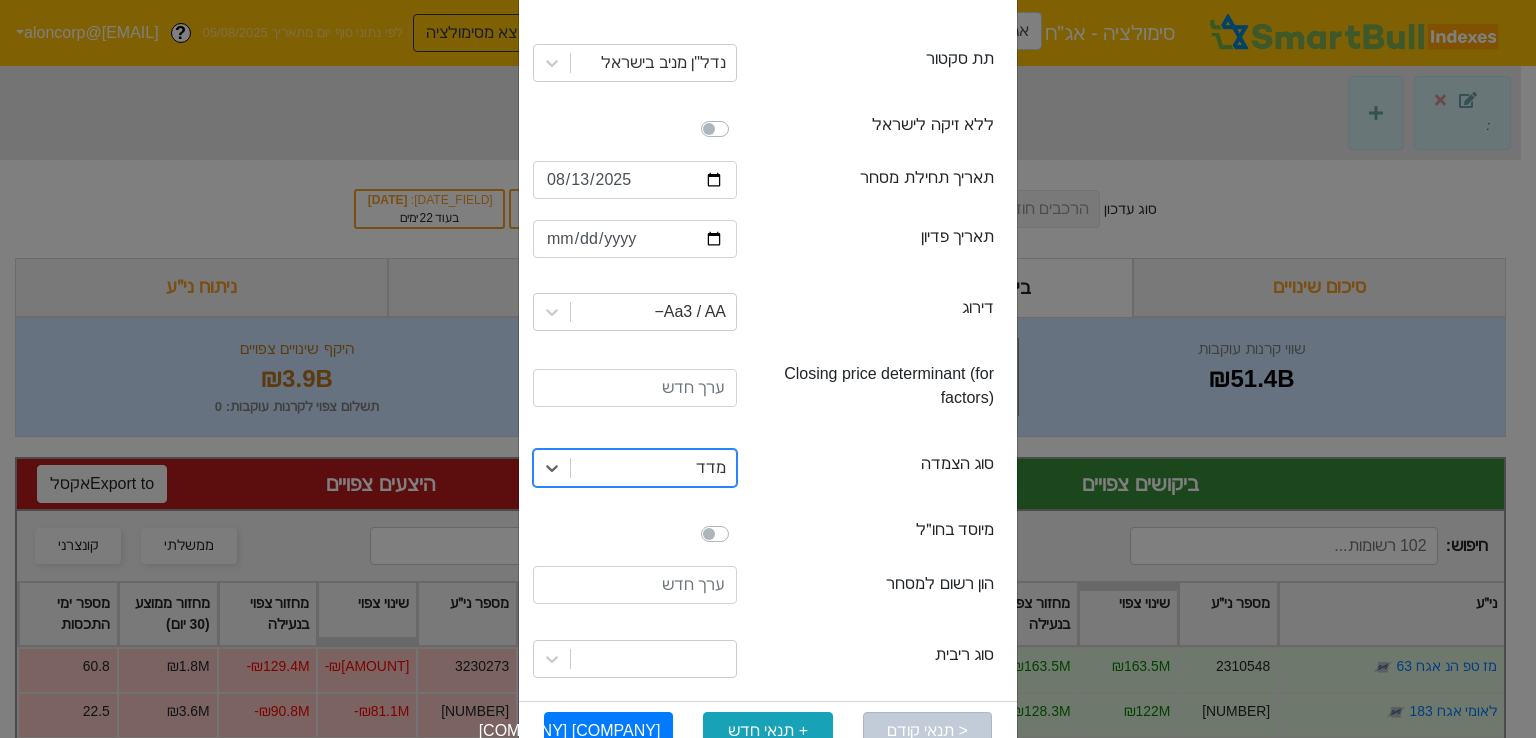 scroll, scrollTop: 394, scrollLeft: 0, axis: vertical 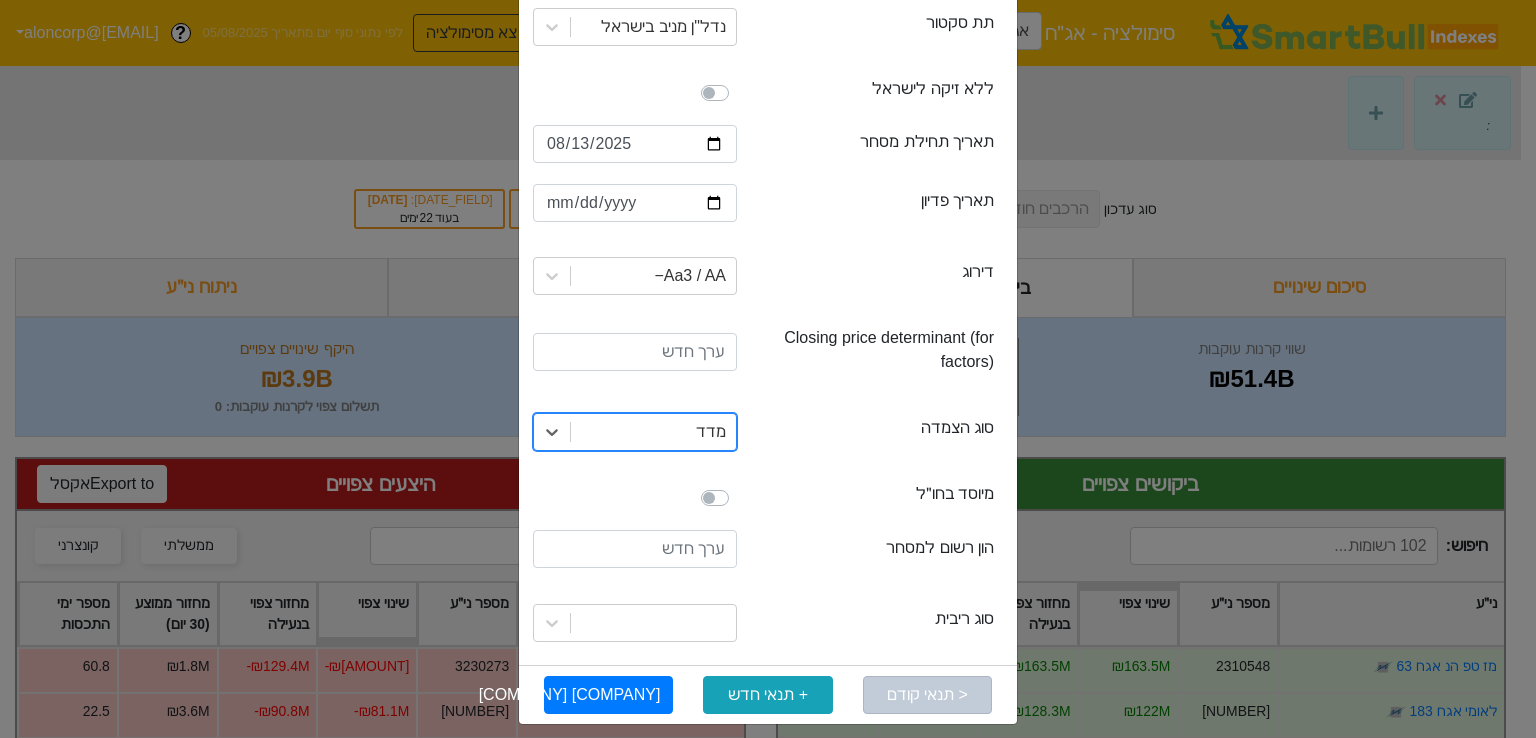 click at bounding box center (737, 486) 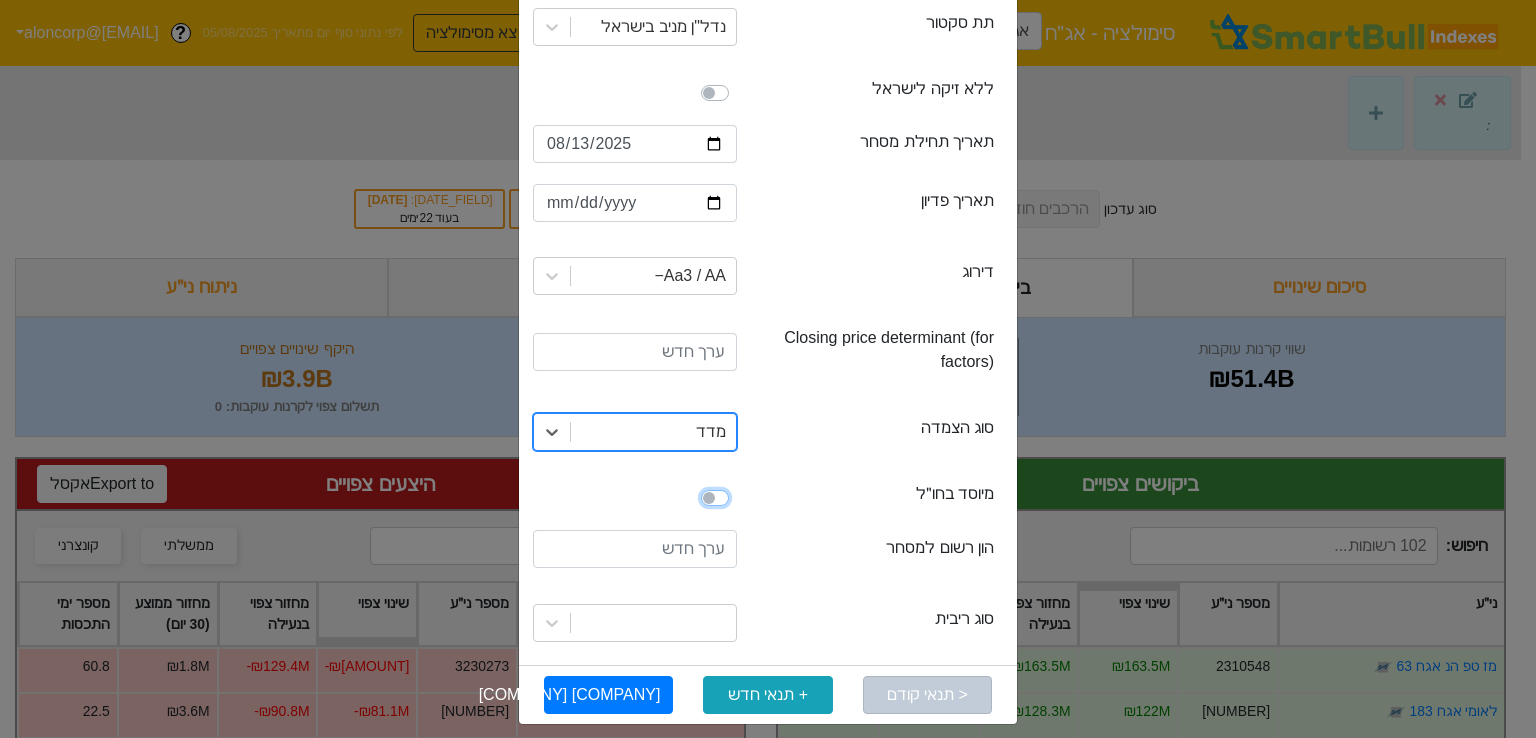 click at bounding box center [541, 496] 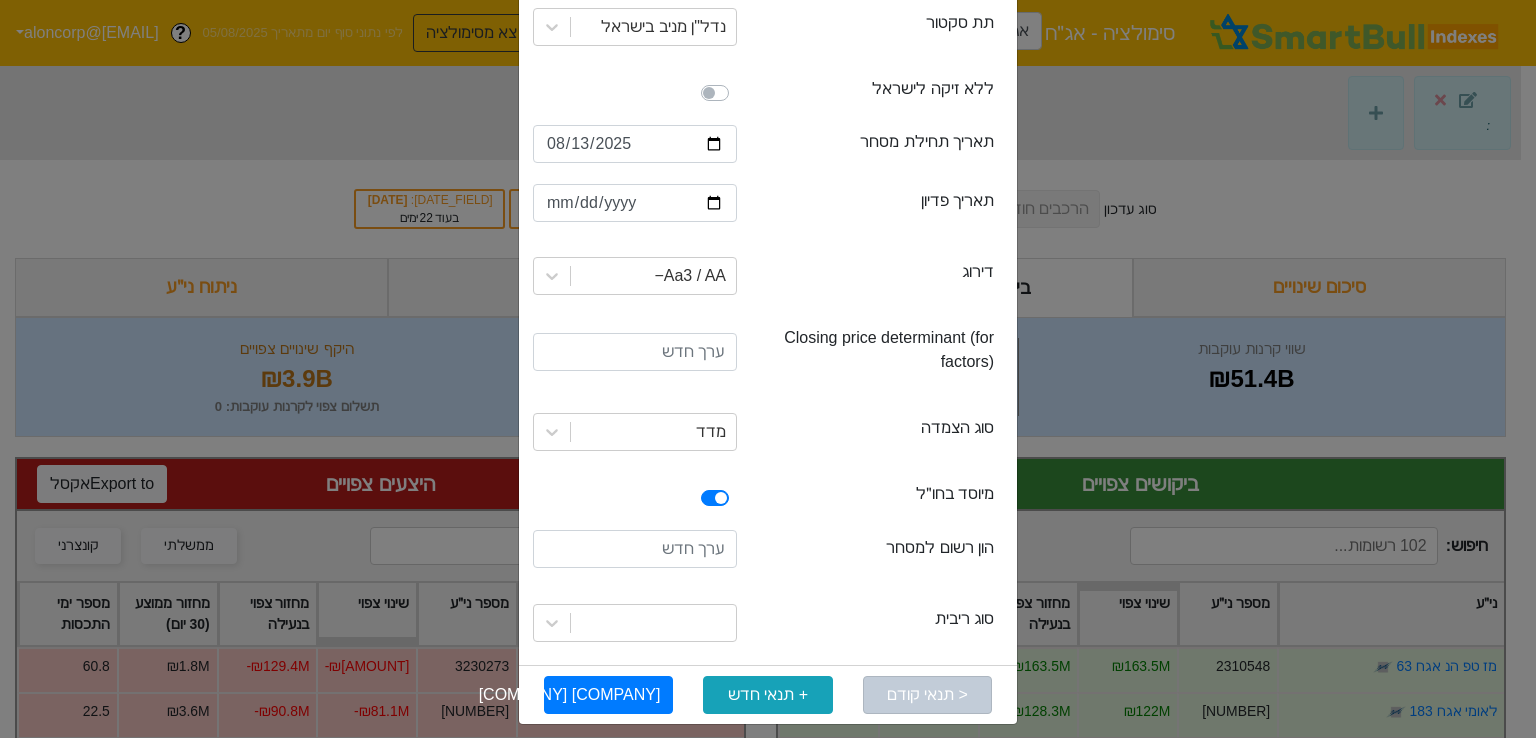 click at bounding box center [737, 486] 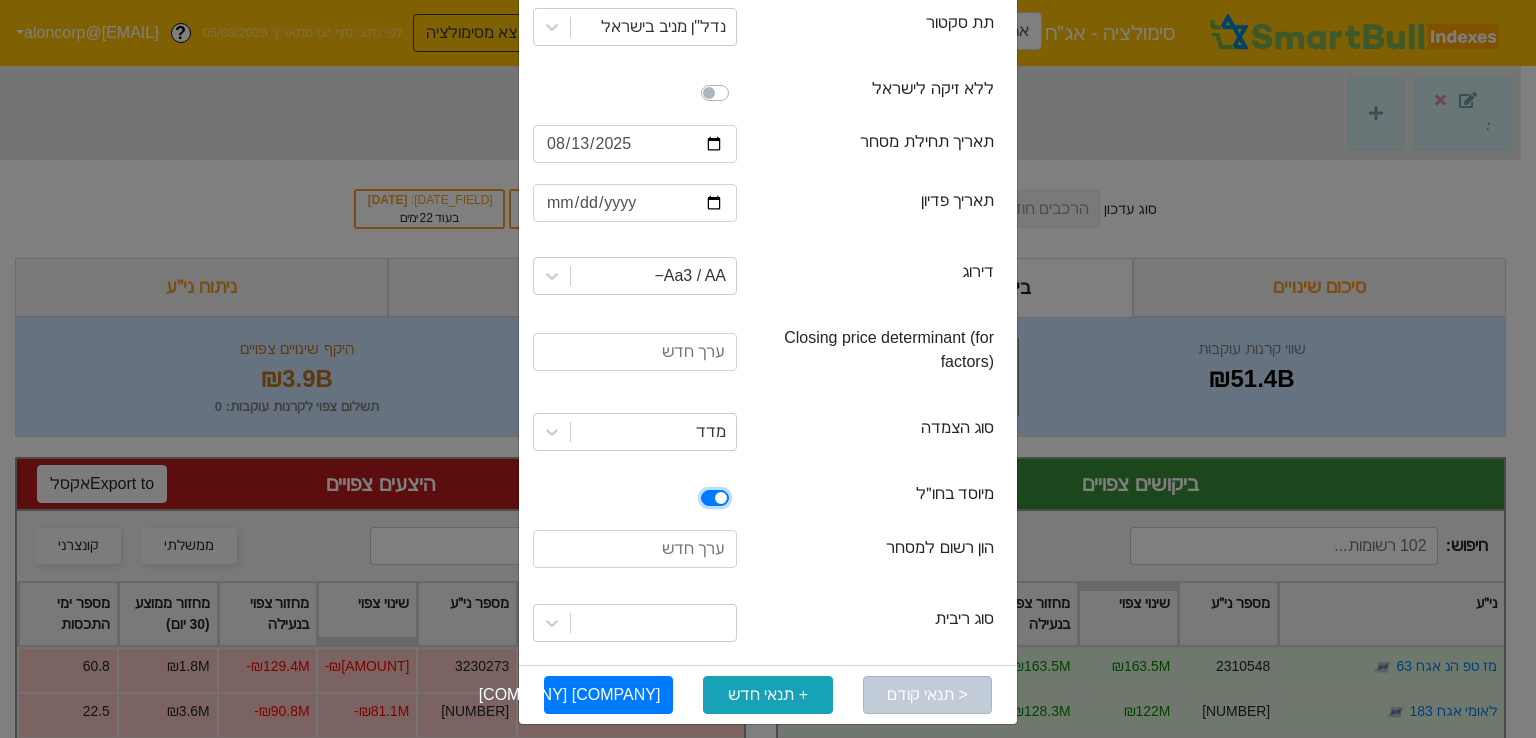 click at bounding box center (541, 496) 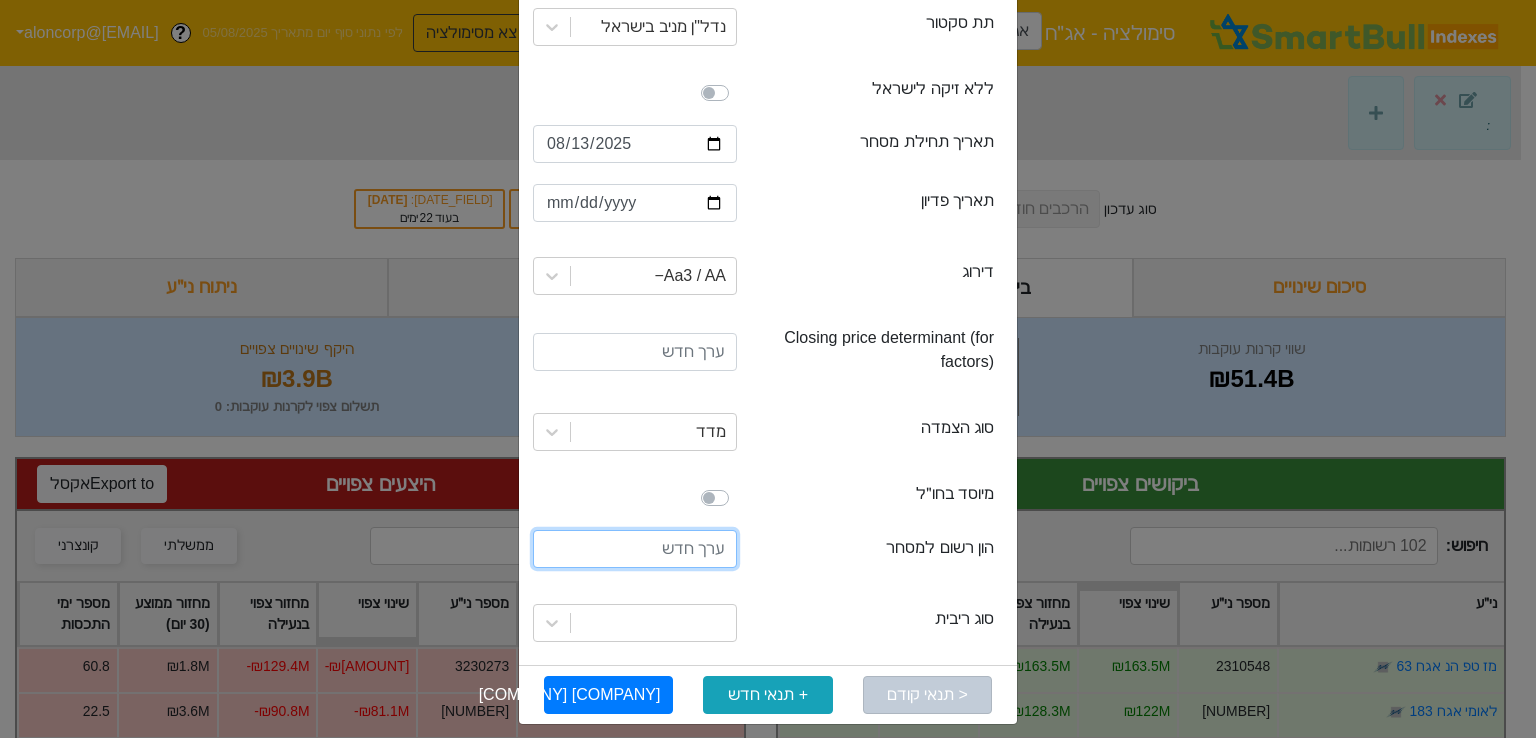 click at bounding box center (635, 549) 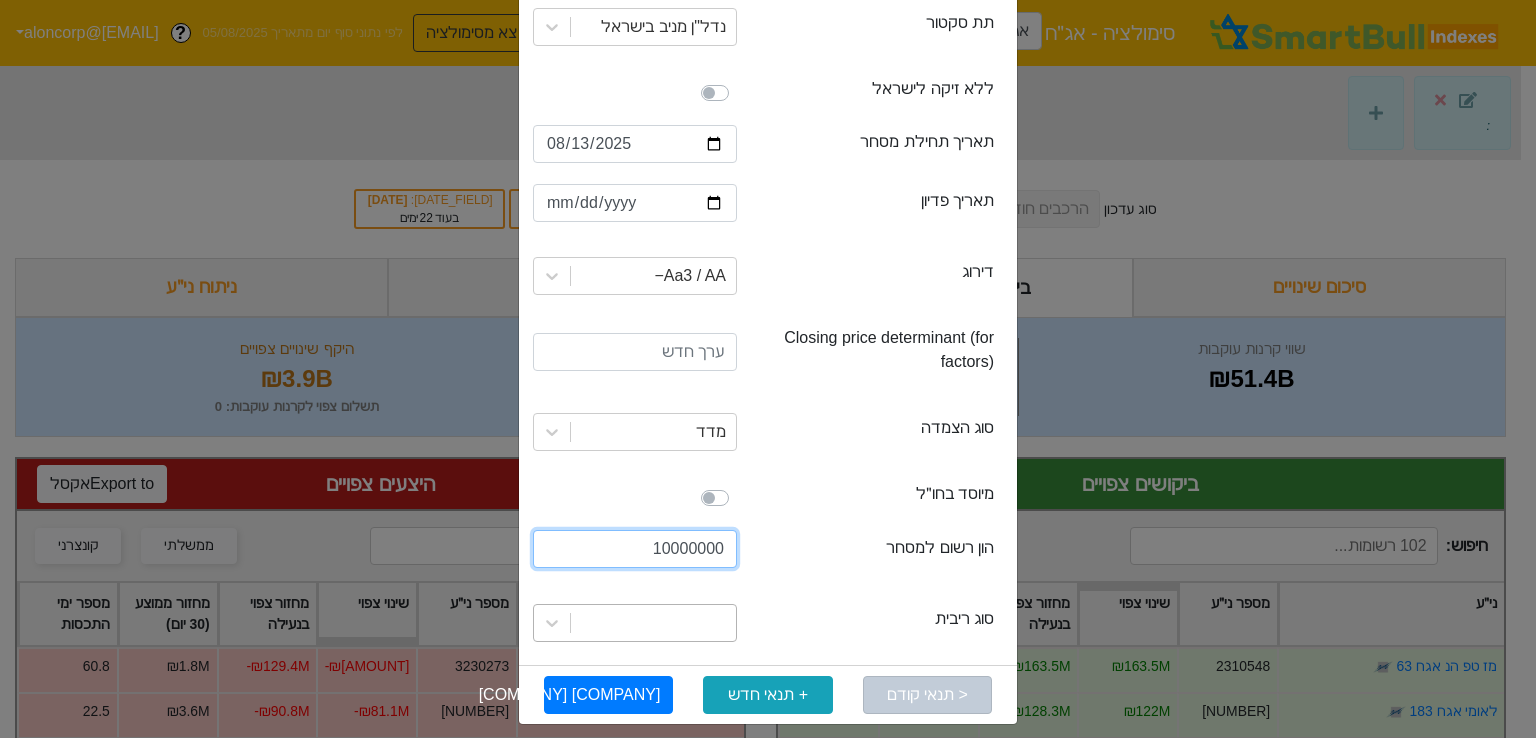 type on "10000000" 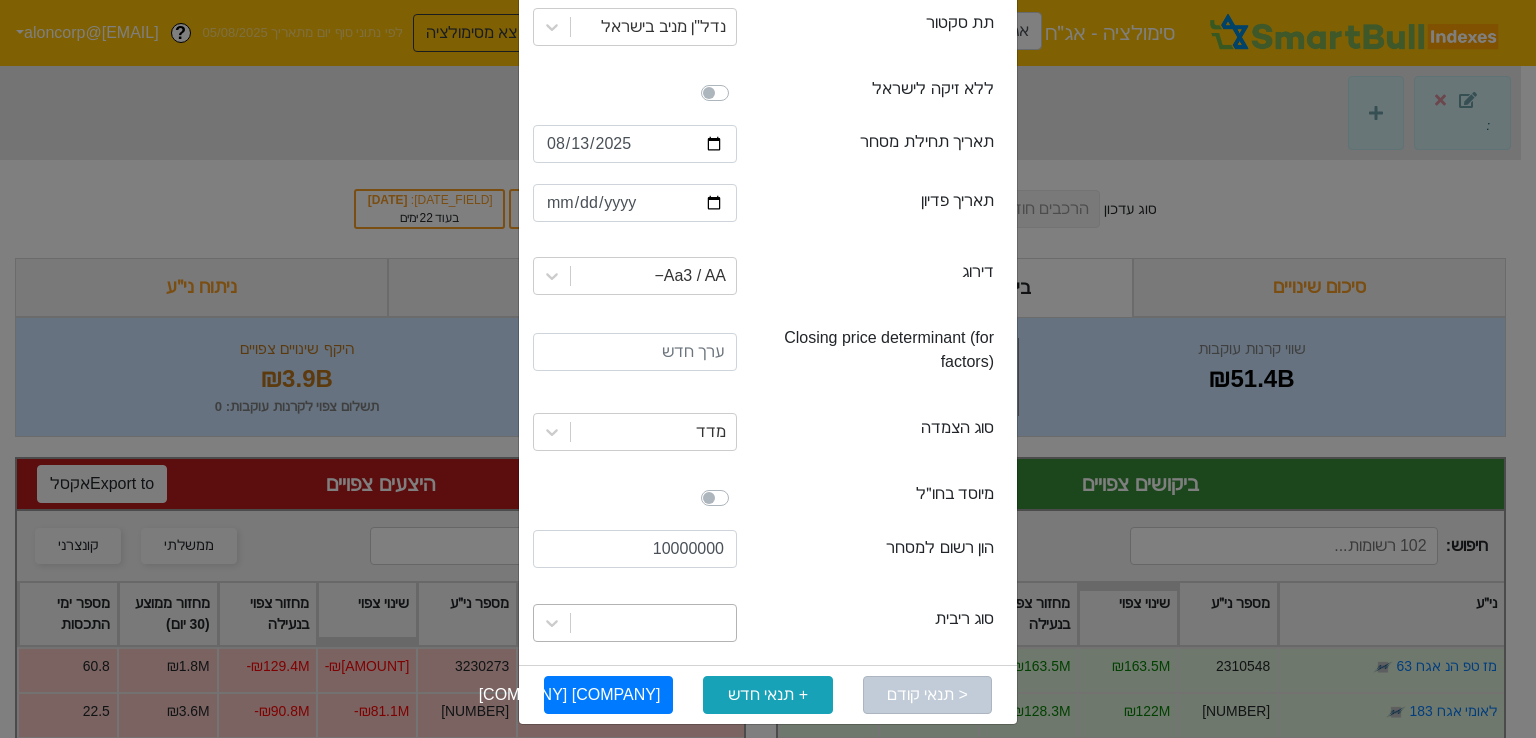 click at bounding box center [653, 623] 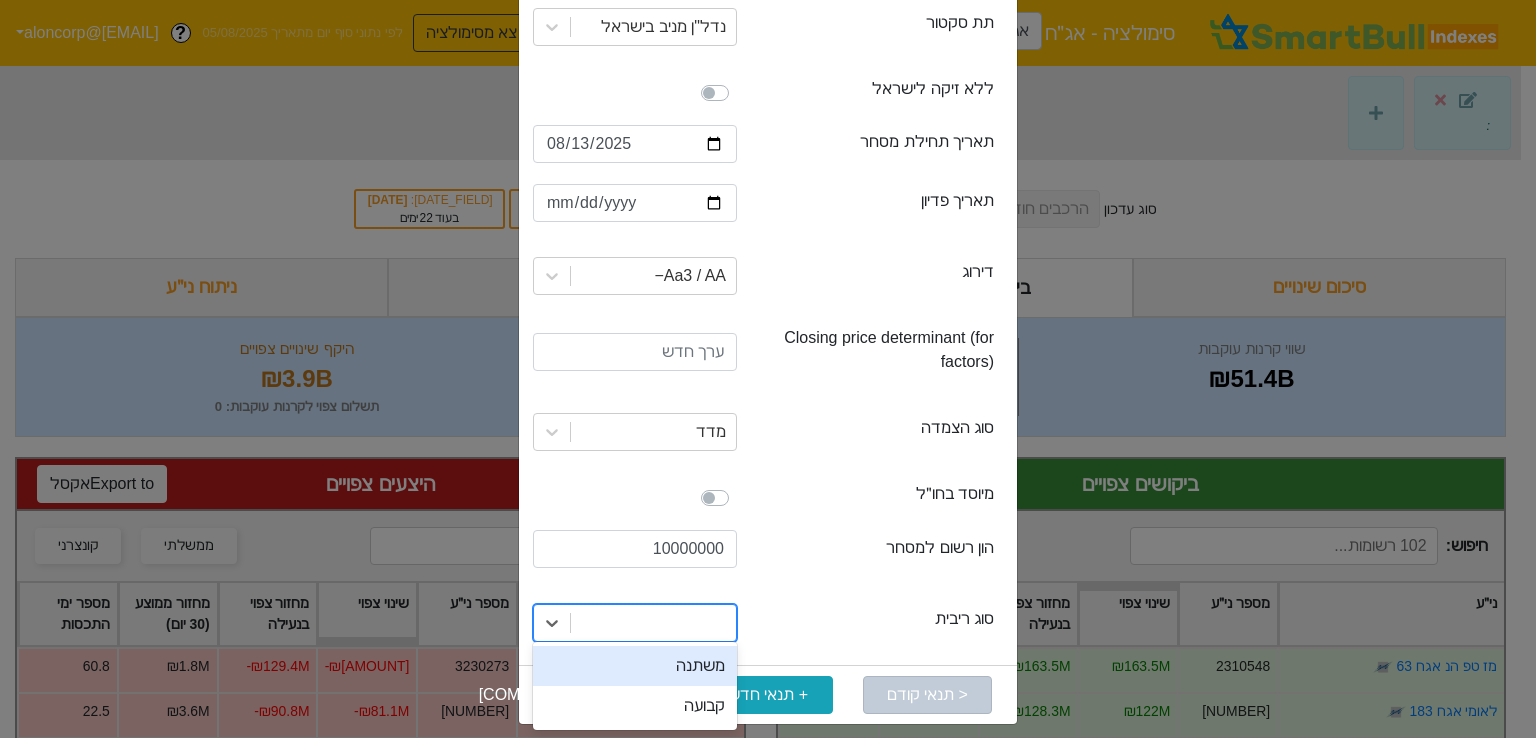 click at bounding box center (653, 623) 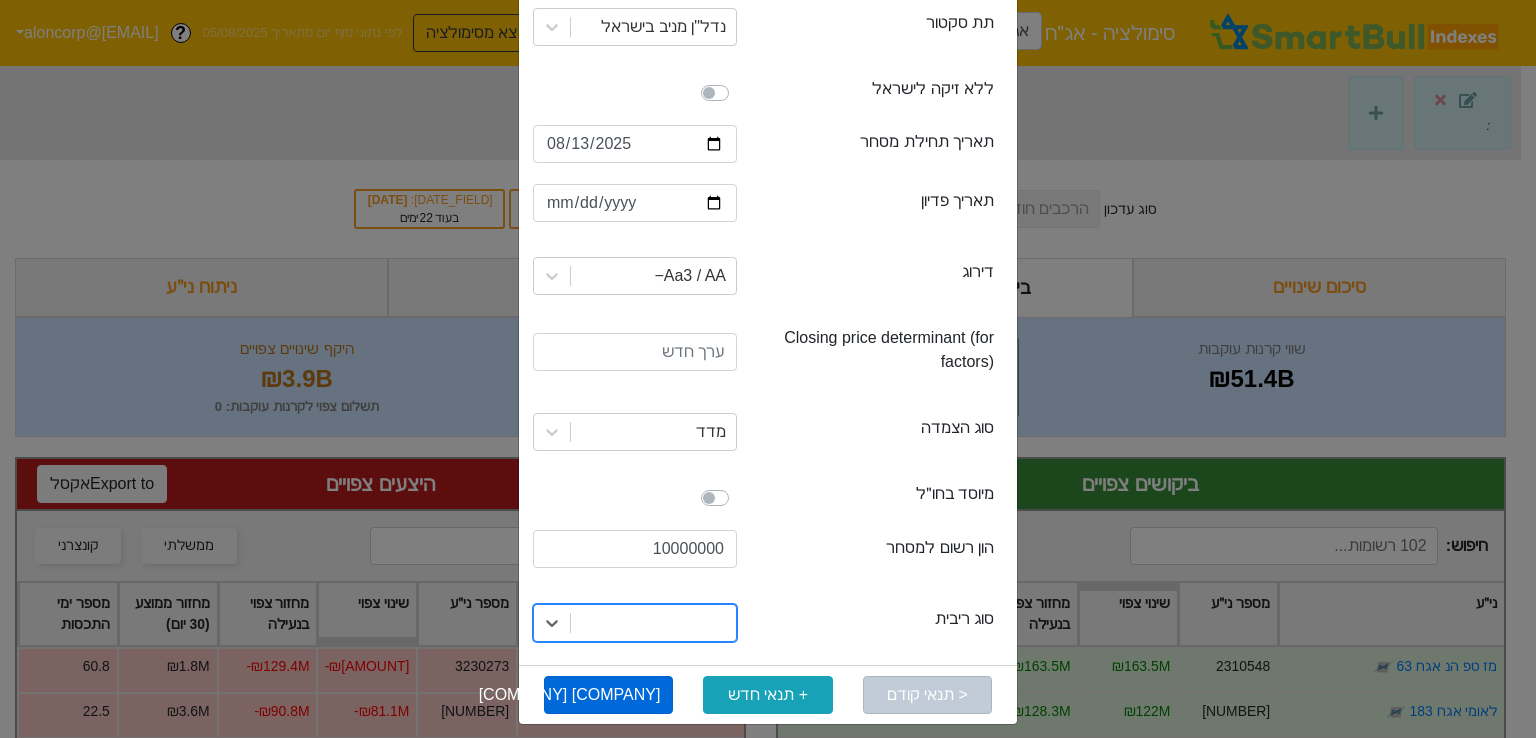 click on "[COMPANY] [COMPANY]" at bounding box center [608, 695] 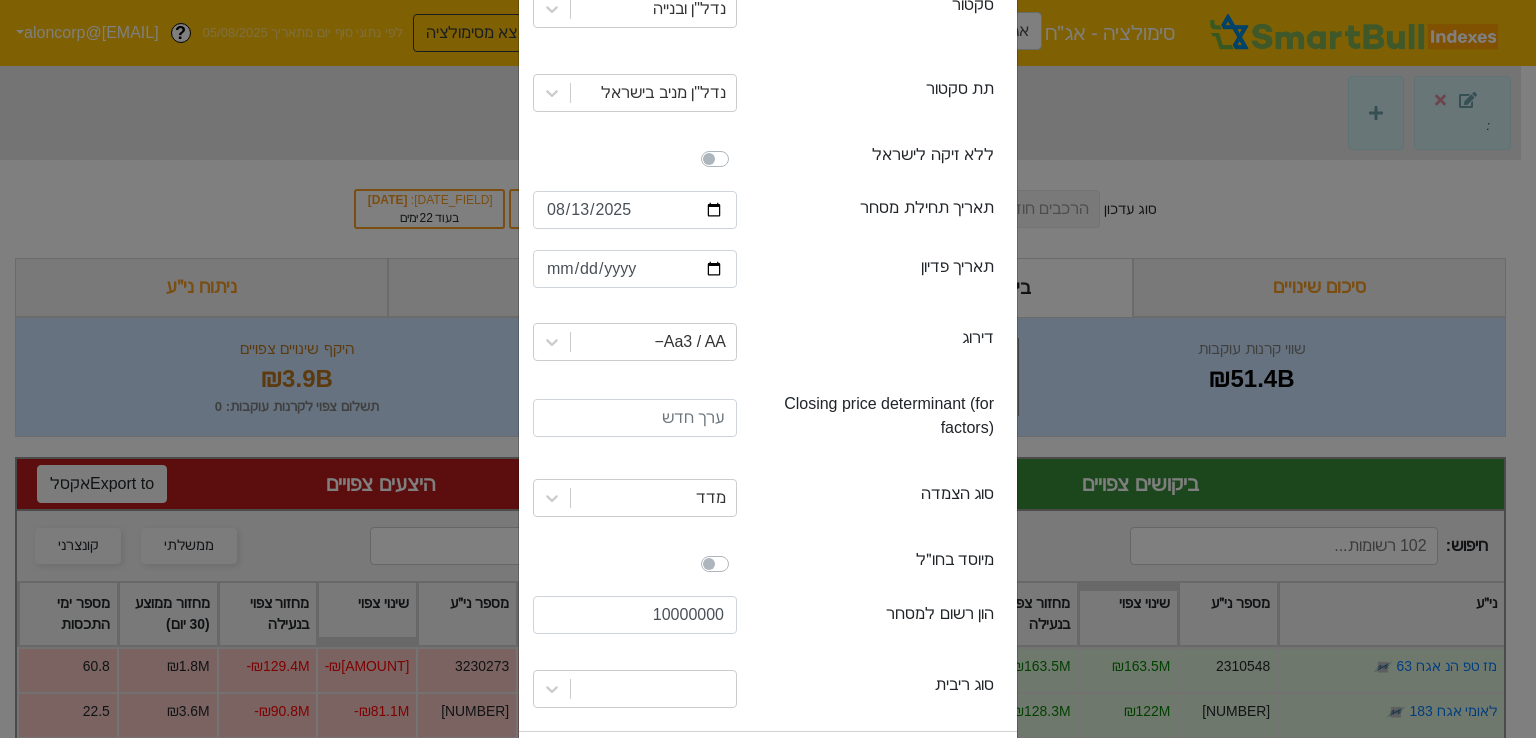 scroll, scrollTop: 460, scrollLeft: 0, axis: vertical 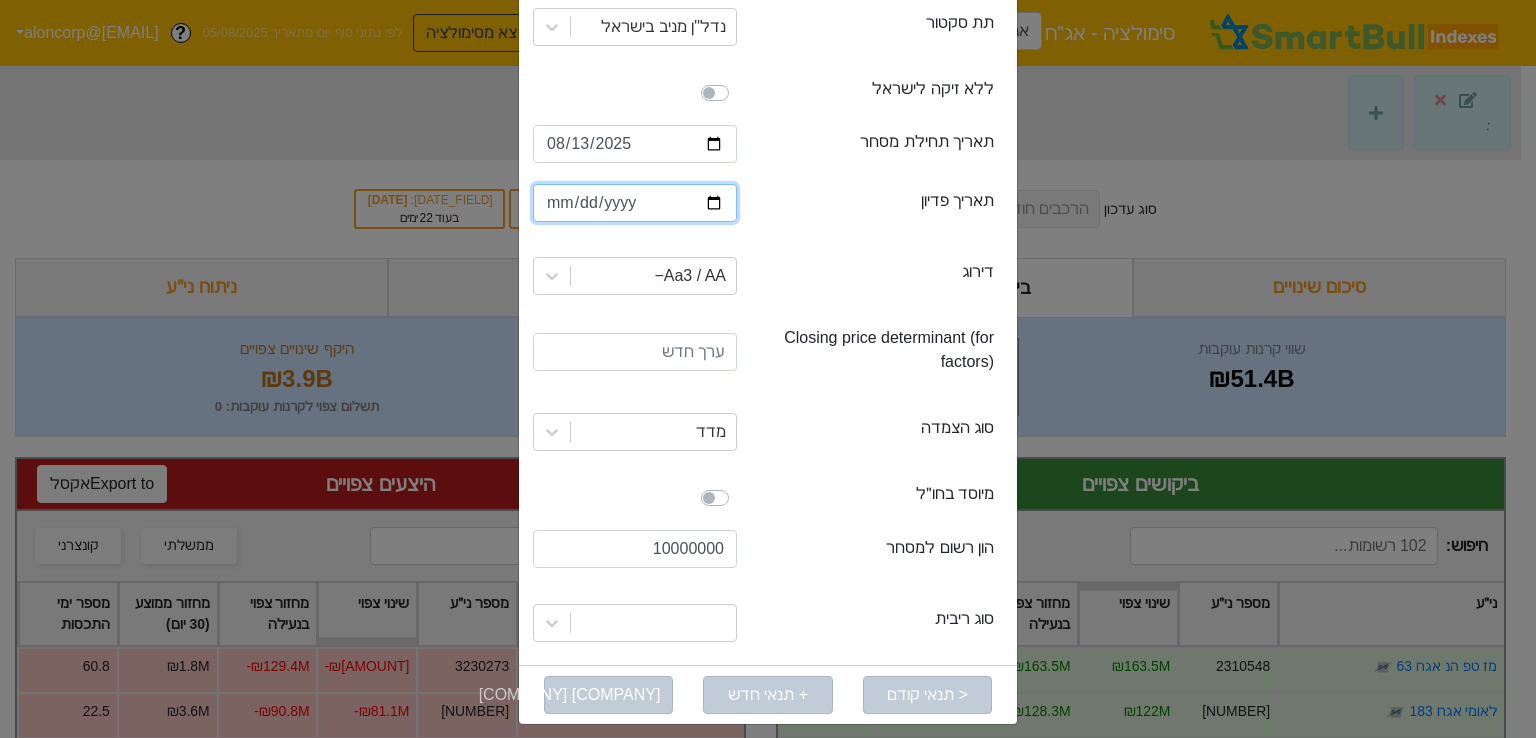 click at bounding box center [635, 203] 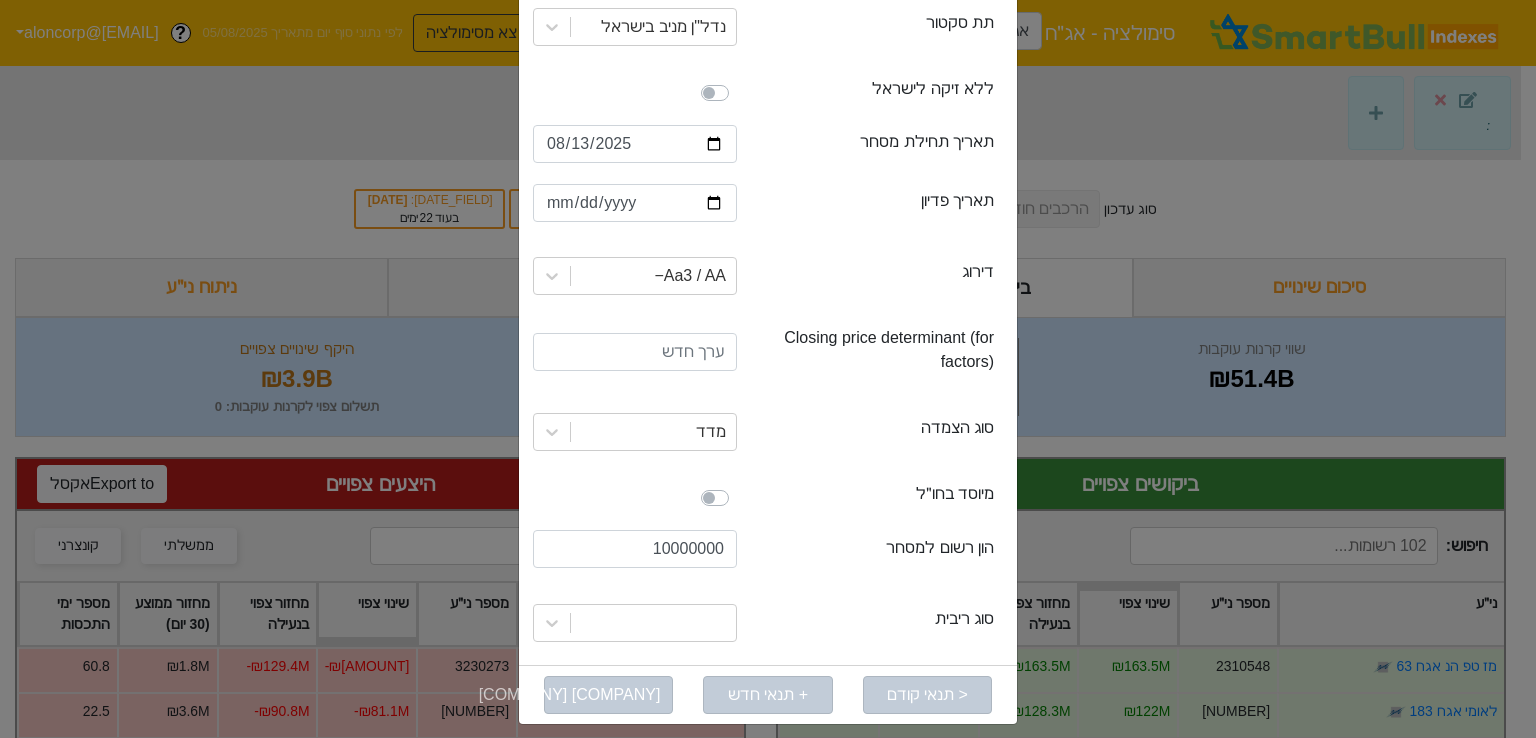 click on "ratingLevel דירוג" at bounding box center [877, 276] 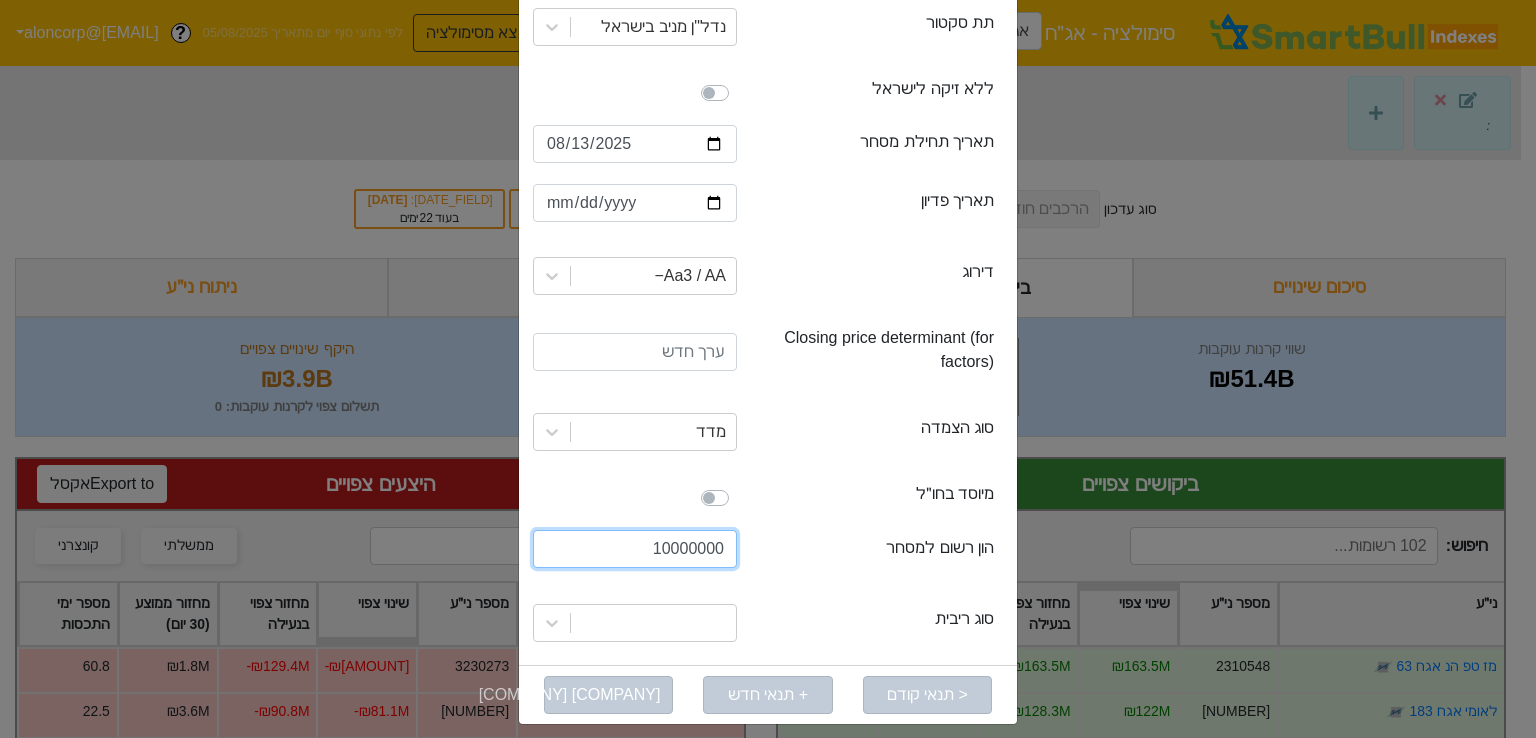 click on "10000000" at bounding box center [635, 549] 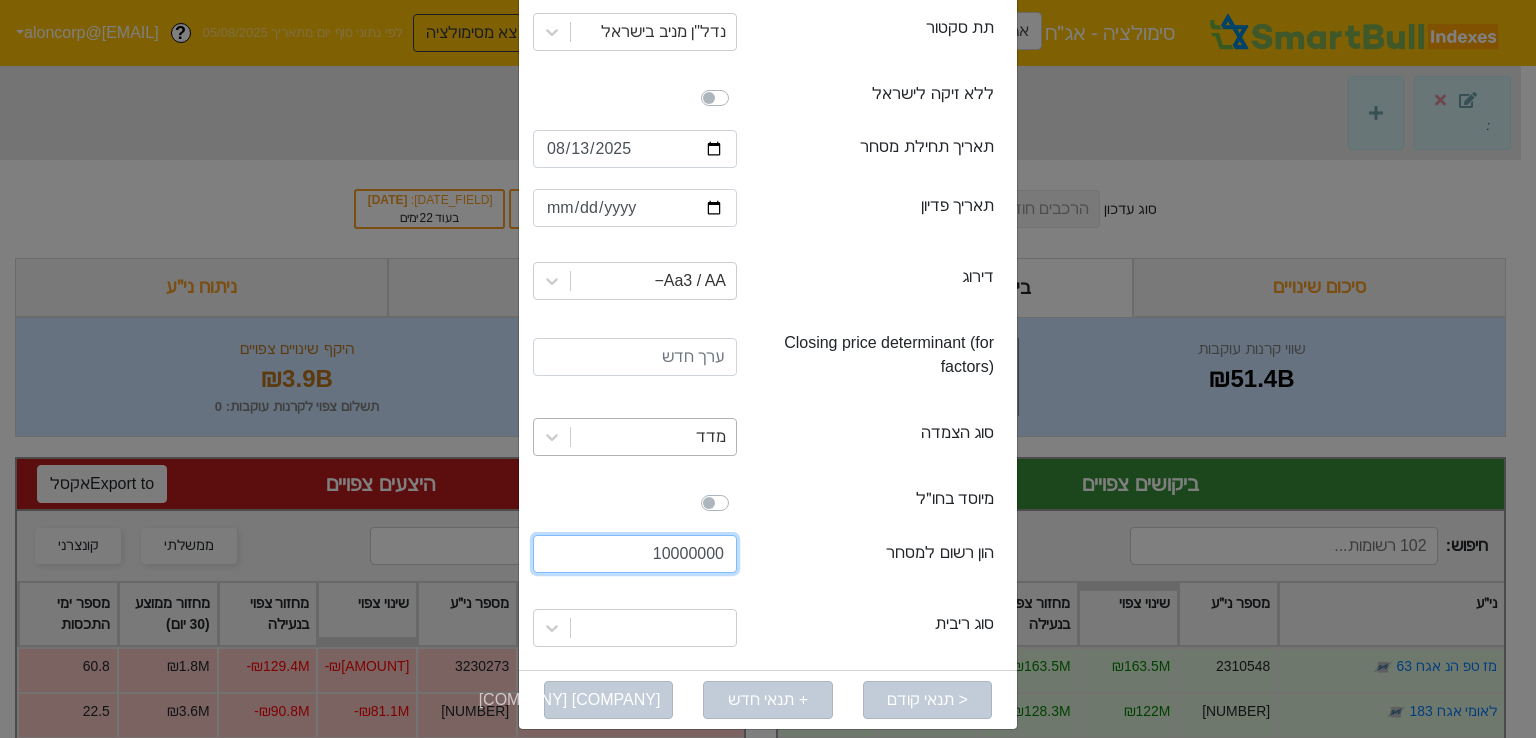 scroll, scrollTop: 460, scrollLeft: 0, axis: vertical 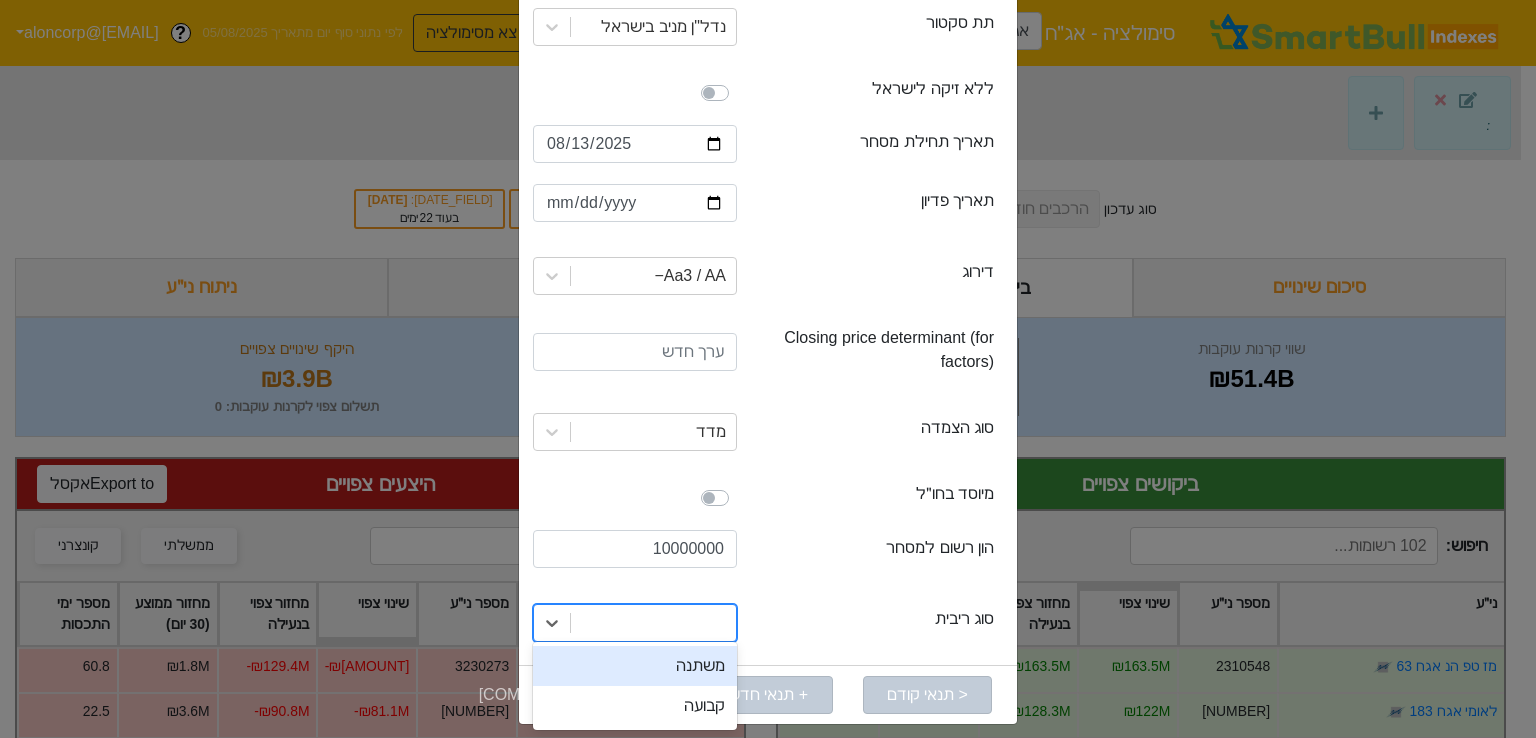 click at bounding box center (653, 623) 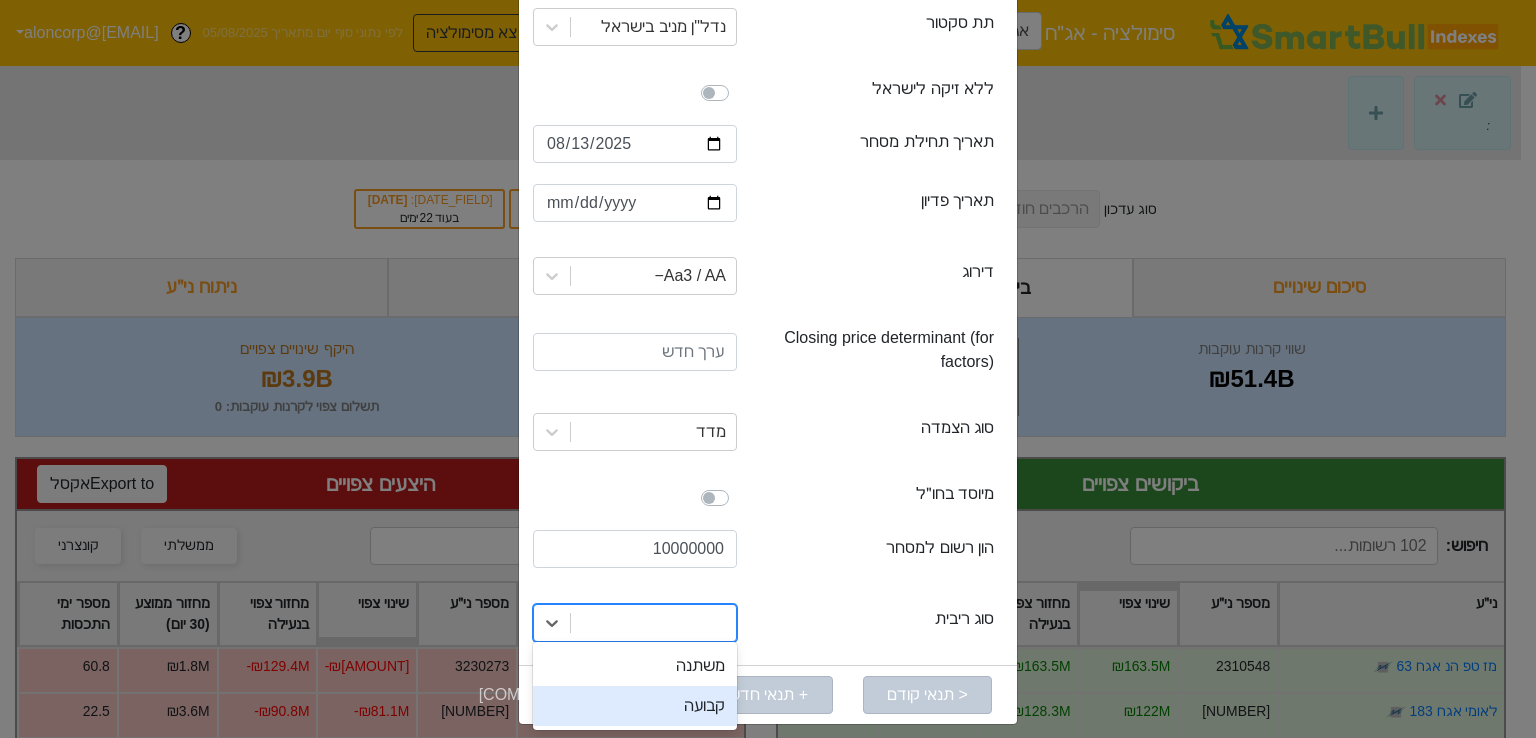 click on "קבועה" at bounding box center [635, 706] 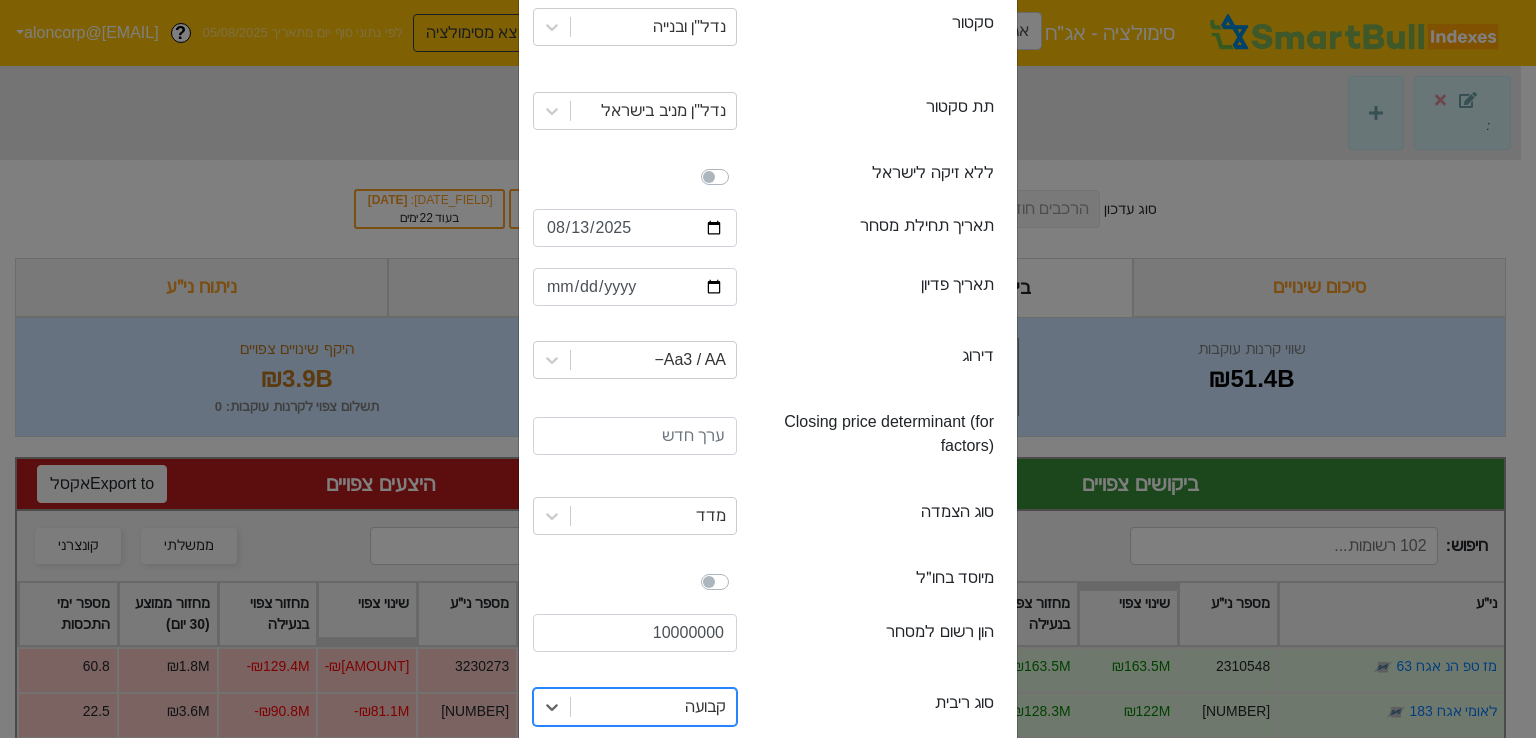 scroll, scrollTop: 60, scrollLeft: 0, axis: vertical 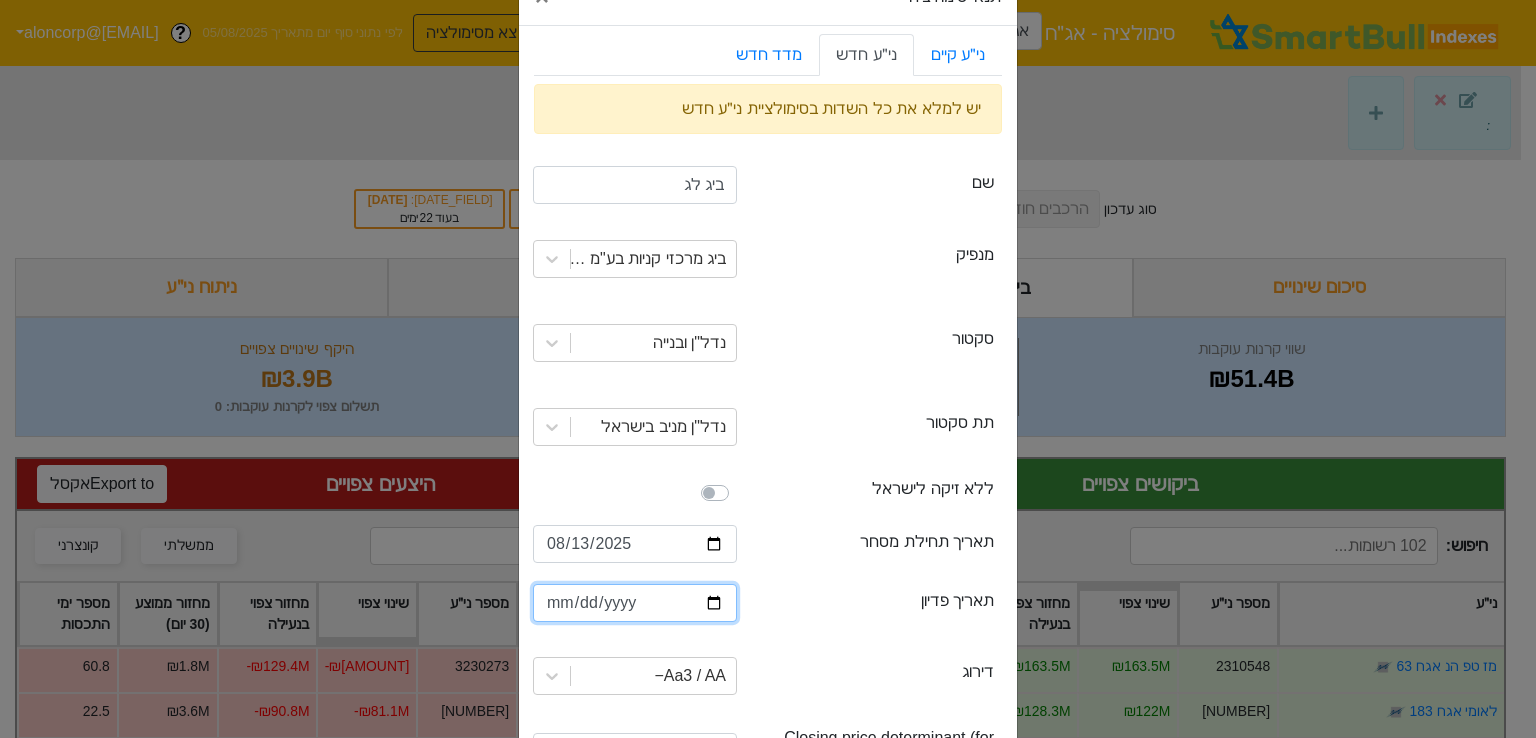 click at bounding box center (635, 603) 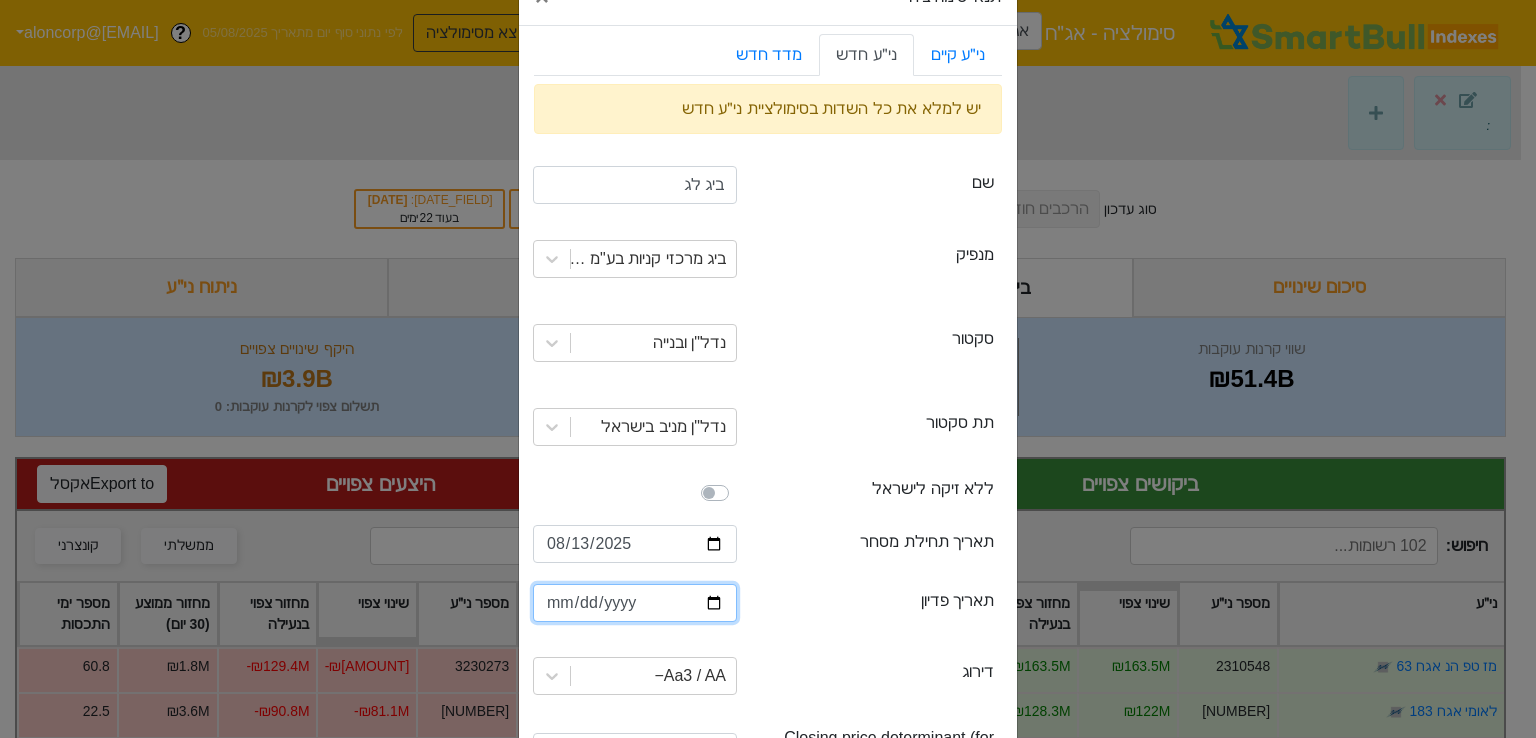type on "2025-12-06" 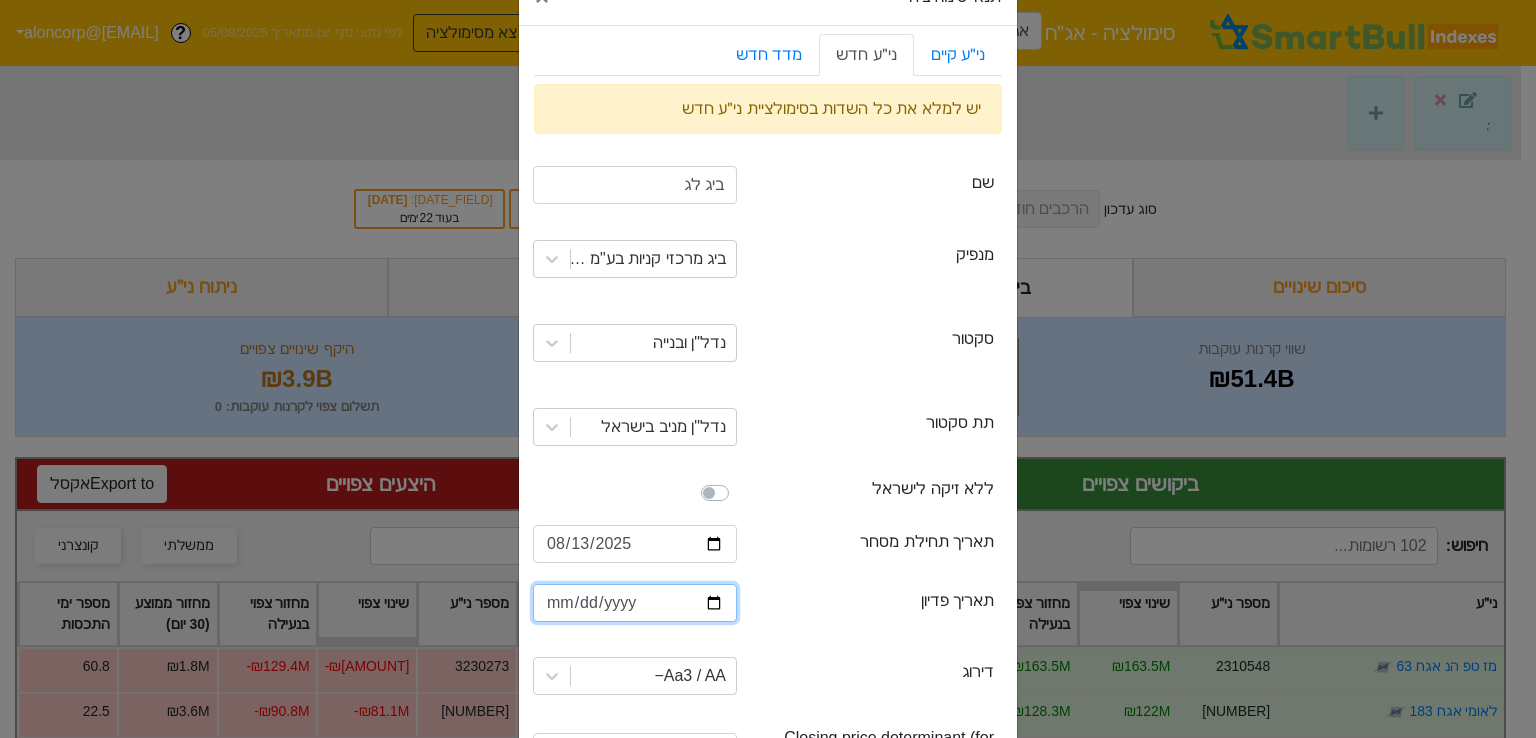 click at bounding box center [635, 603] 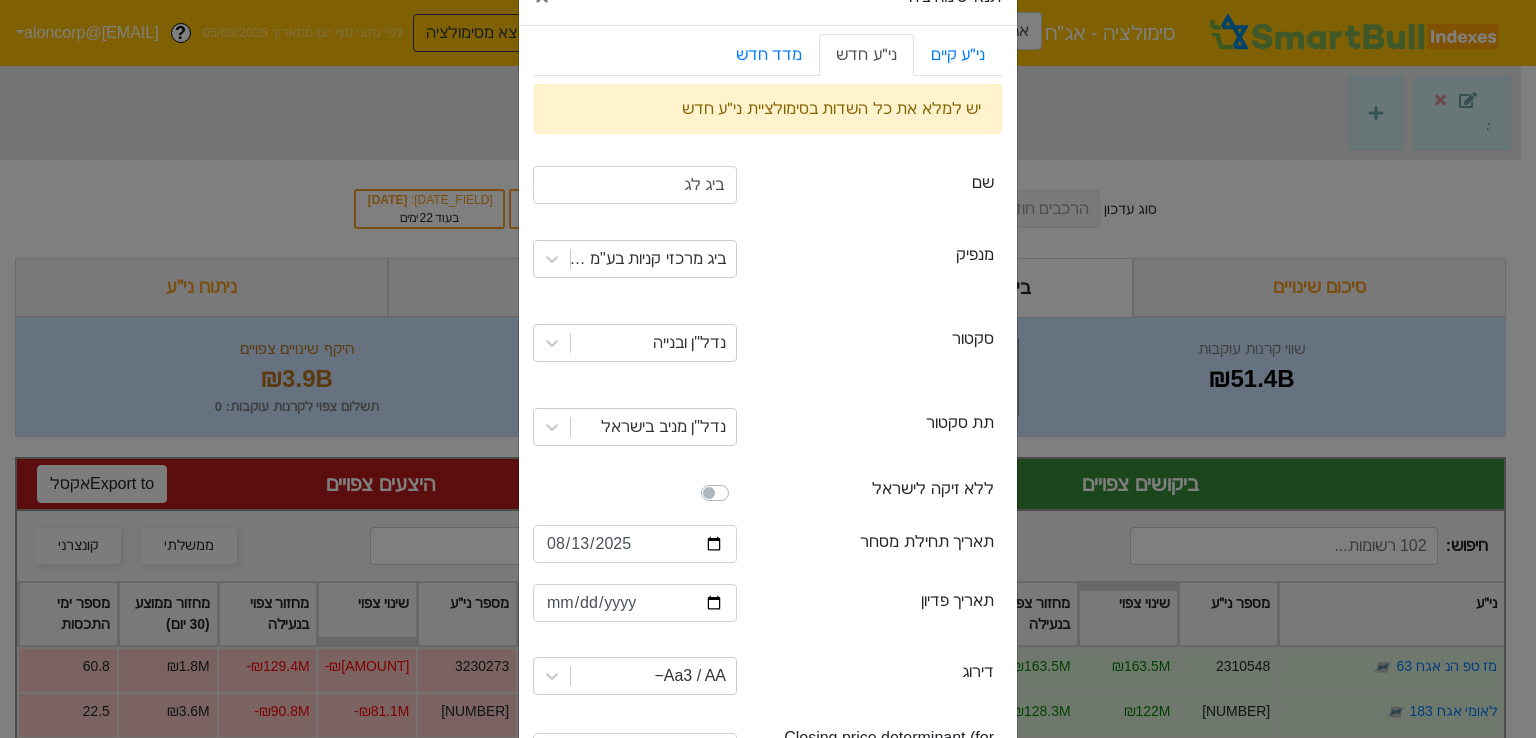 click on "subSector תת סקטור נדל"ן מניב בישראל" at bounding box center (768, 427) 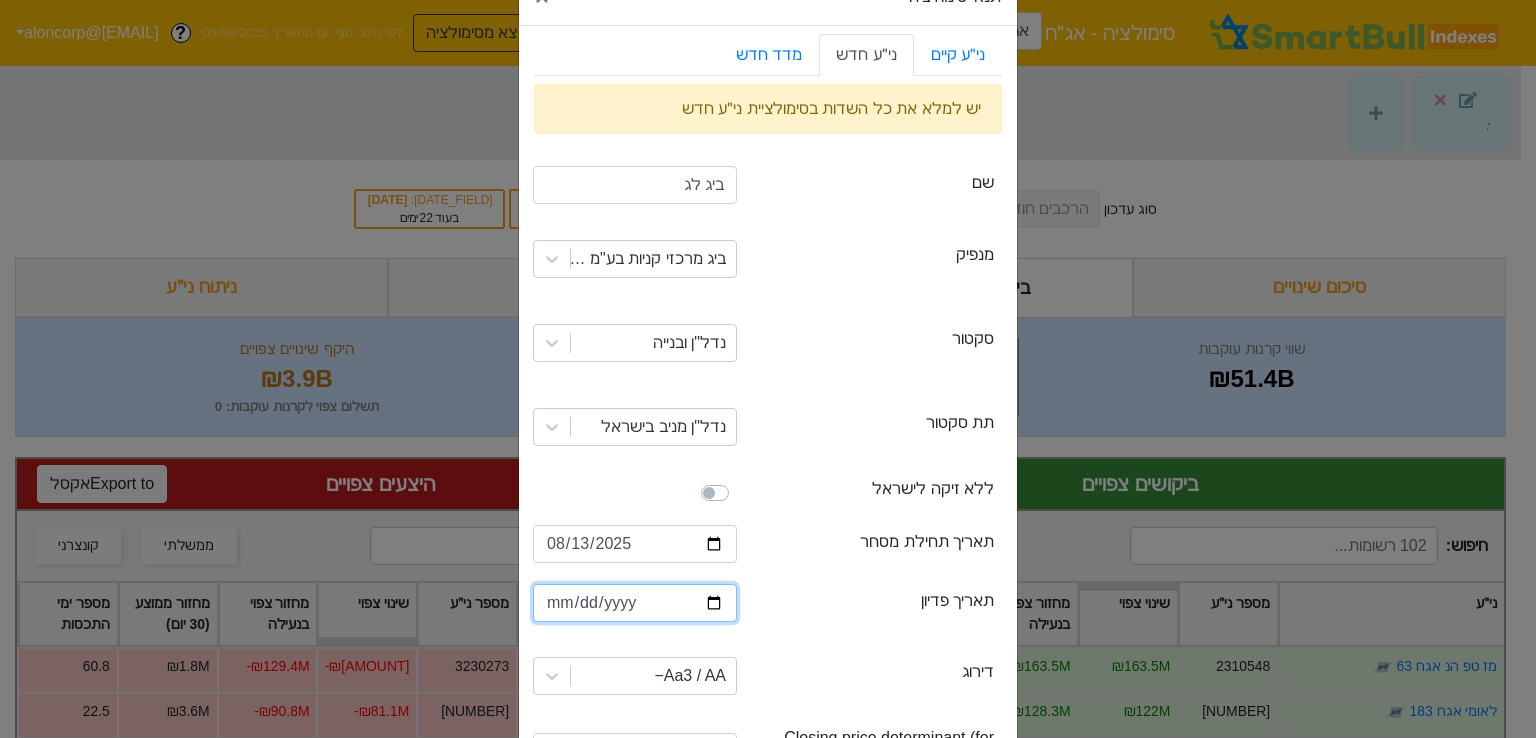 click at bounding box center [635, 603] 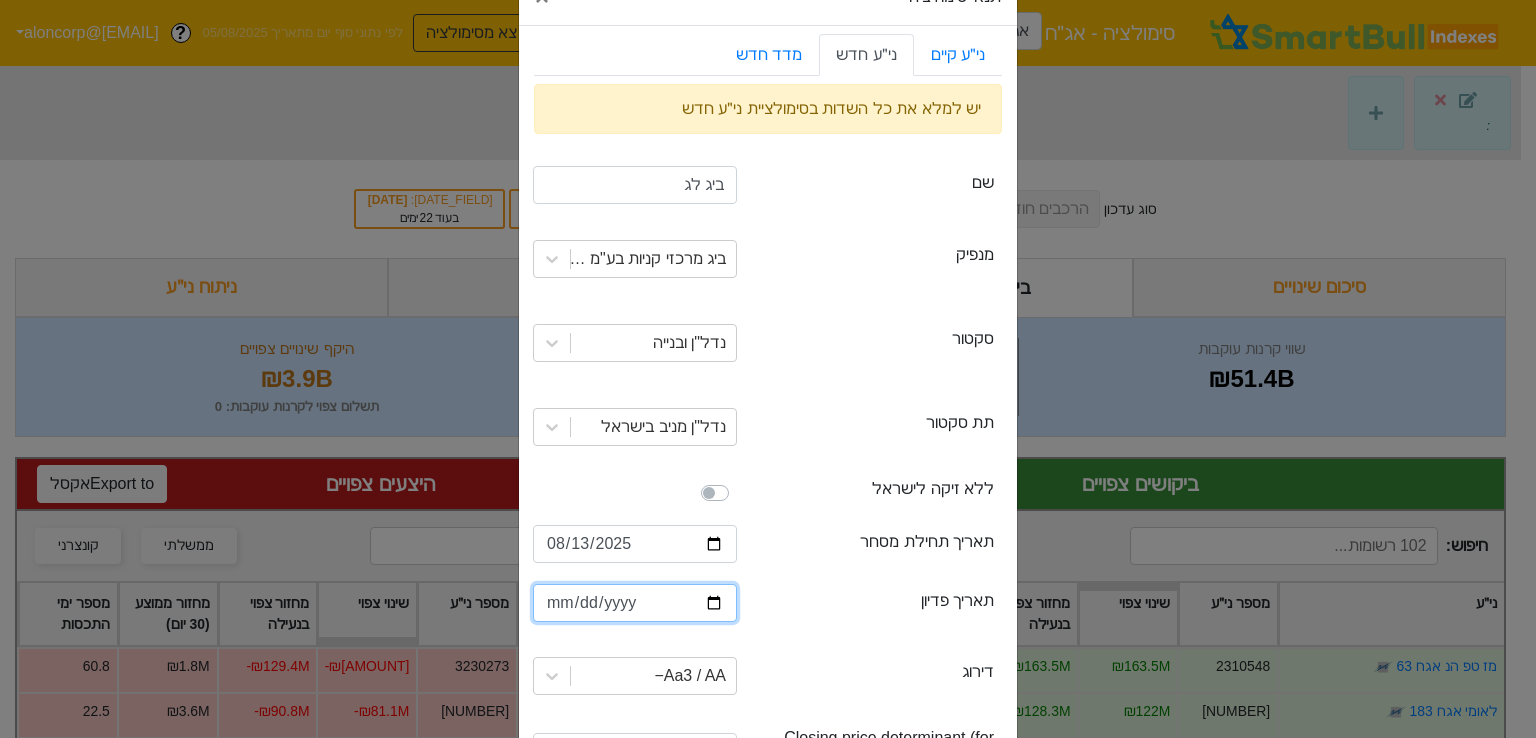 type on "2038-08-13" 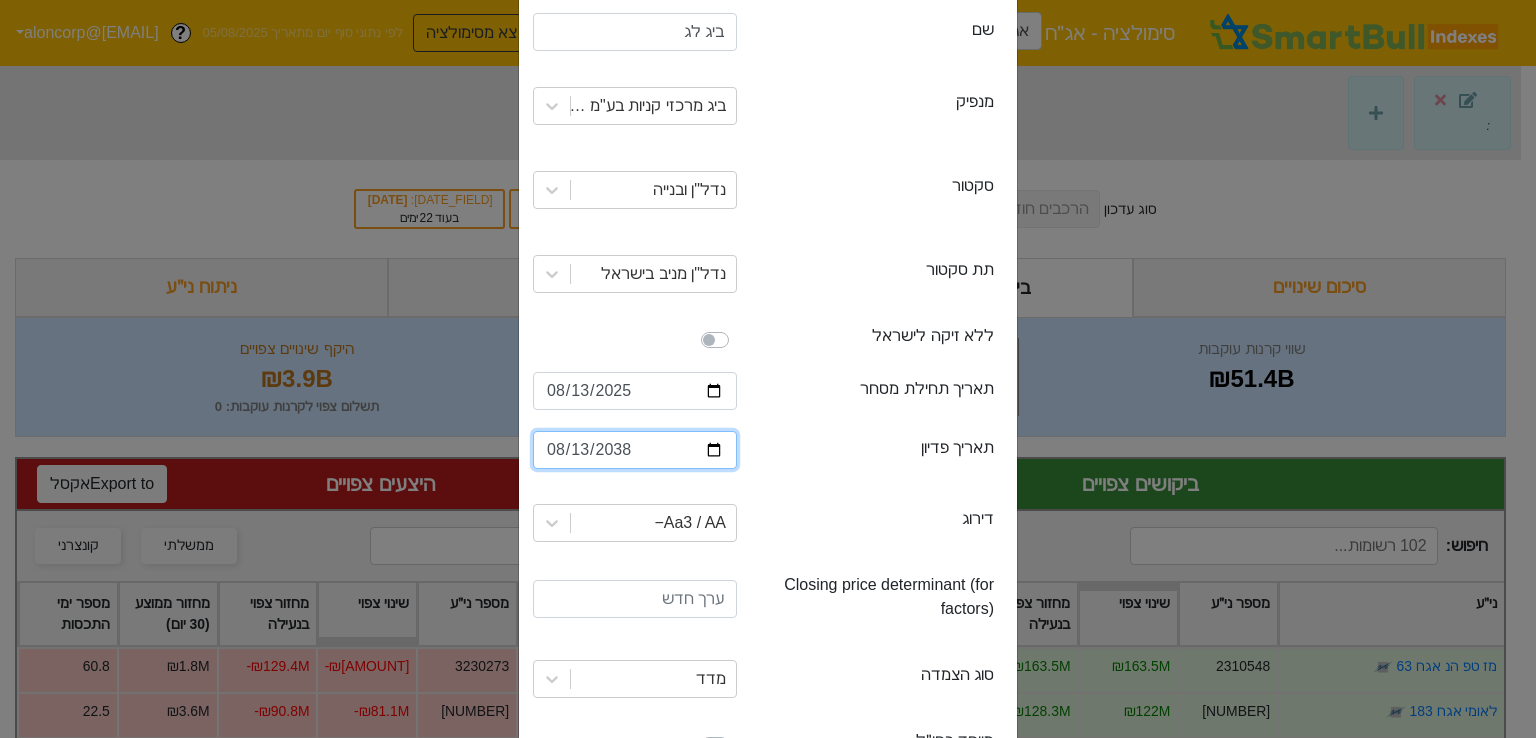 scroll, scrollTop: 460, scrollLeft: 0, axis: vertical 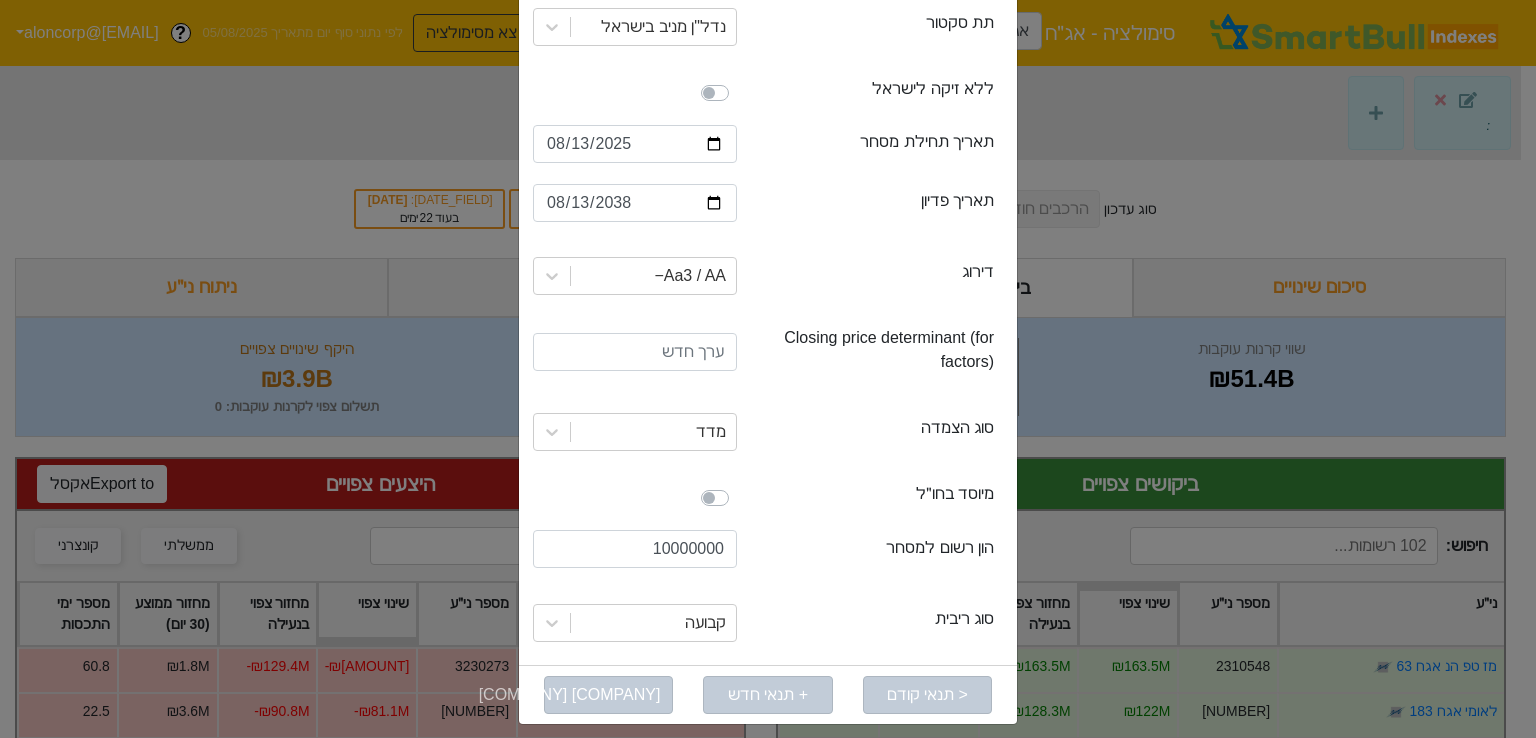 click on "incorporatedAbroad מיוסד בחו״ל" at bounding box center [768, 498] 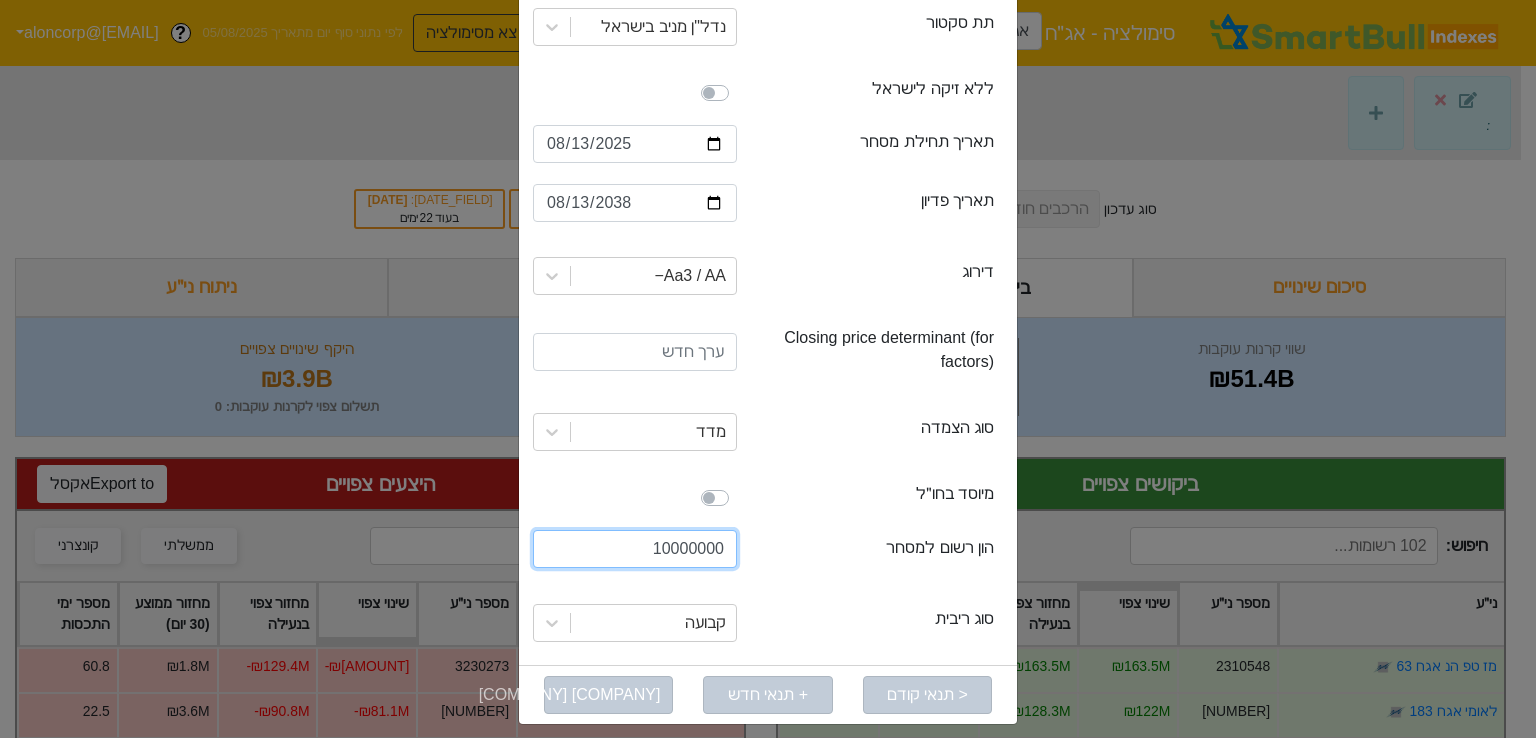 click on "10000000" at bounding box center (635, 549) 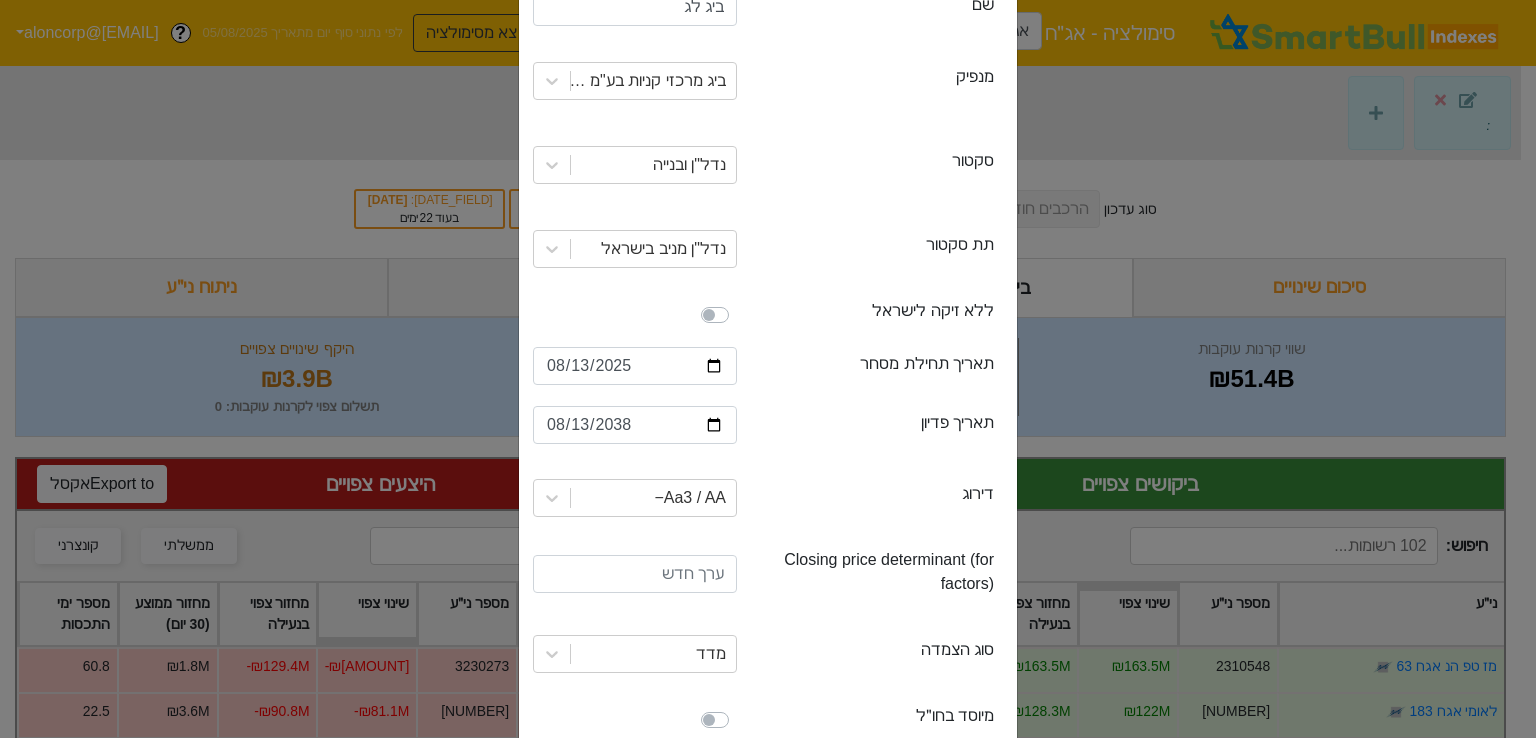 scroll, scrollTop: 160, scrollLeft: 0, axis: vertical 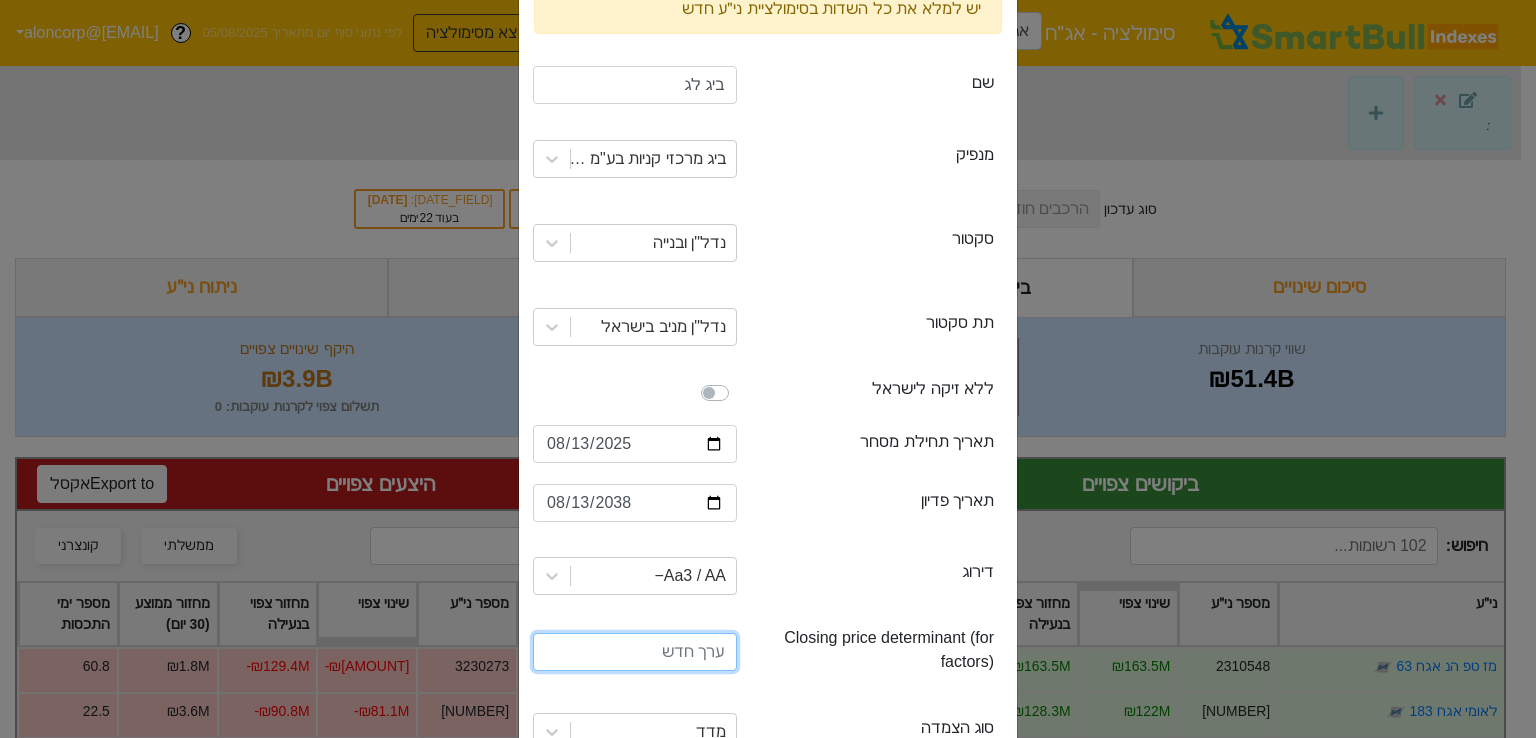 click at bounding box center (635, 652) 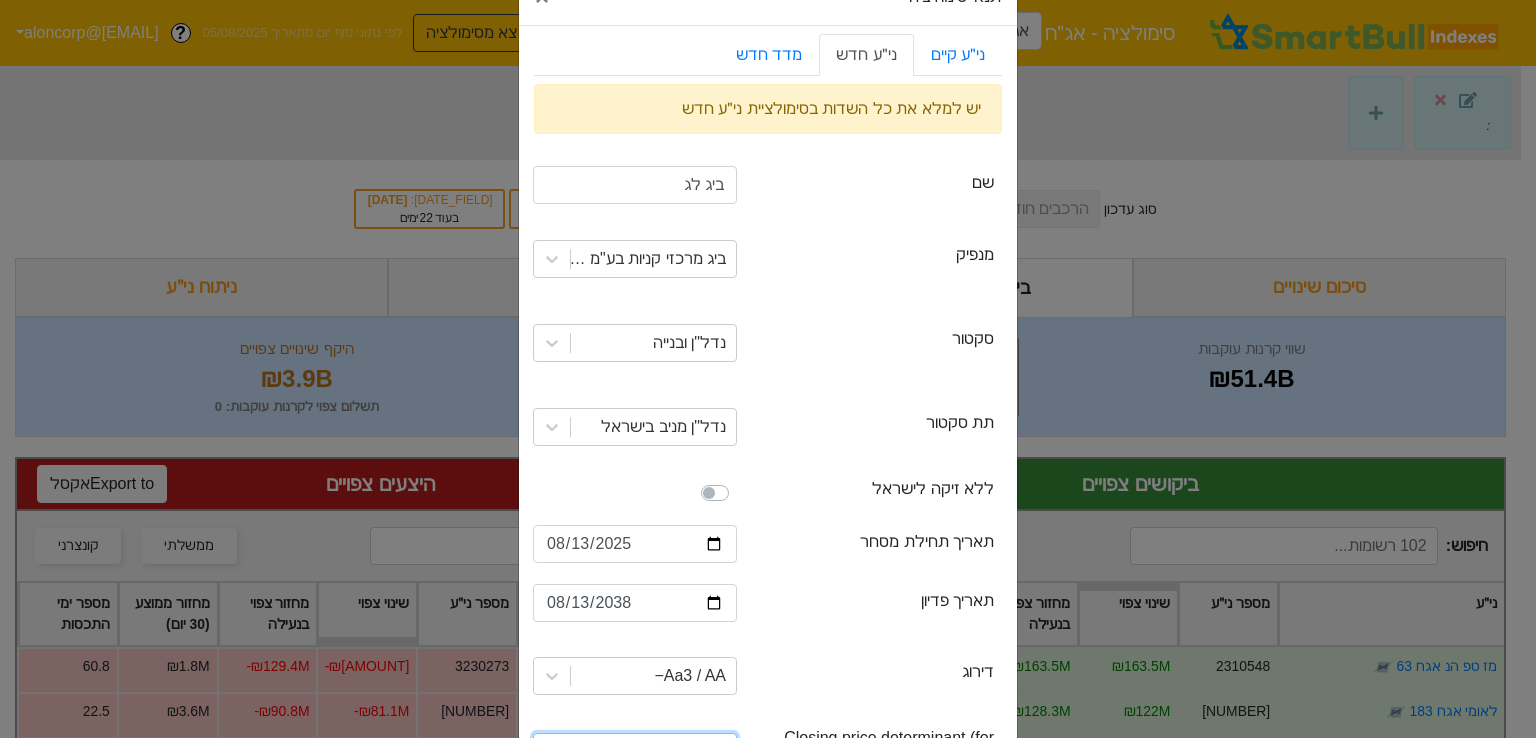 scroll, scrollTop: 460, scrollLeft: 0, axis: vertical 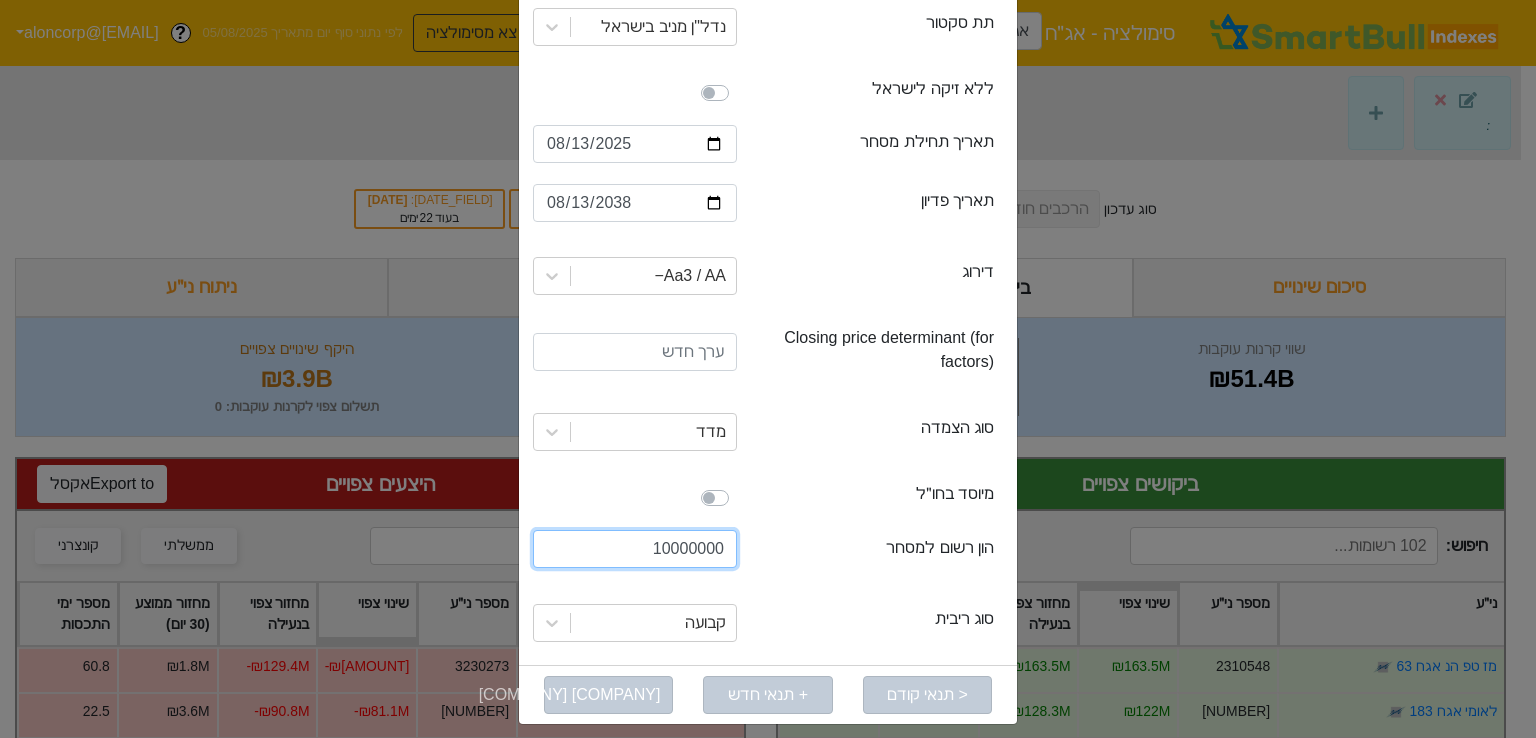click on "10000000" at bounding box center [635, 549] 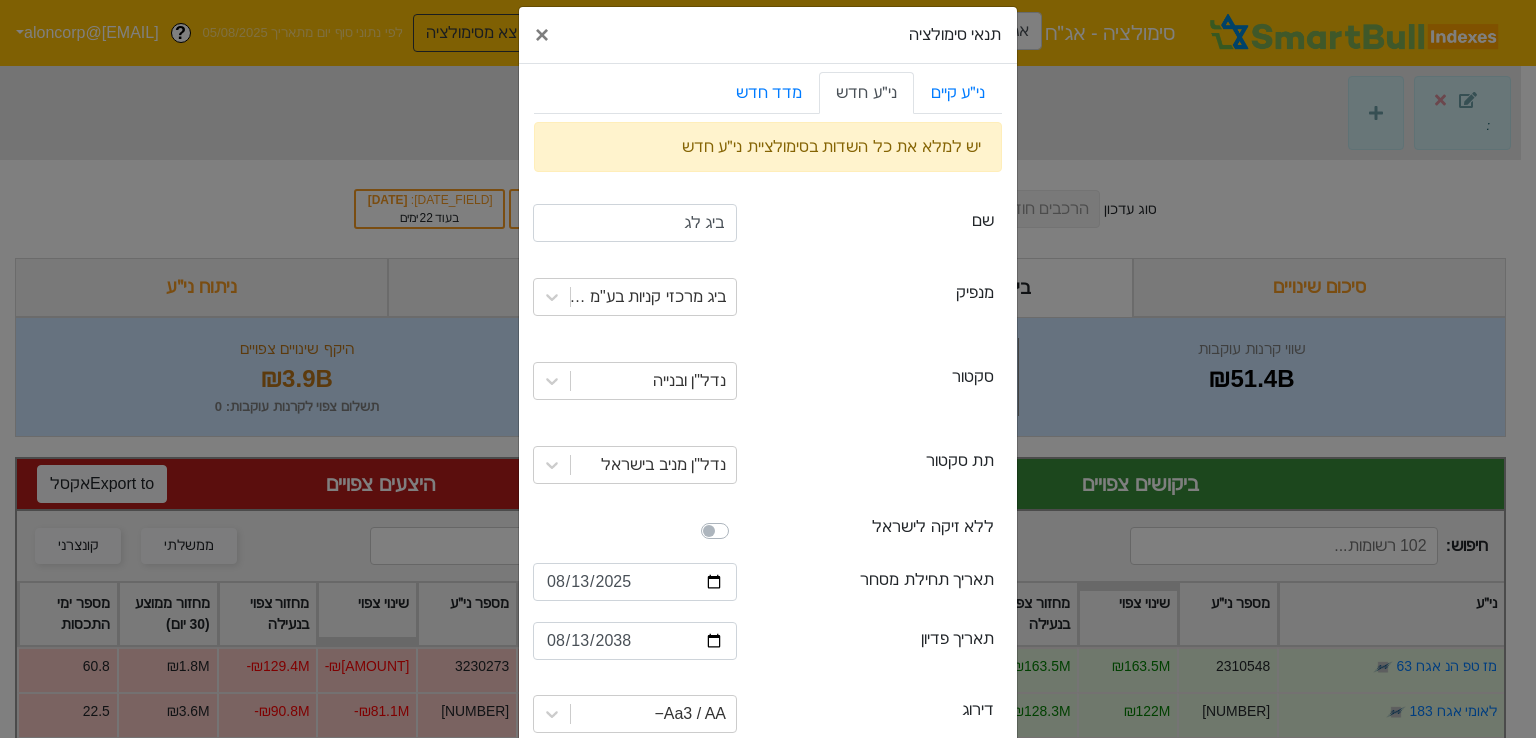 scroll, scrollTop: 0, scrollLeft: 0, axis: both 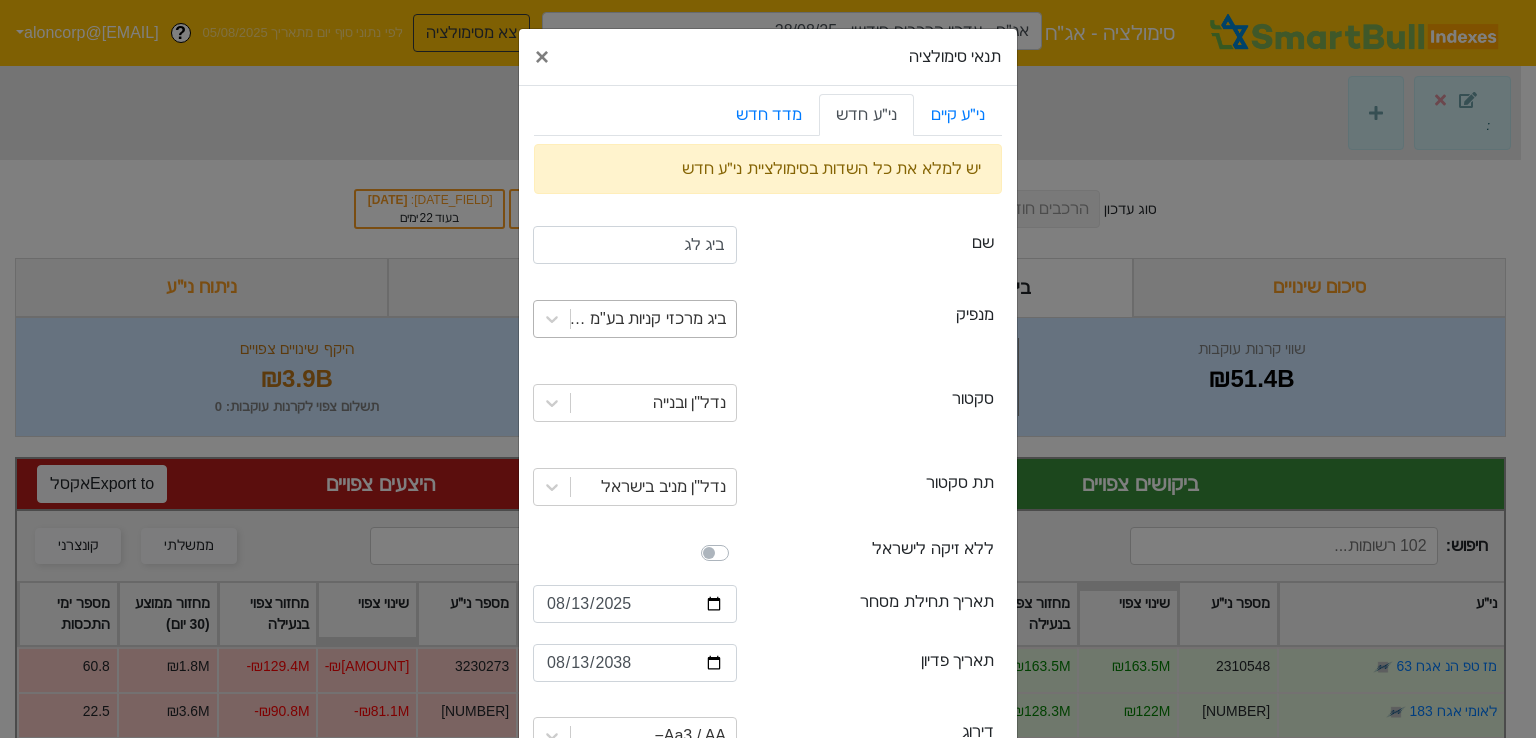 click on "ביג מרכזי קניות בע"מ (1327)" at bounding box center [647, 319] 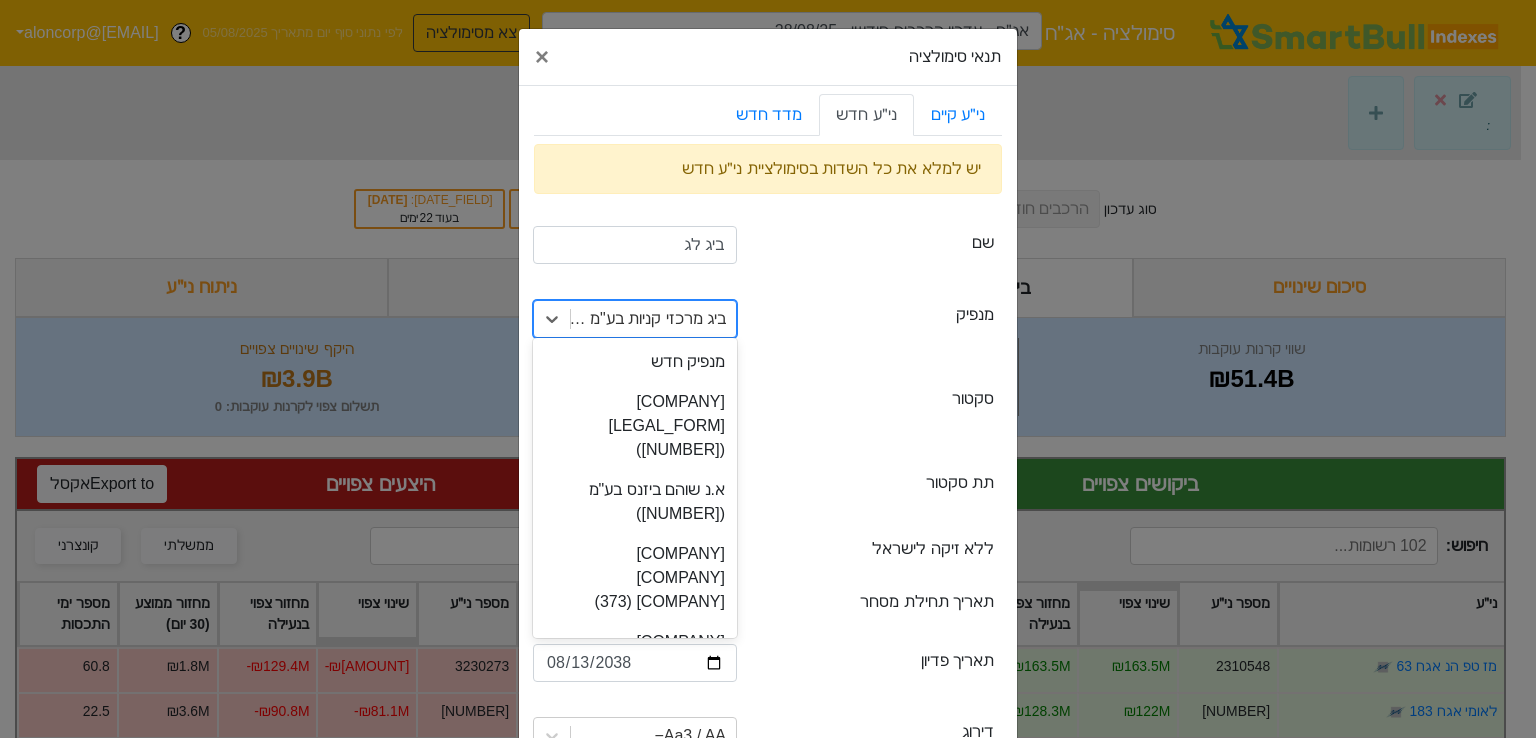 scroll, scrollTop: 4093, scrollLeft: 0, axis: vertical 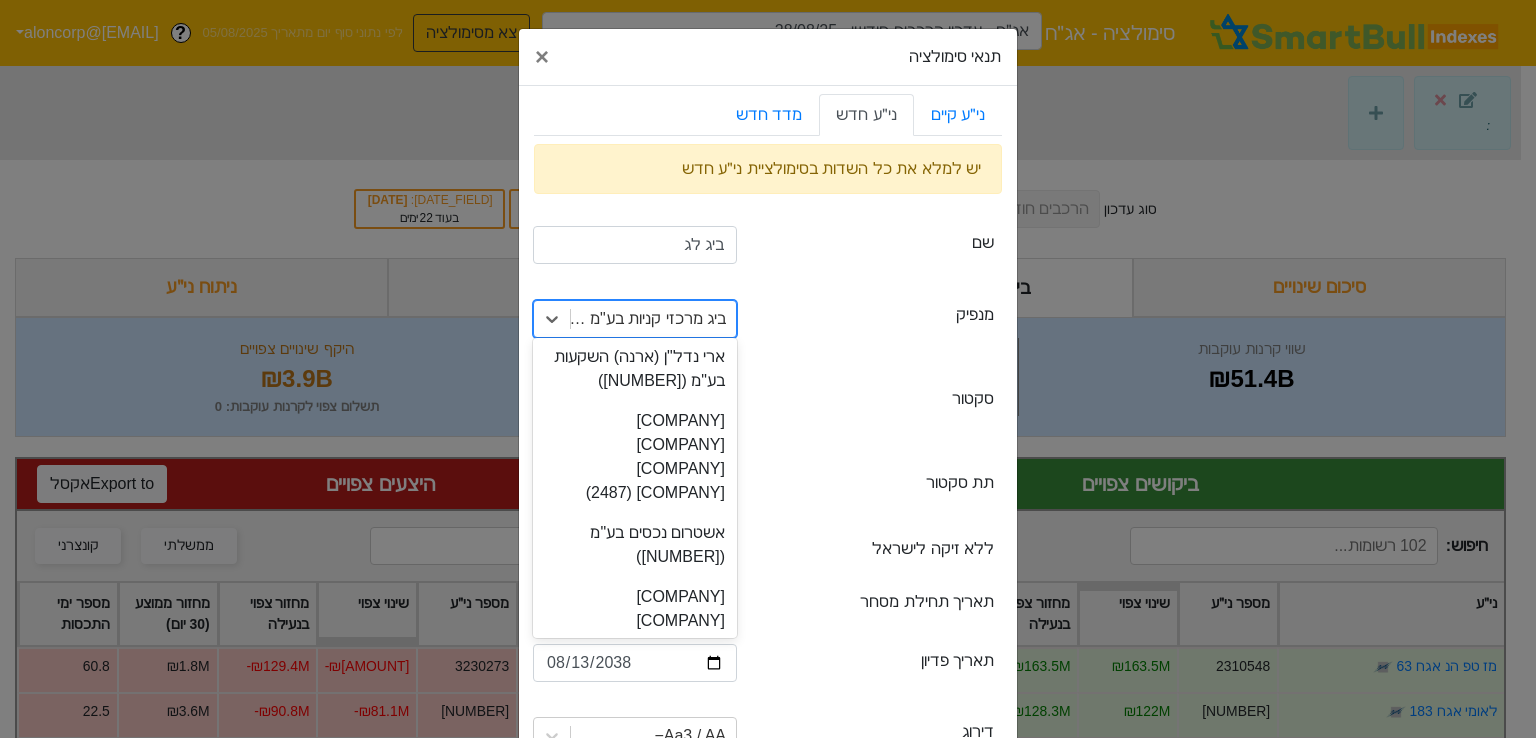 click on "ביג מרכזי קניות בע"מ (1327)" at bounding box center (647, 319) 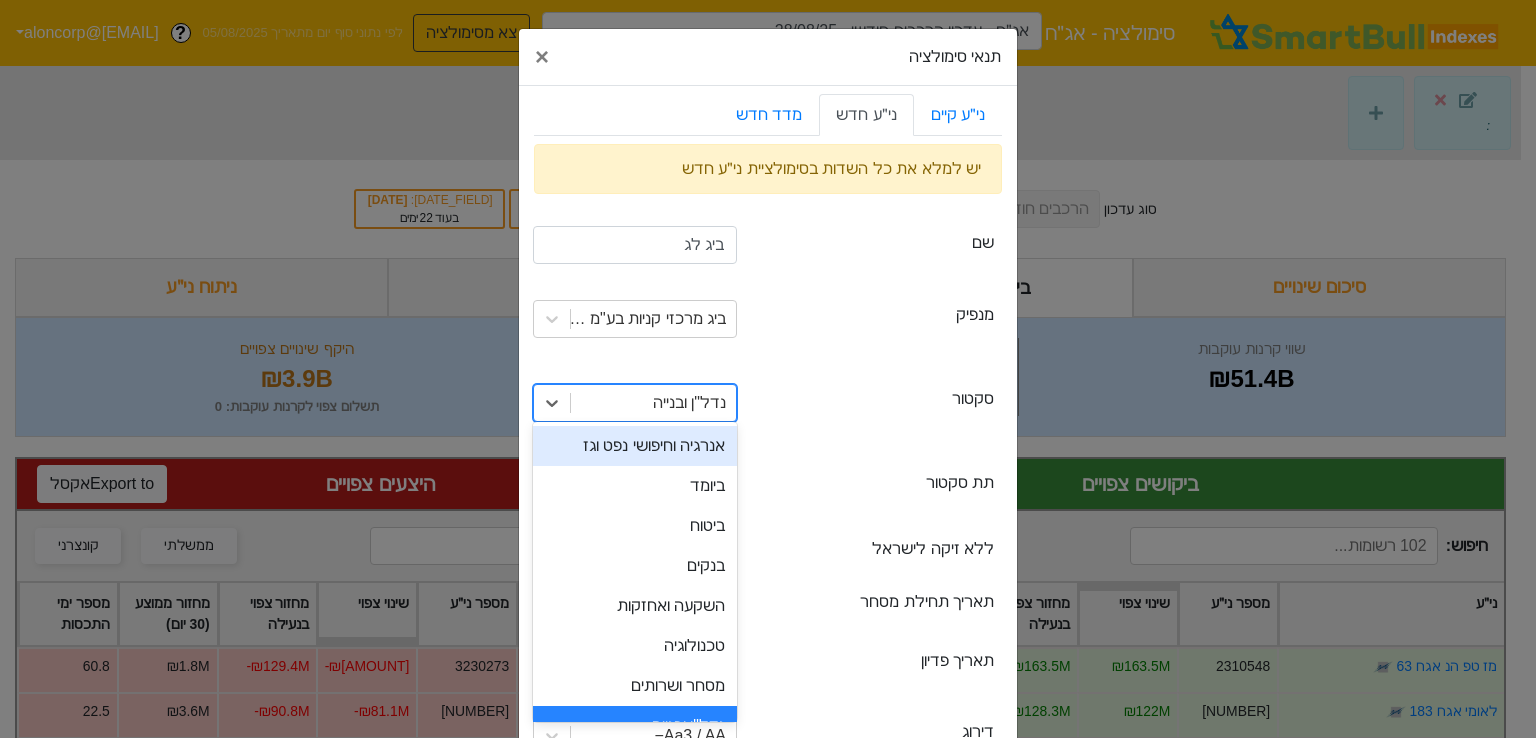 click on "נדל"ן ובנייה" at bounding box center (689, 403) 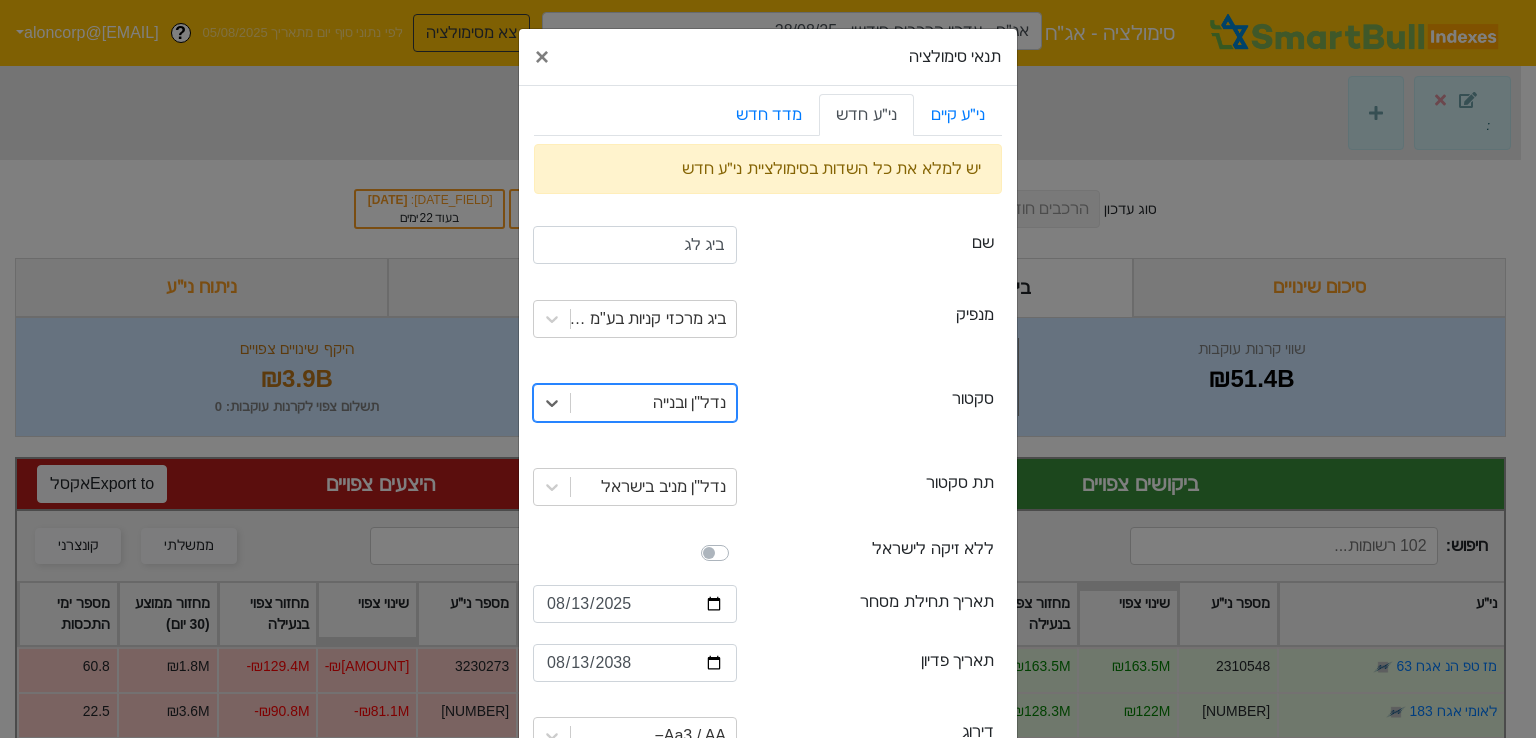 click on "נדל"ן ובנייה" at bounding box center (689, 403) 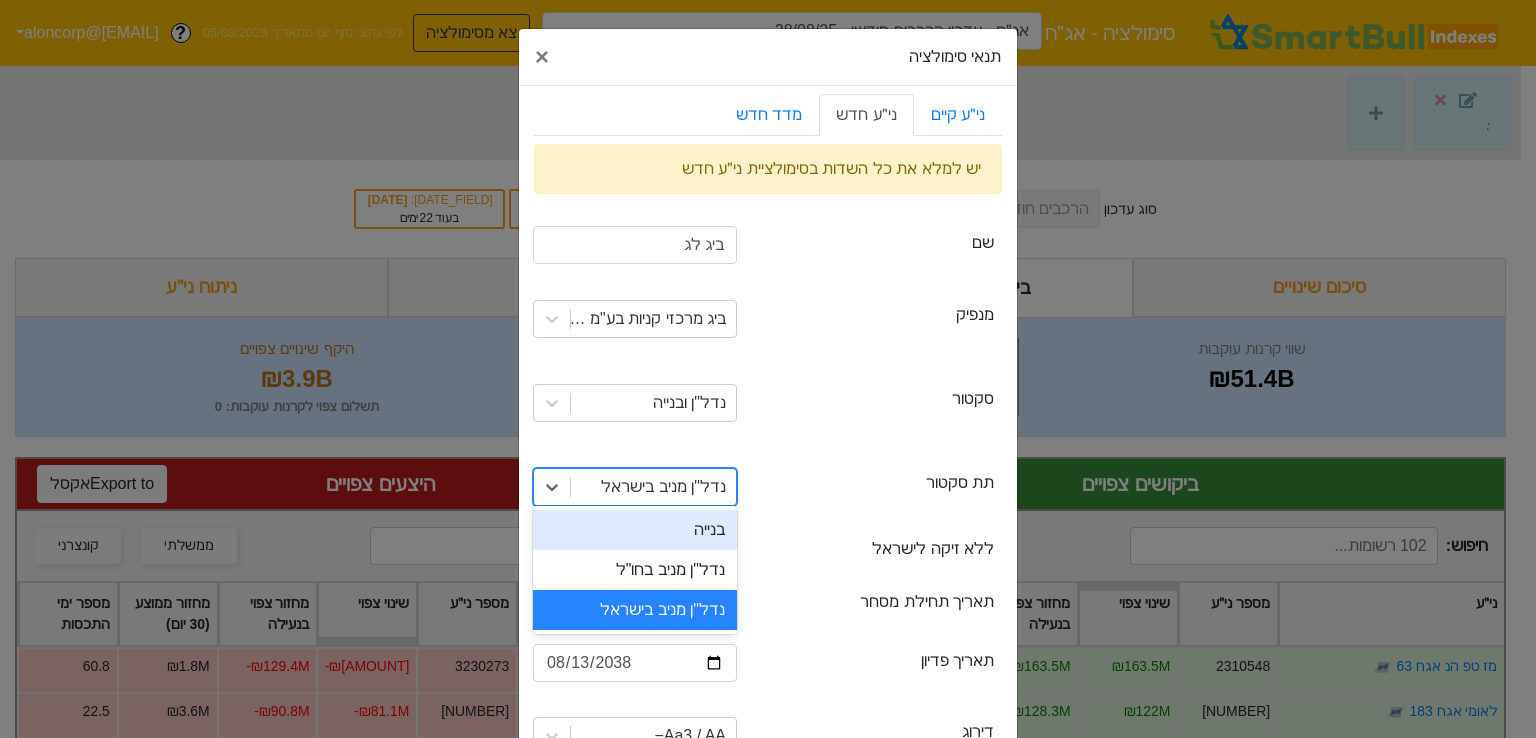 click on "נדל"ן מניב בישראל" at bounding box center (663, 487) 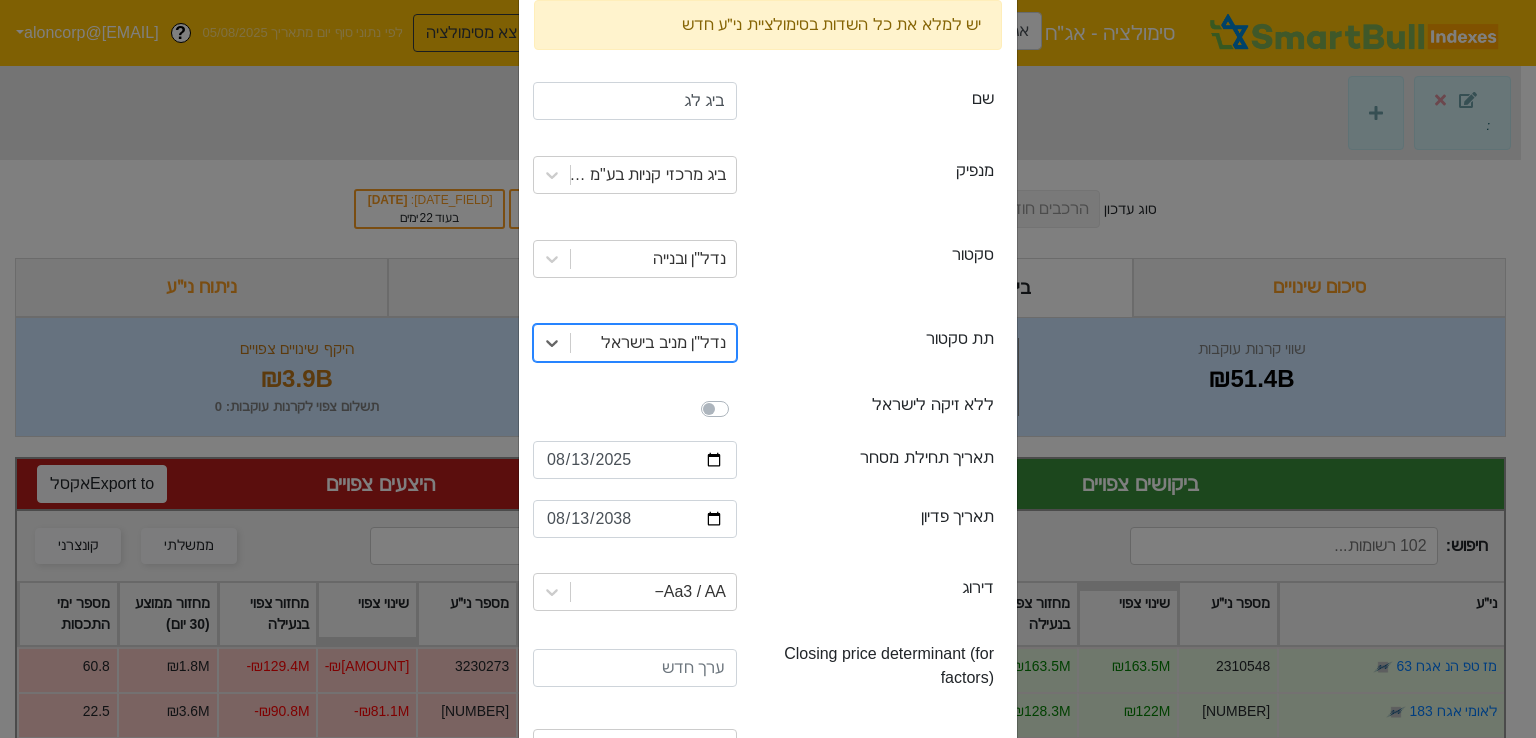 scroll, scrollTop: 460, scrollLeft: 0, axis: vertical 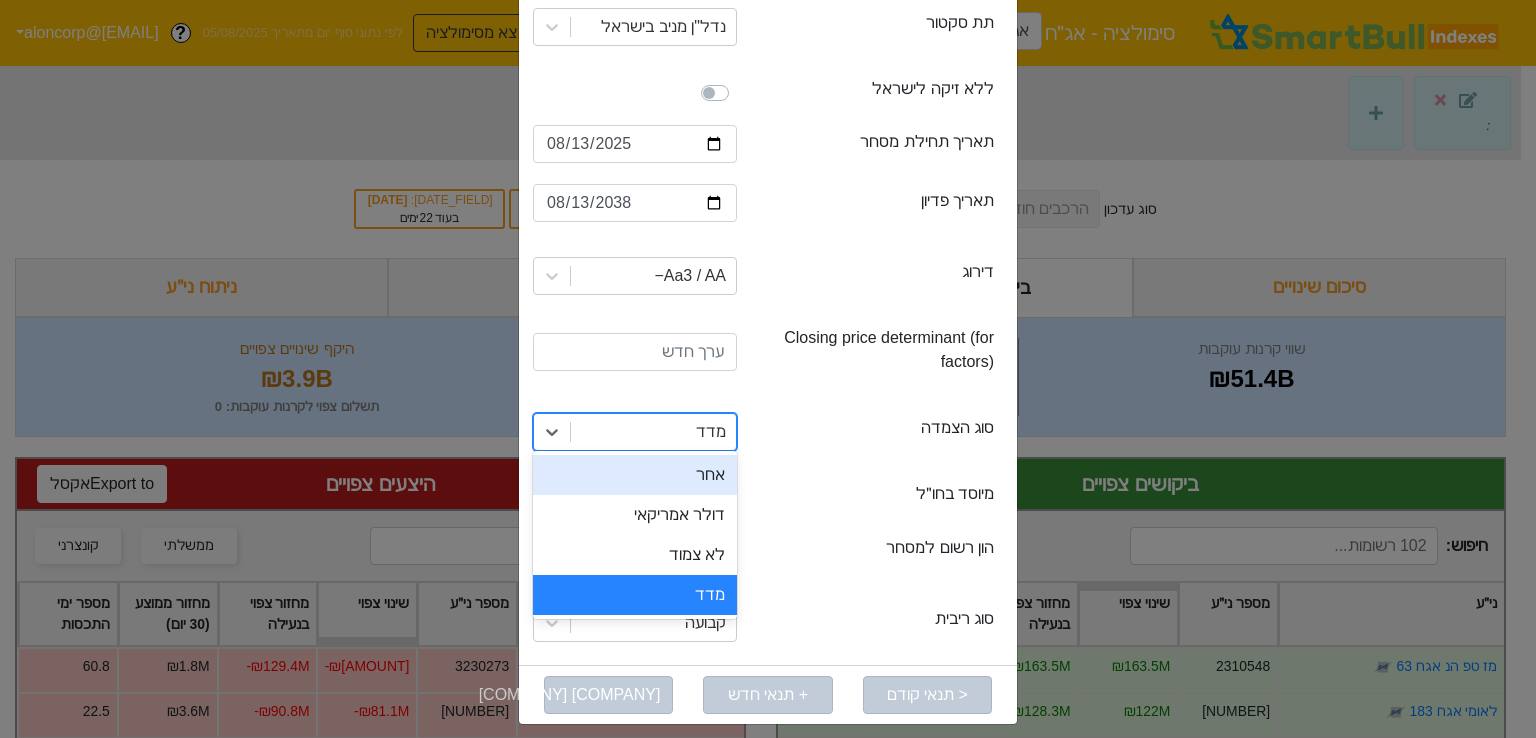 click on "מדד" at bounding box center (653, 432) 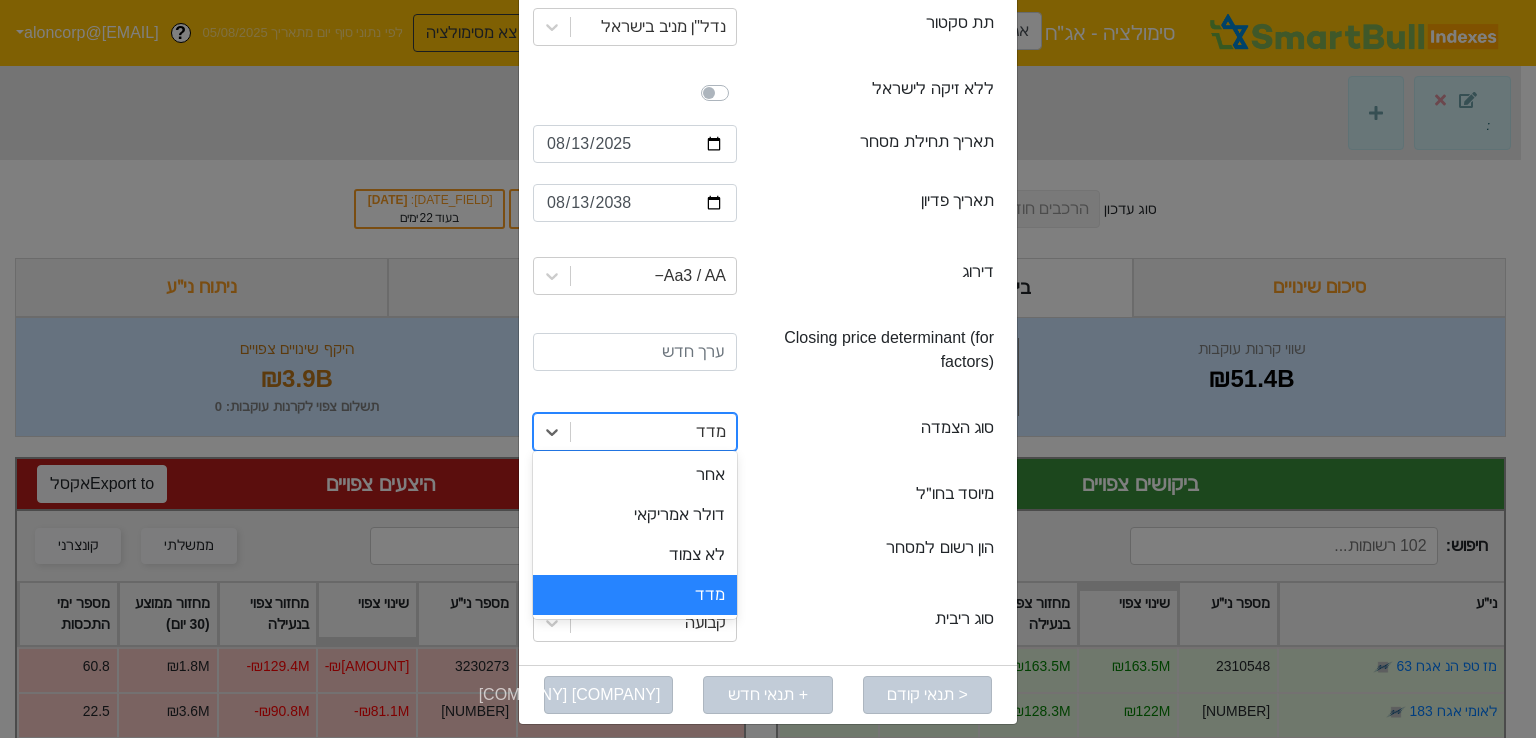 click on "מדד" at bounding box center [635, 595] 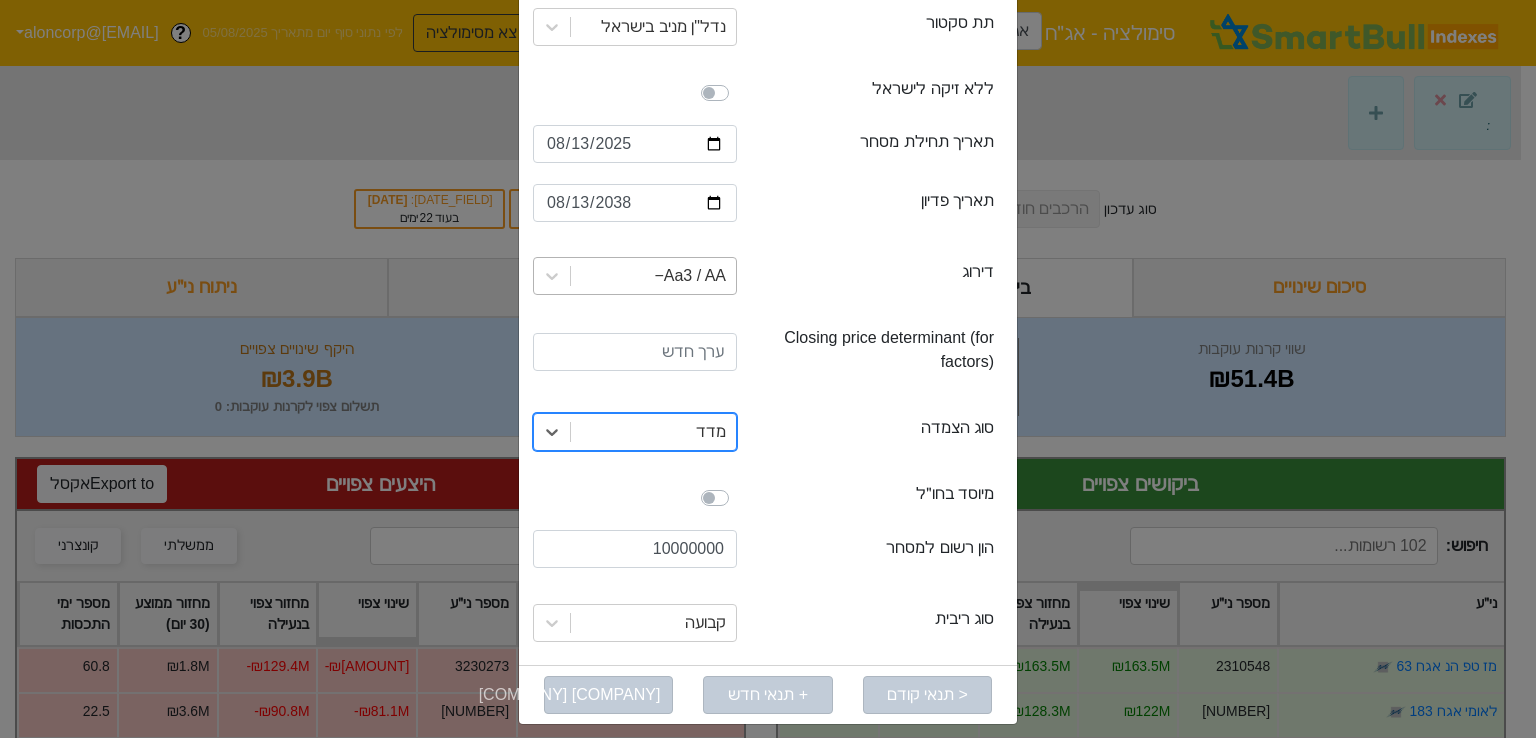 click on "Aa3 / AA−" at bounding box center [690, 276] 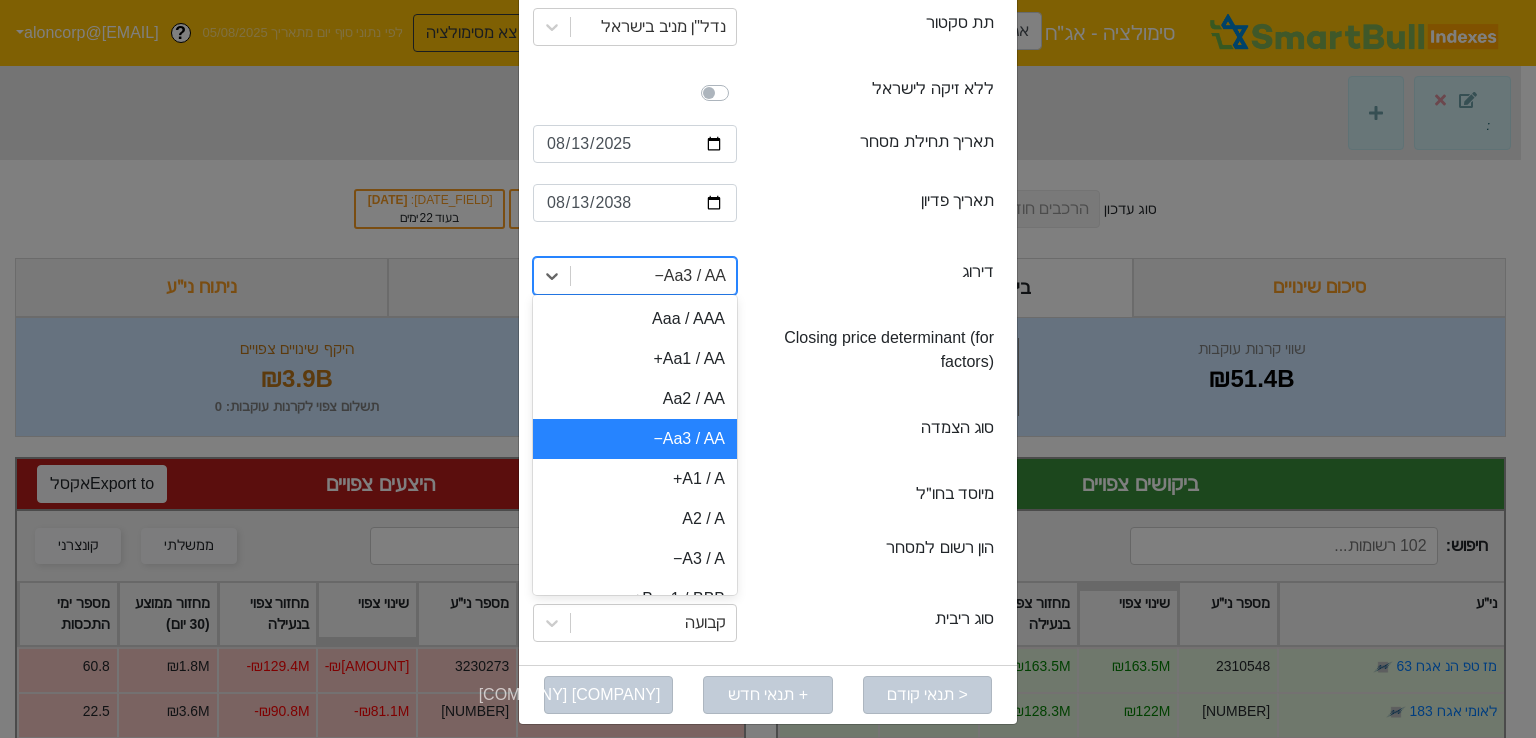 click on "Aa3 / AA−" at bounding box center (635, 439) 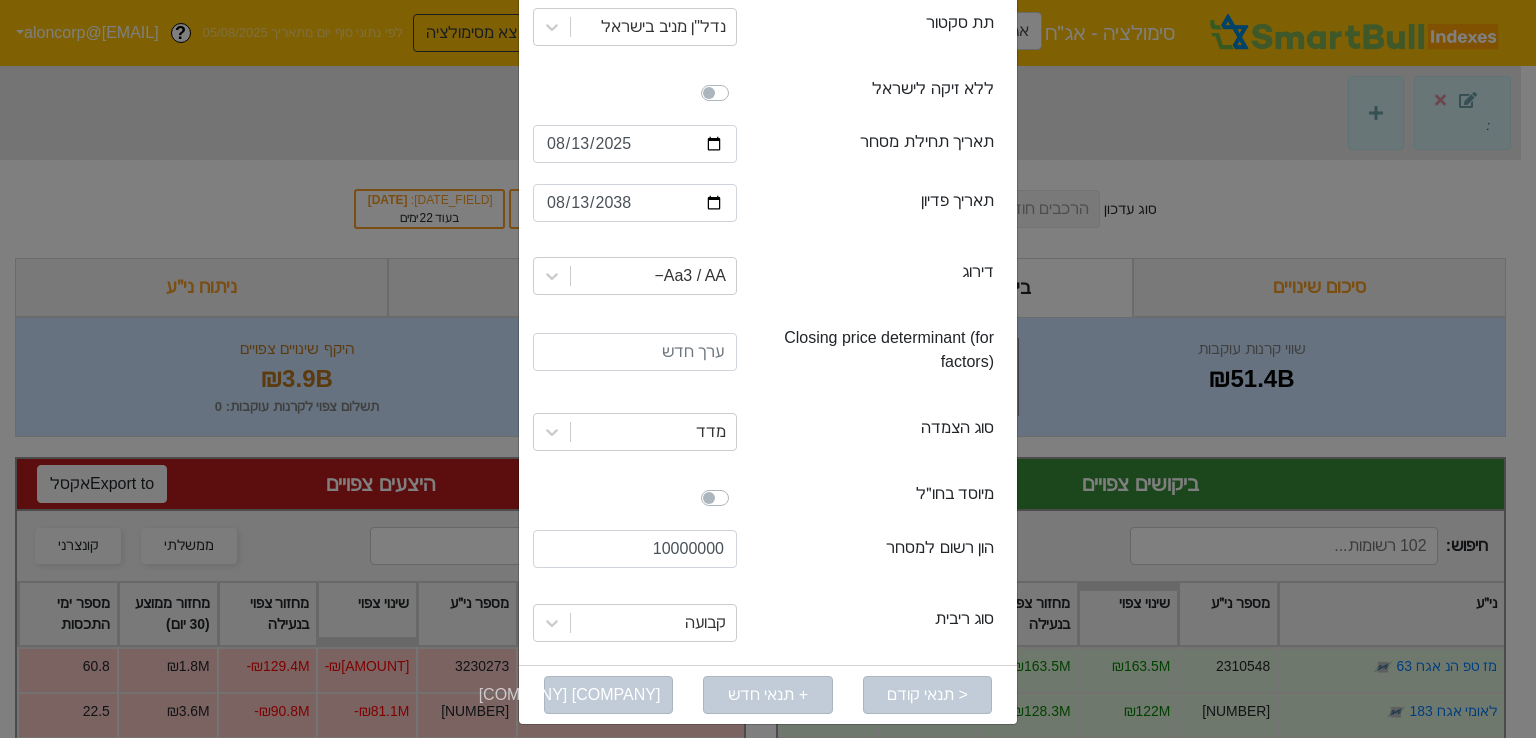click at bounding box center [737, 81] 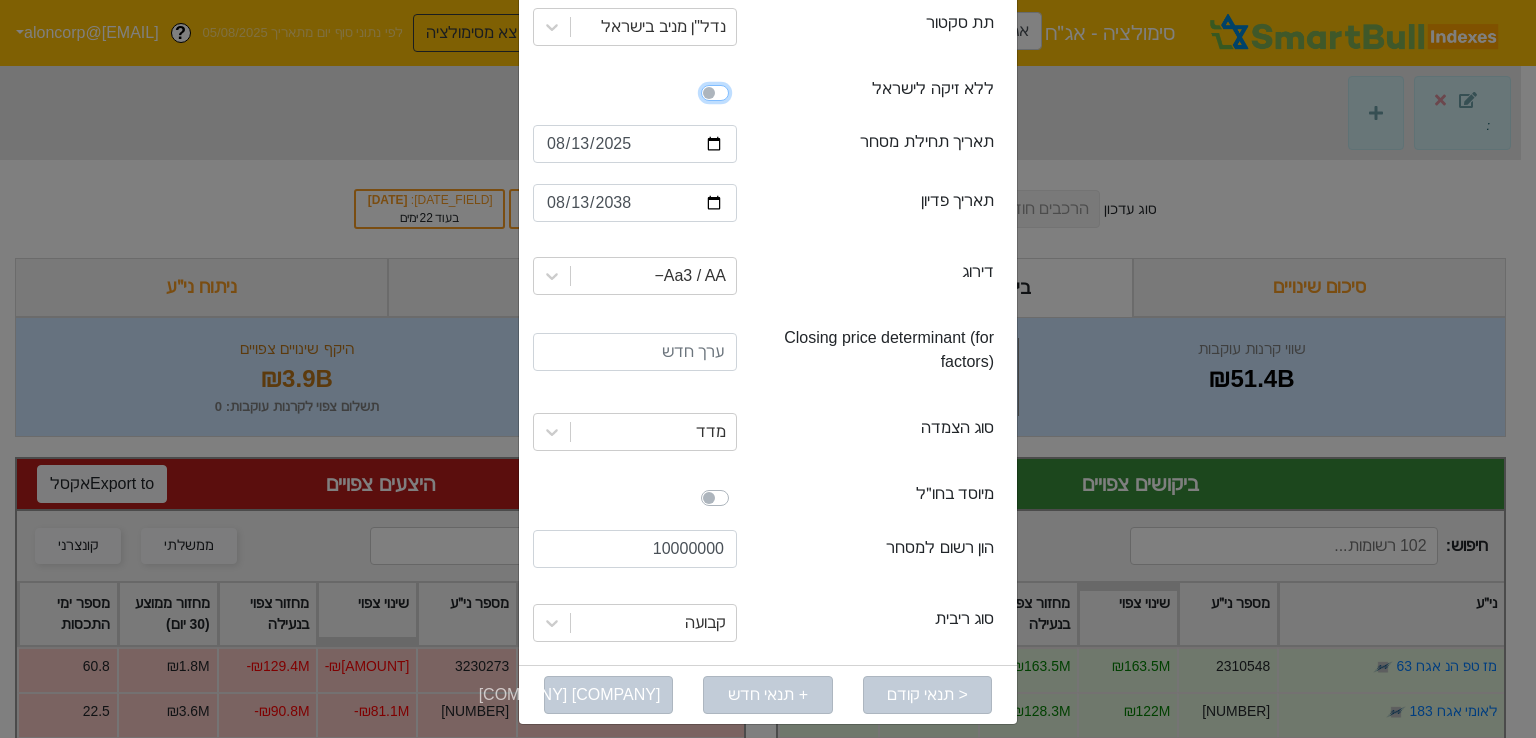 click at bounding box center (541, 91) 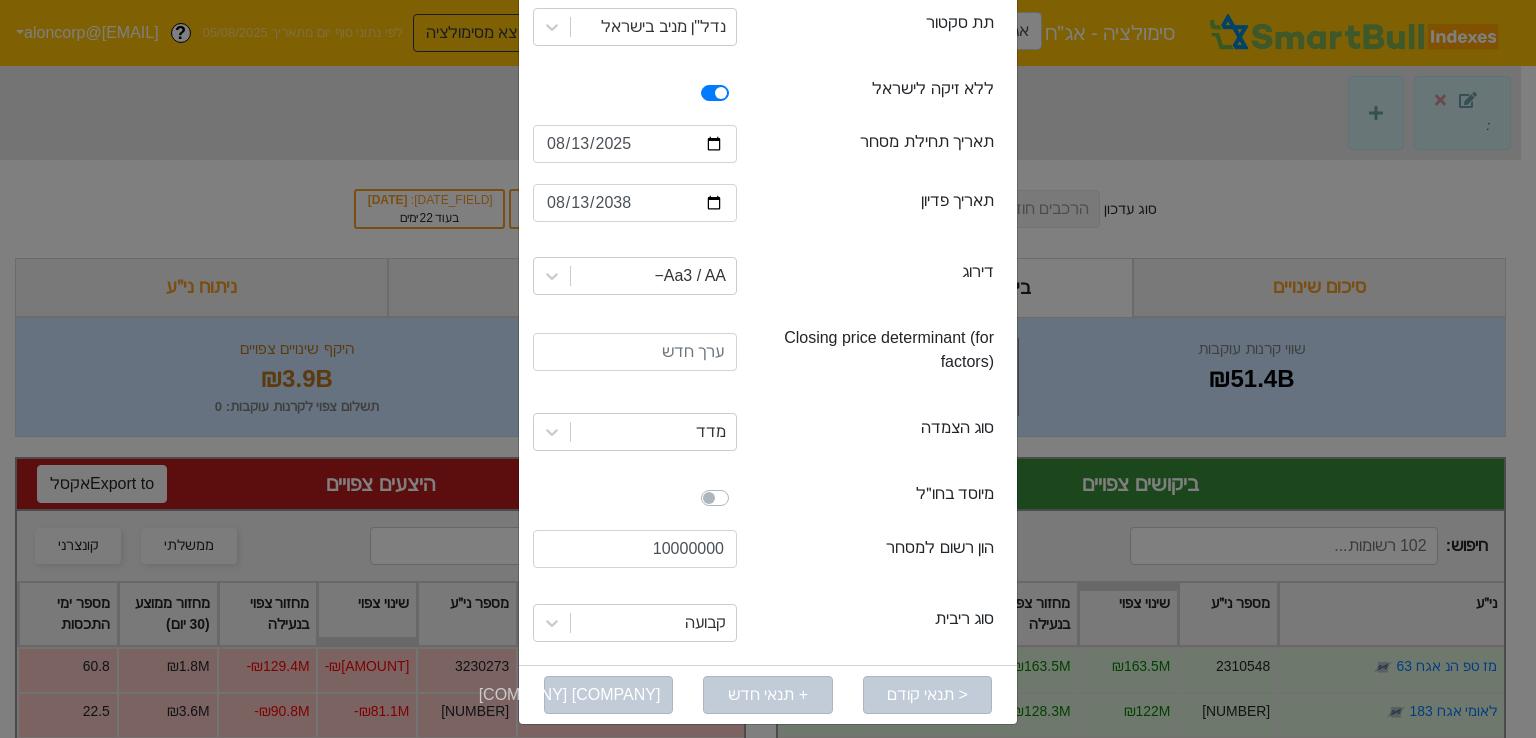 click at bounding box center [737, 81] 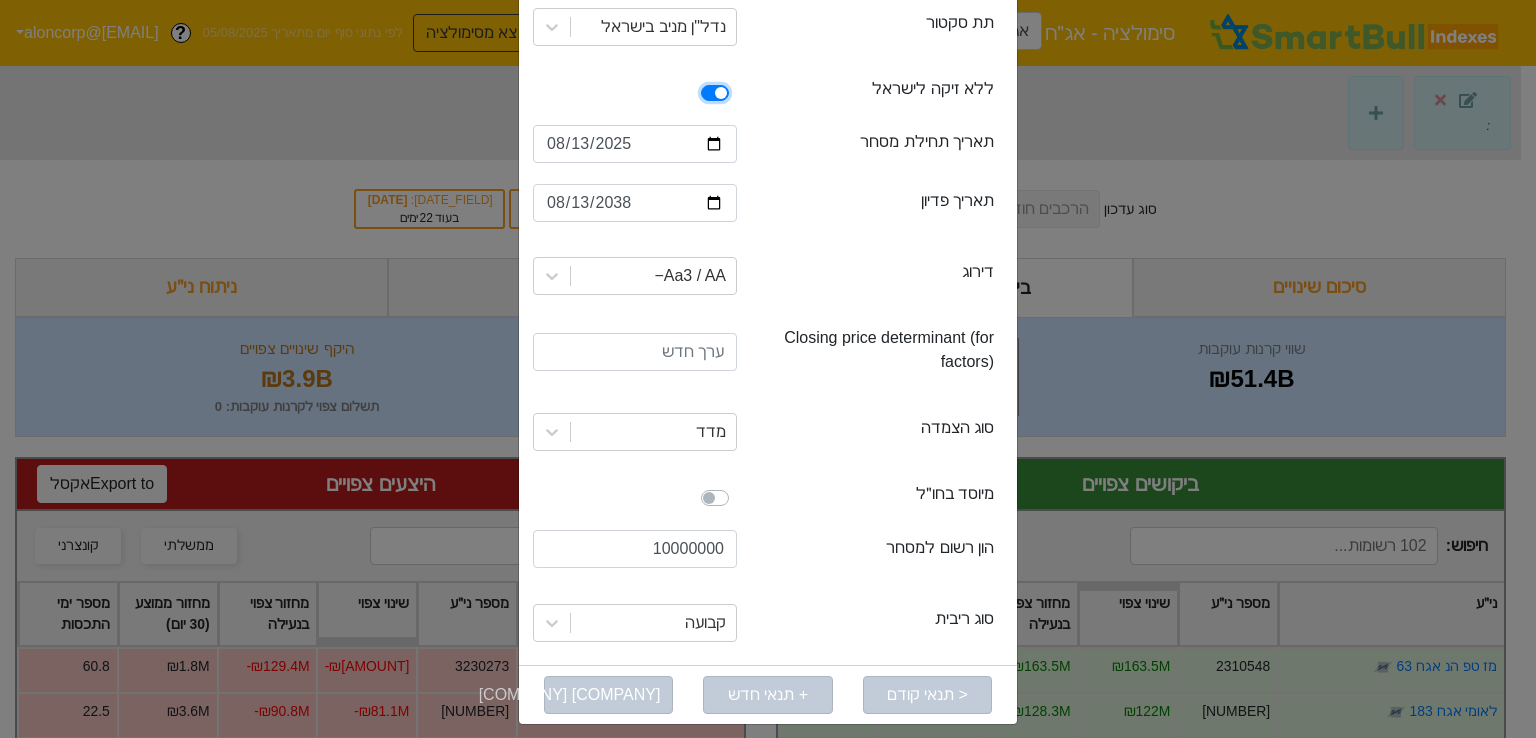 click at bounding box center (541, 91) 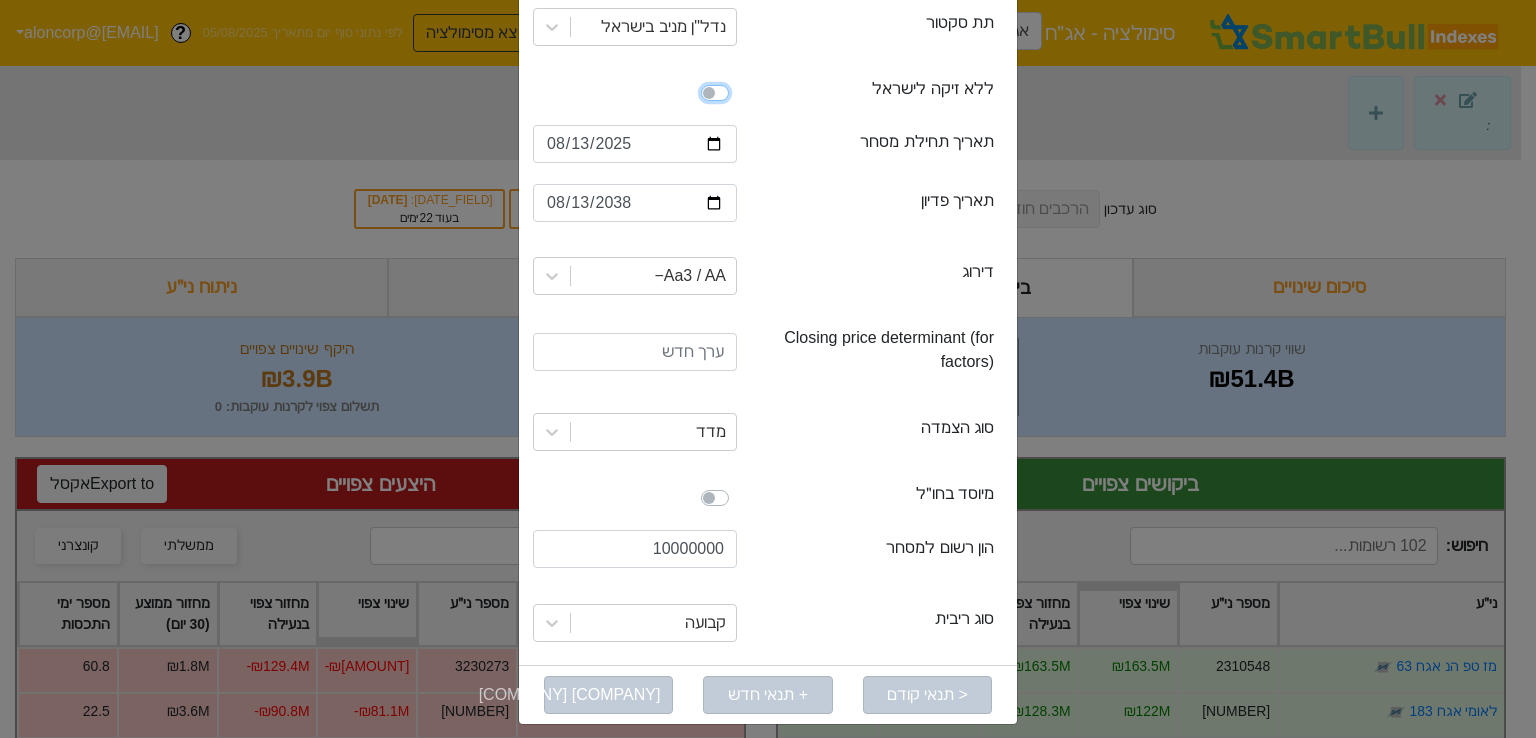 checkbox on "false" 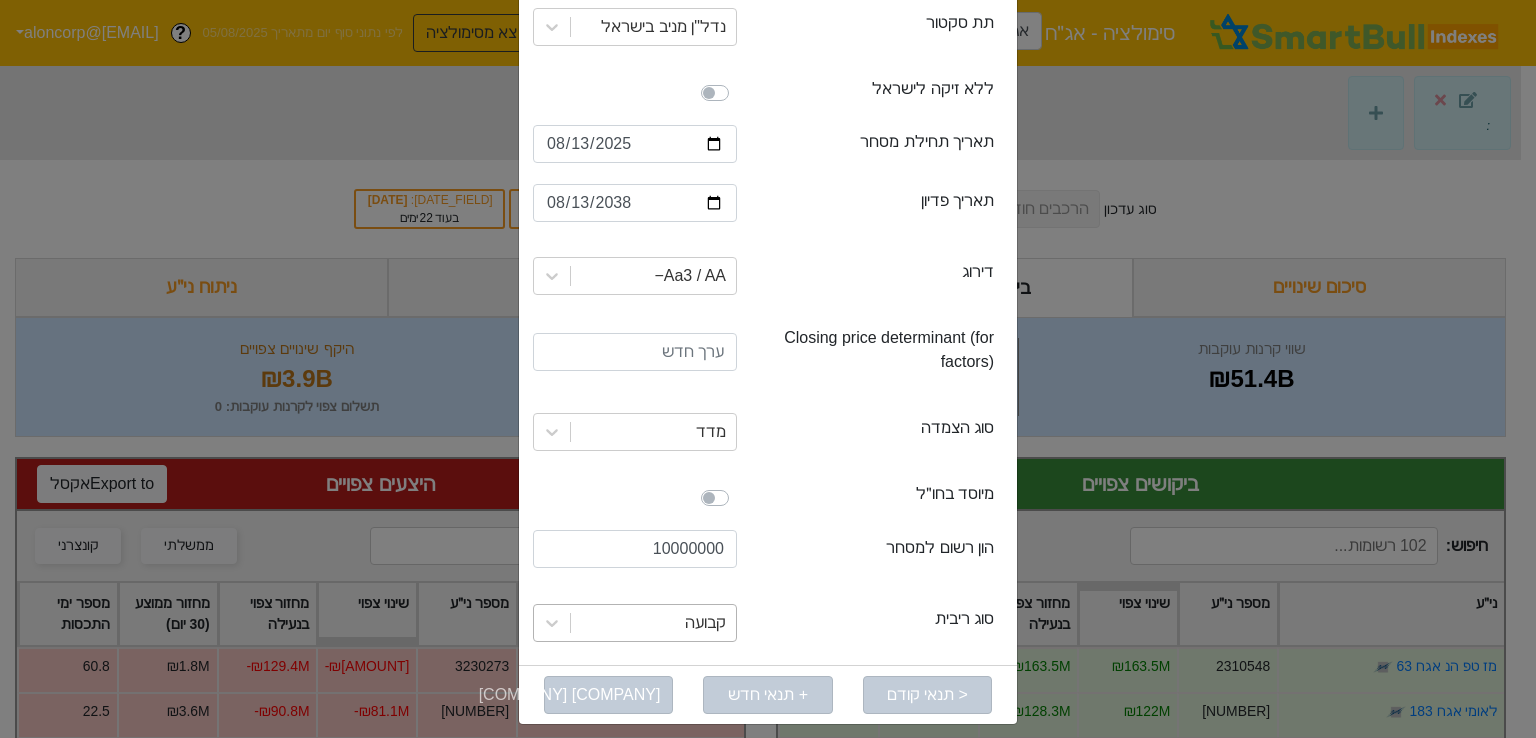 click on "קבועה" at bounding box center [705, 623] 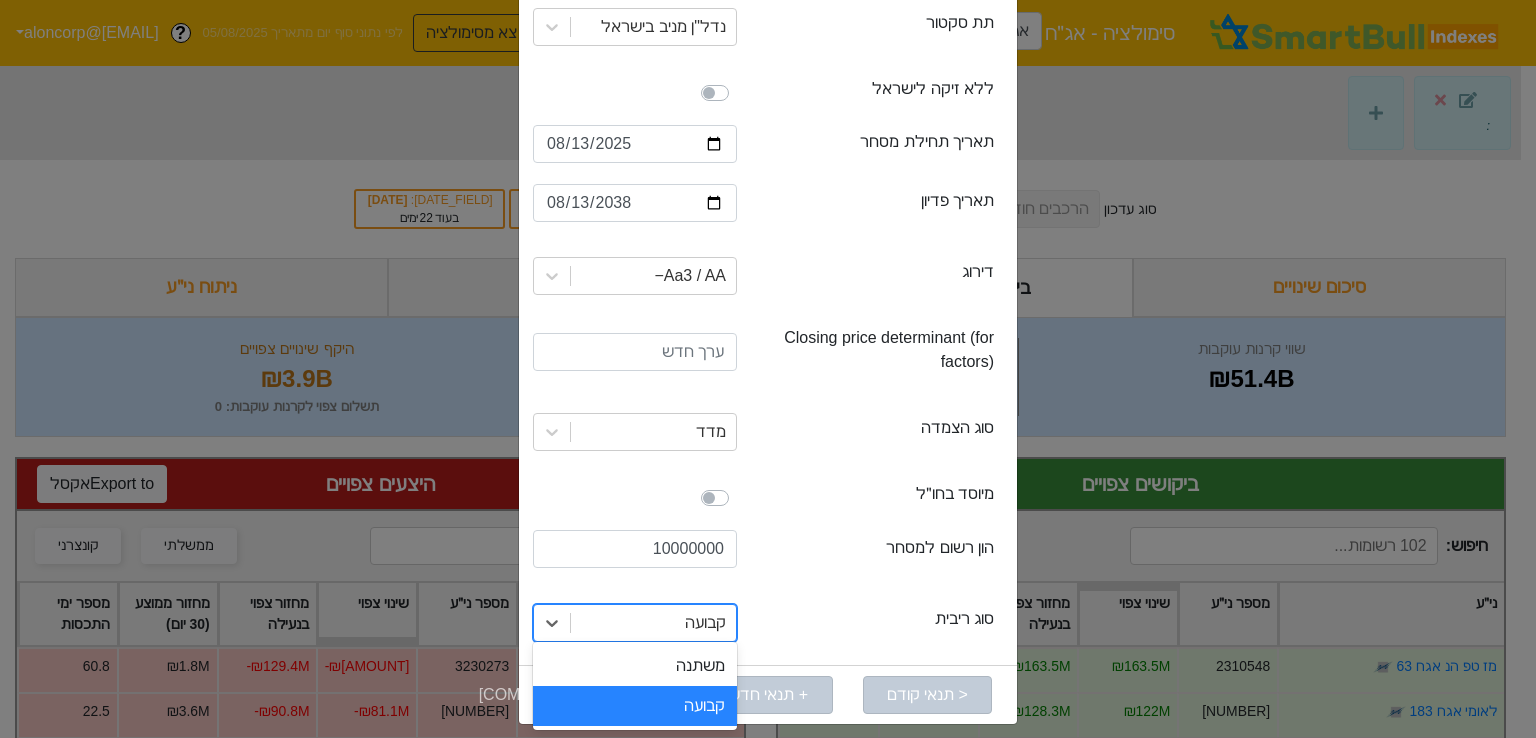 click on "קבועה" at bounding box center (635, 706) 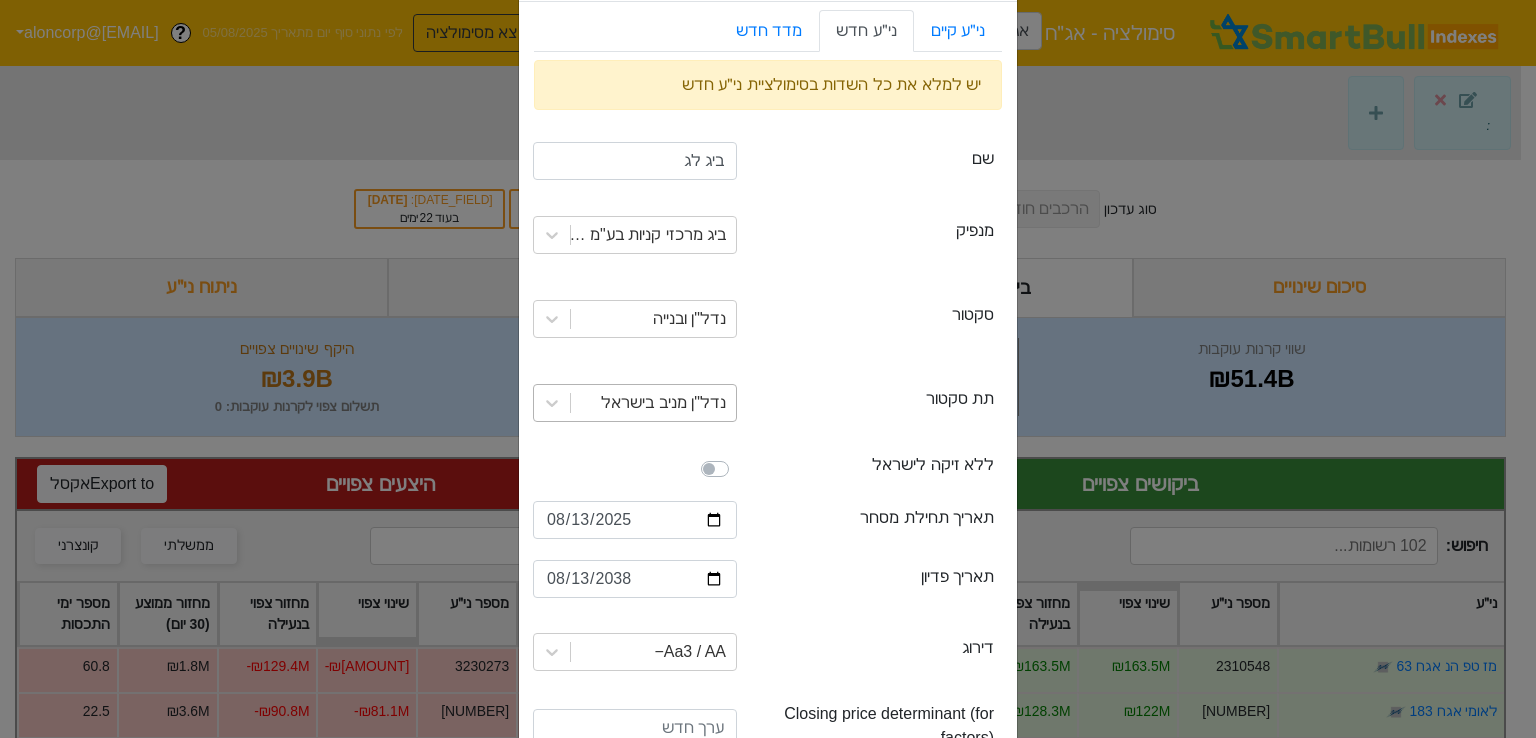 scroll, scrollTop: 400, scrollLeft: 0, axis: vertical 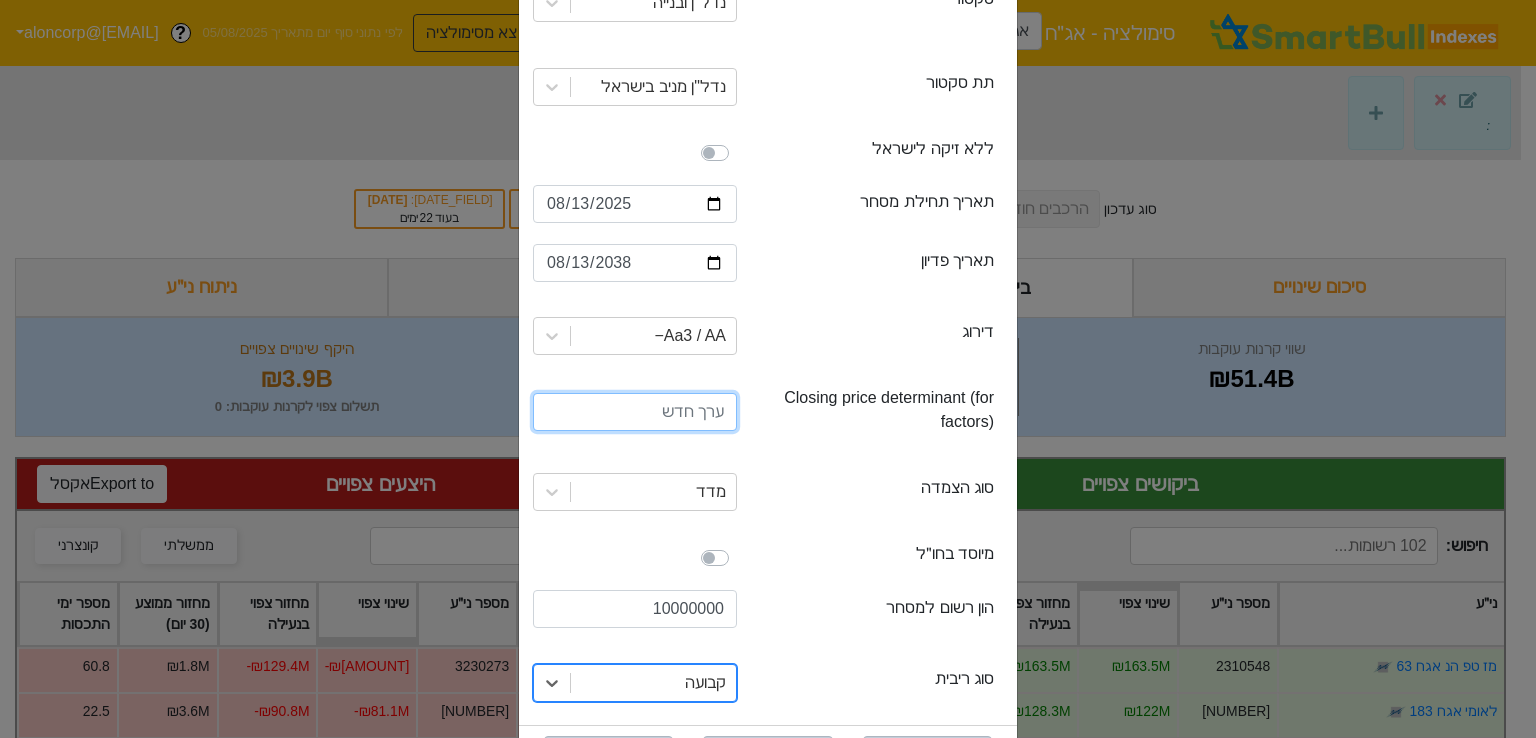 click at bounding box center [635, 412] 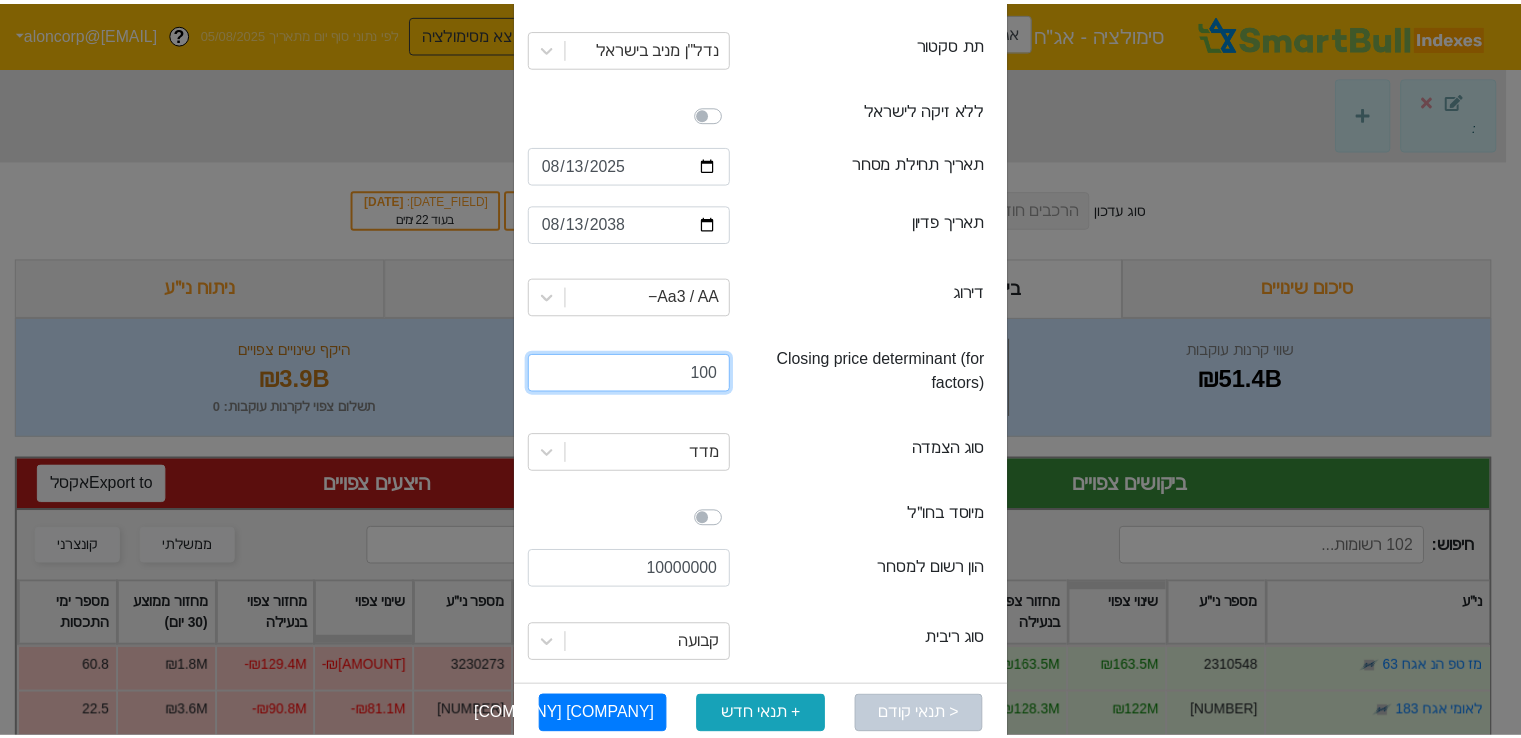 scroll, scrollTop: 394, scrollLeft: 0, axis: vertical 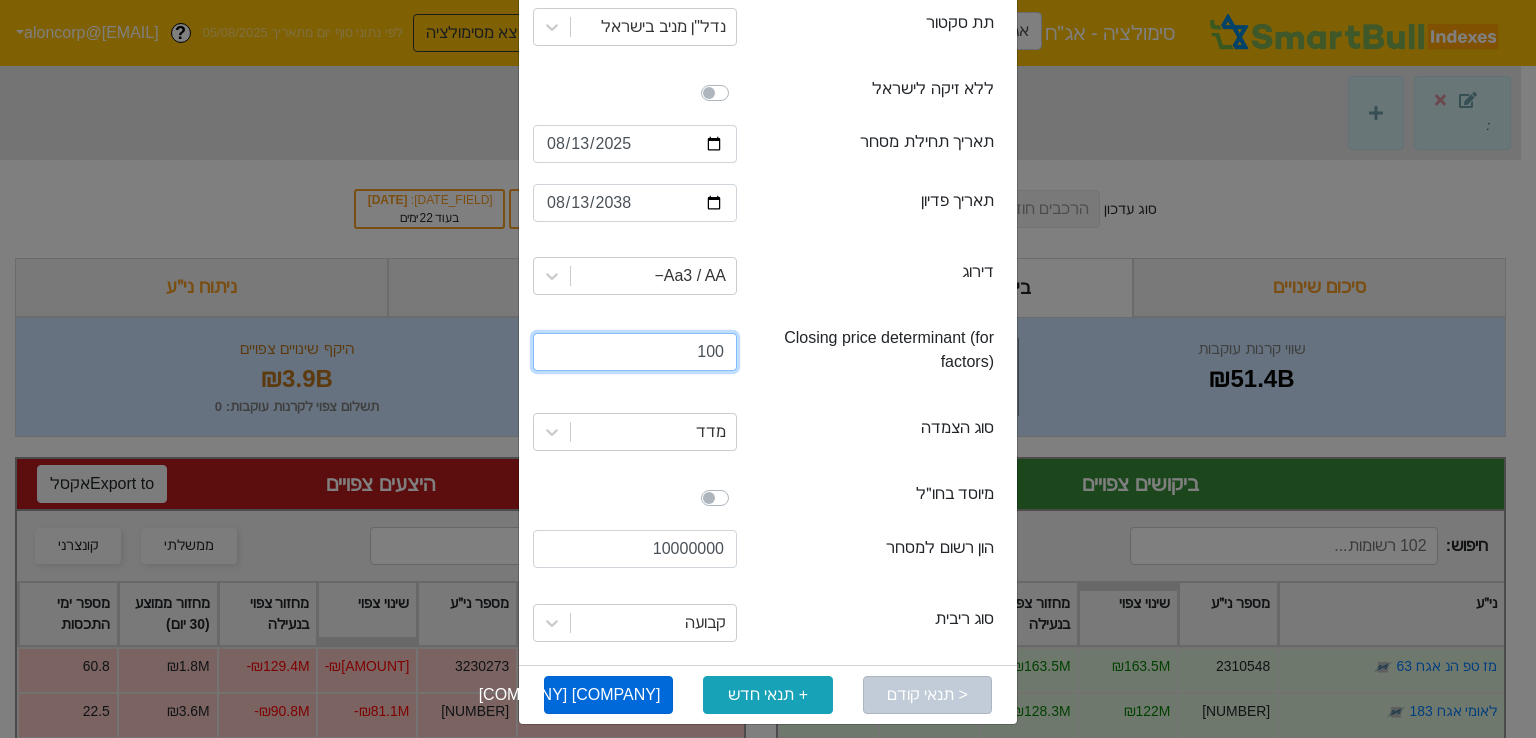 type on "100" 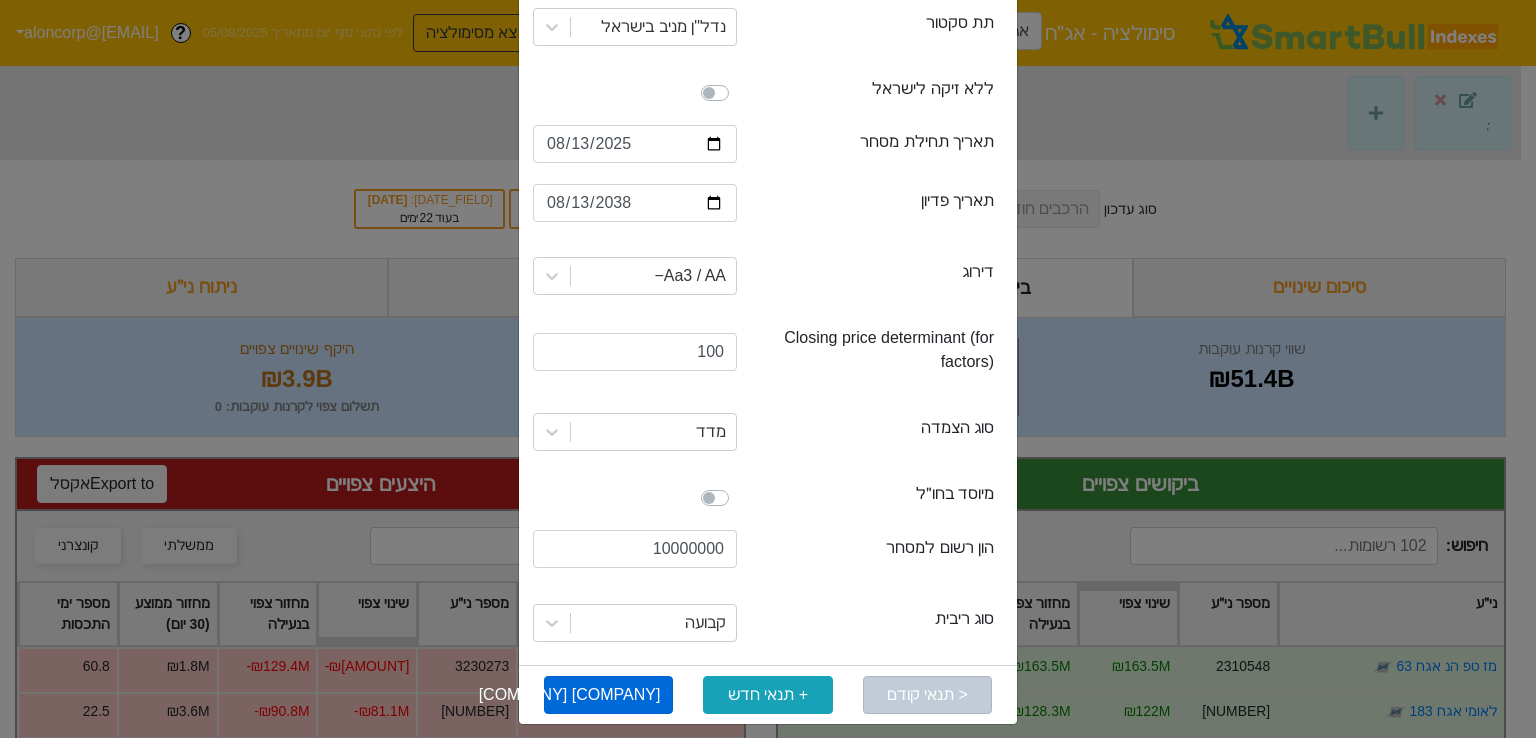 click on "[COMPANY] [COMPANY]" at bounding box center (608, 695) 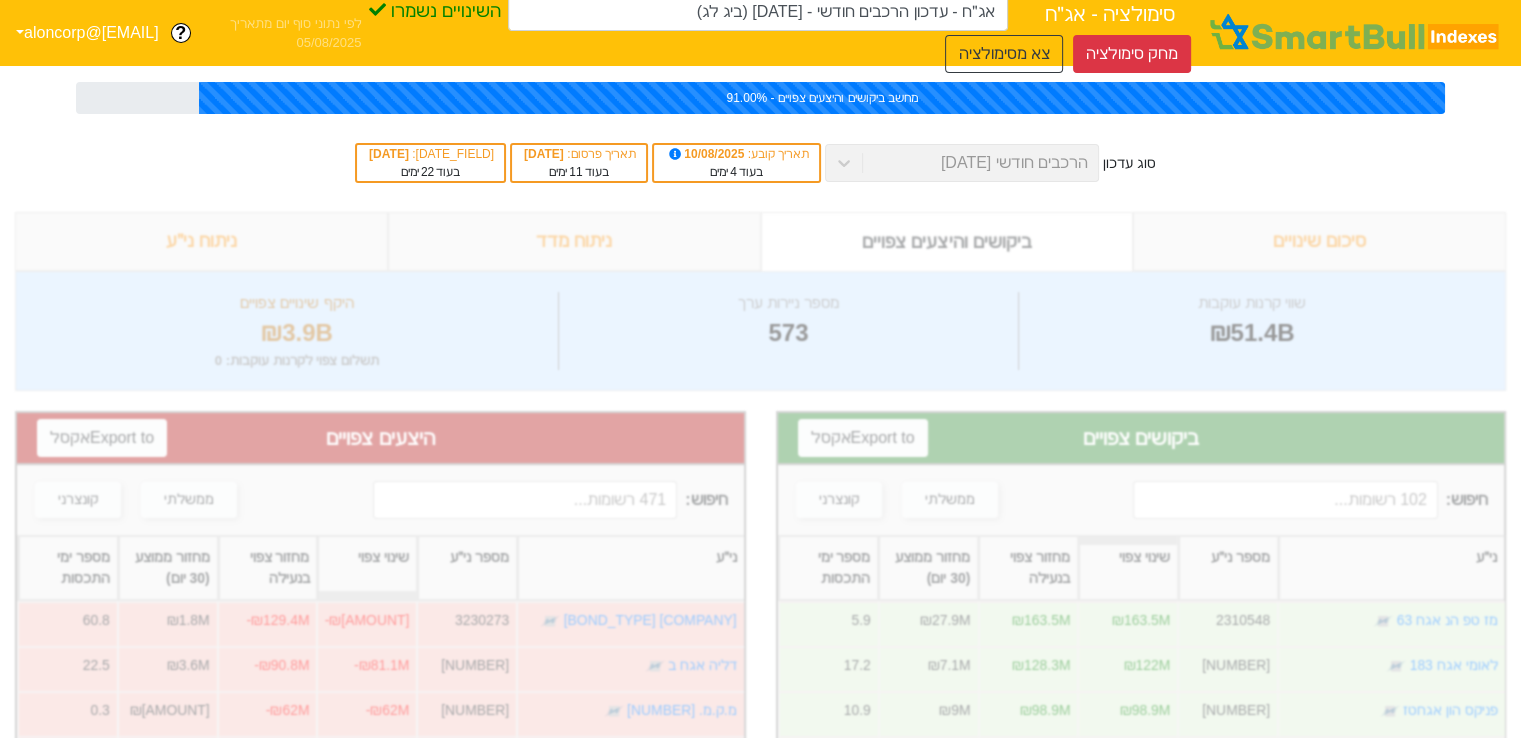 type on "אג״ח - עדכון הרכבים חודשי - [DATE] (ביג לג)" 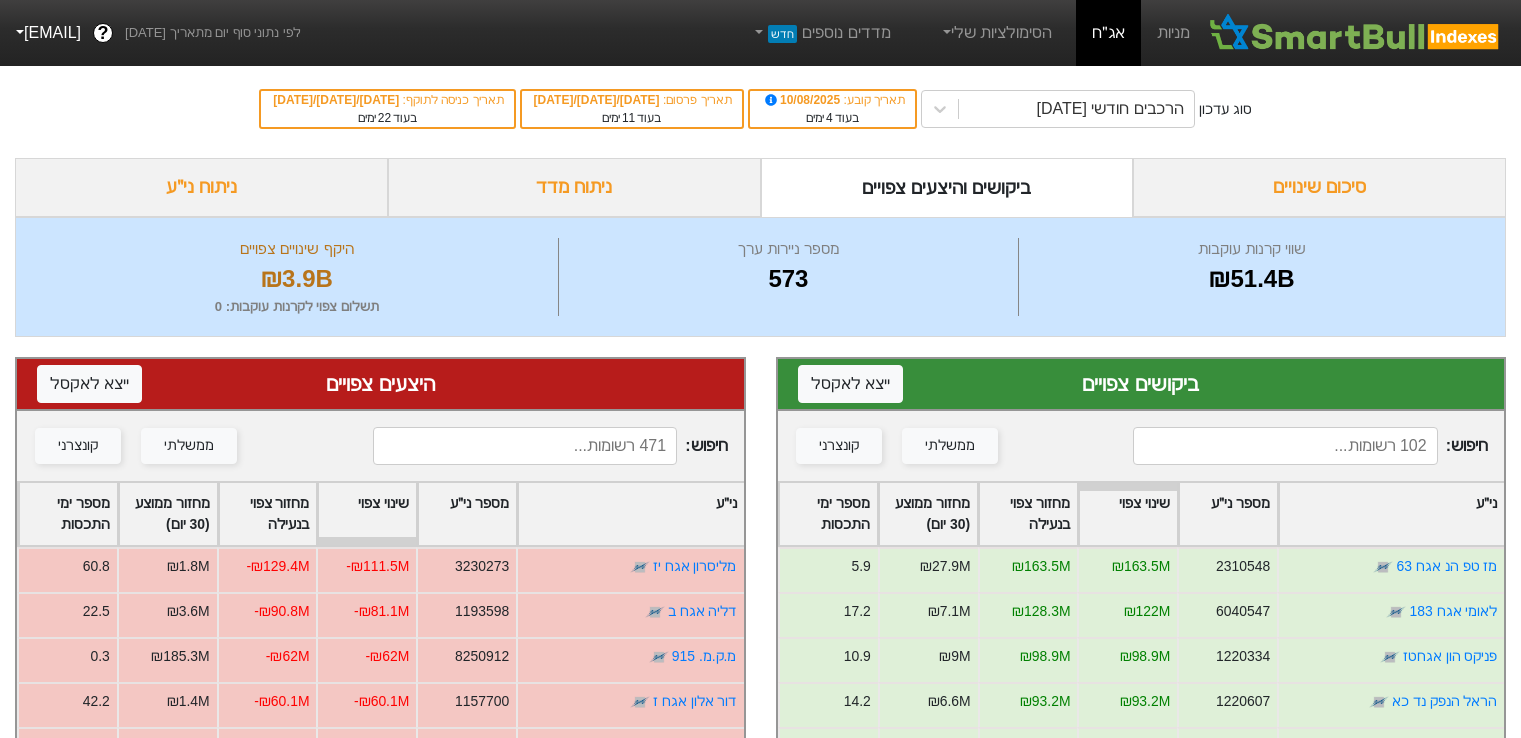 scroll, scrollTop: 0, scrollLeft: 0, axis: both 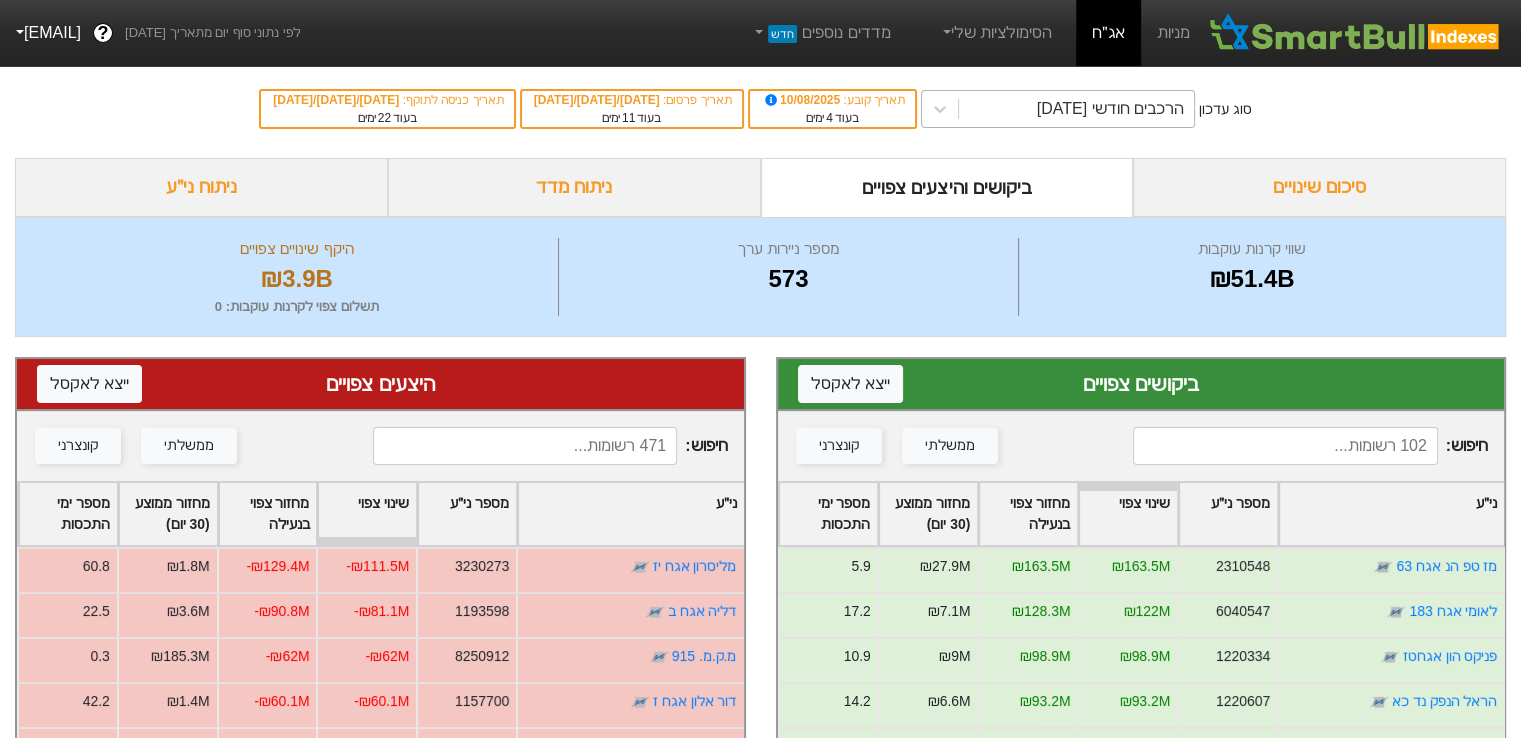 click on "הרכבים חודשי [DATE]" at bounding box center [1076, 109] 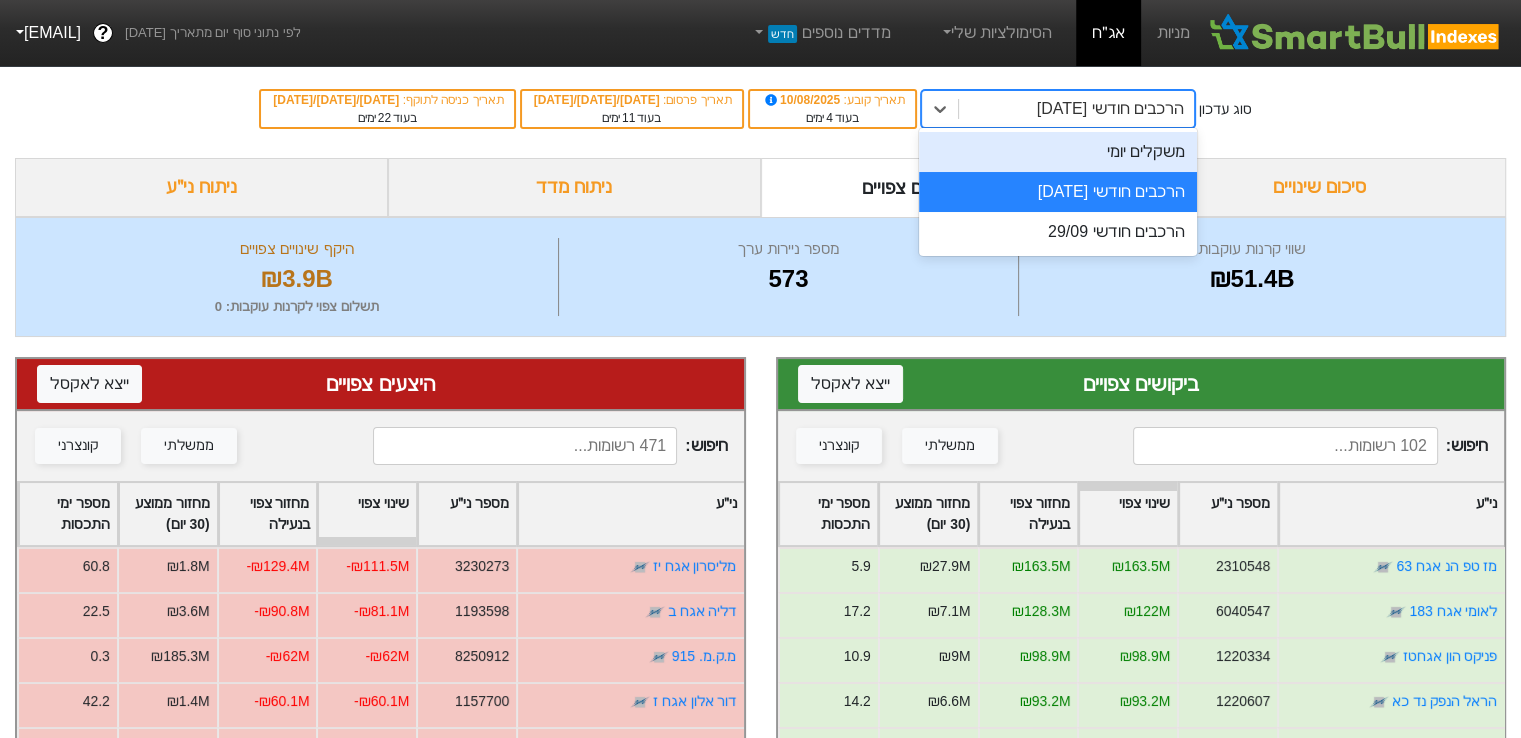 click on "משקלים יומי" at bounding box center (1058, 152) 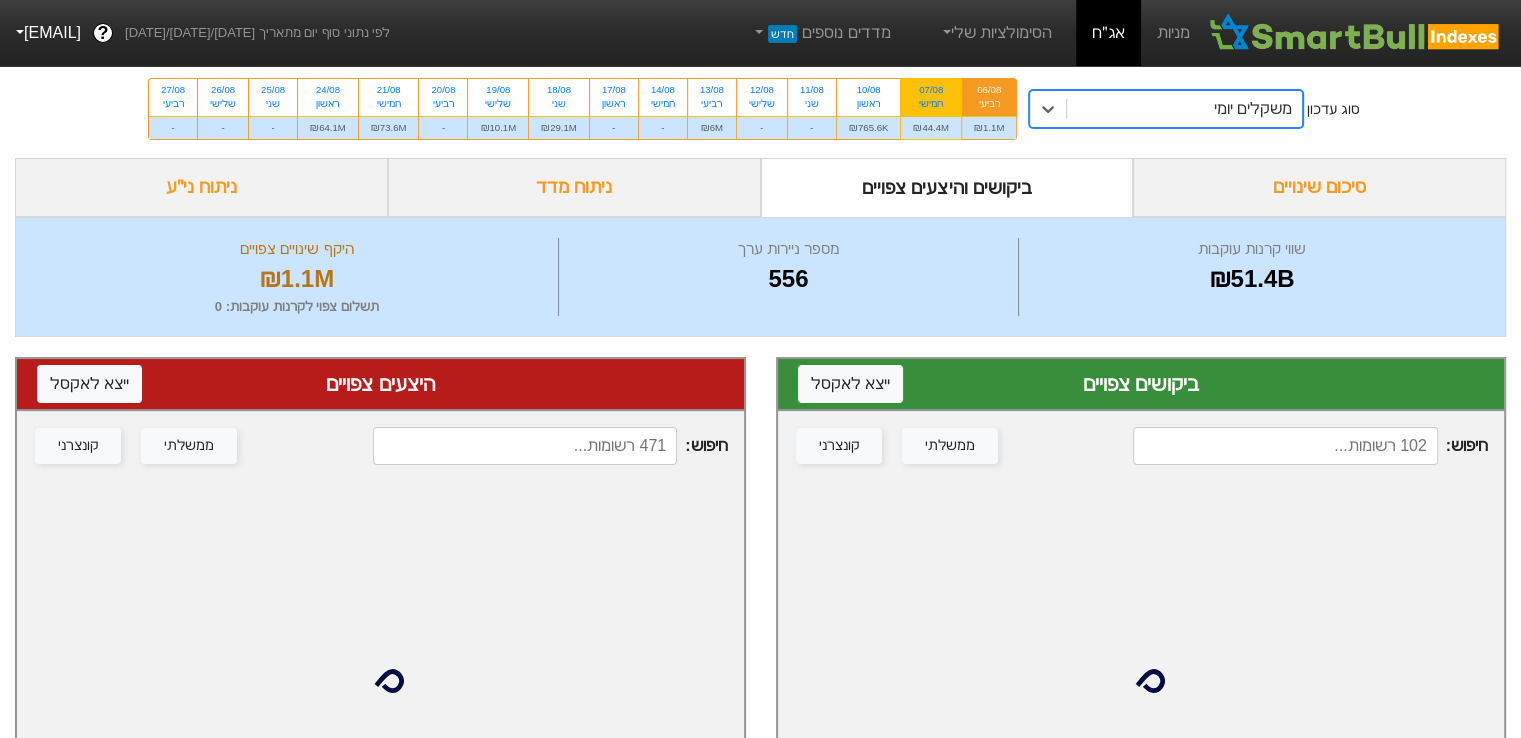 click on "חמישי" at bounding box center [931, 104] 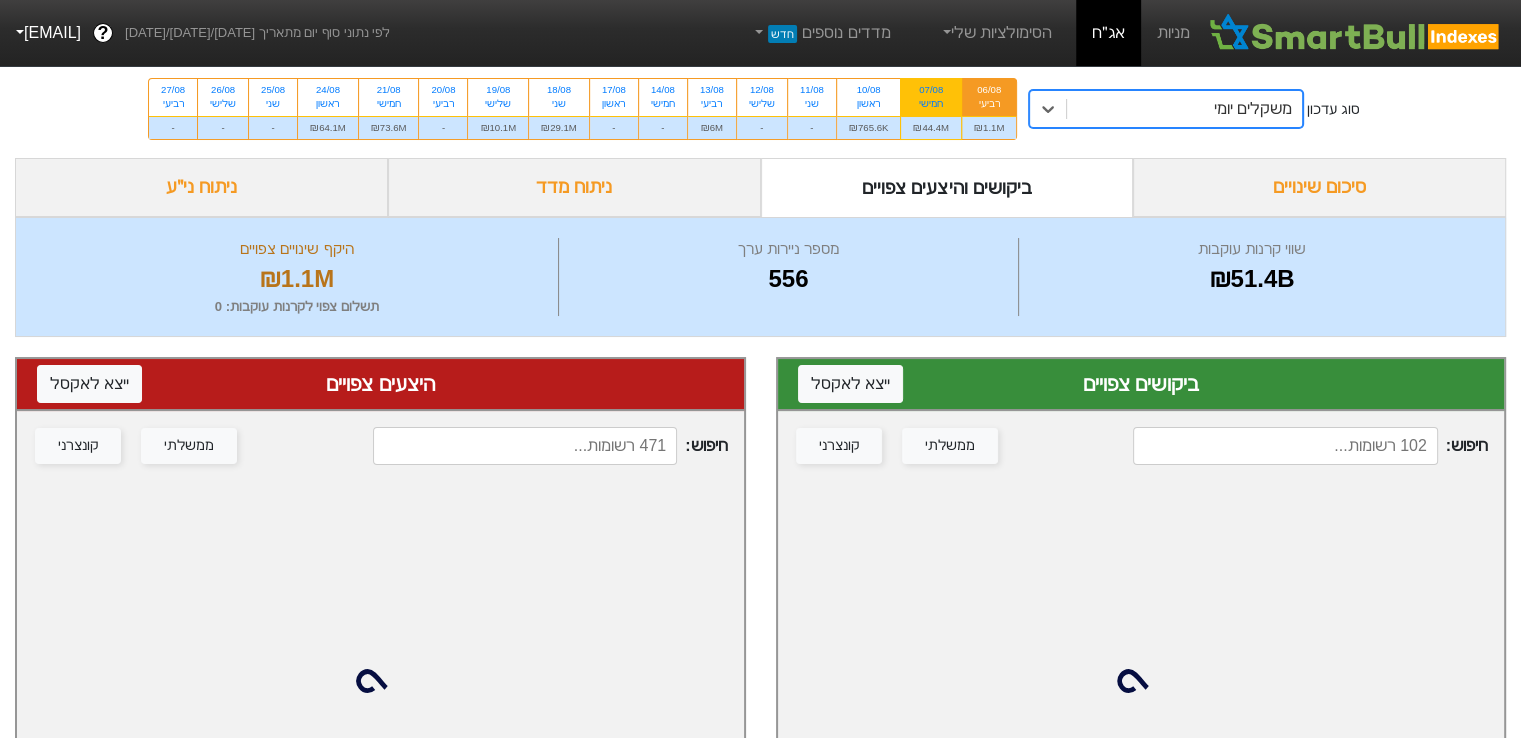 click on "07/08     חמישי ₪44.4M" at bounding box center [924, 85] 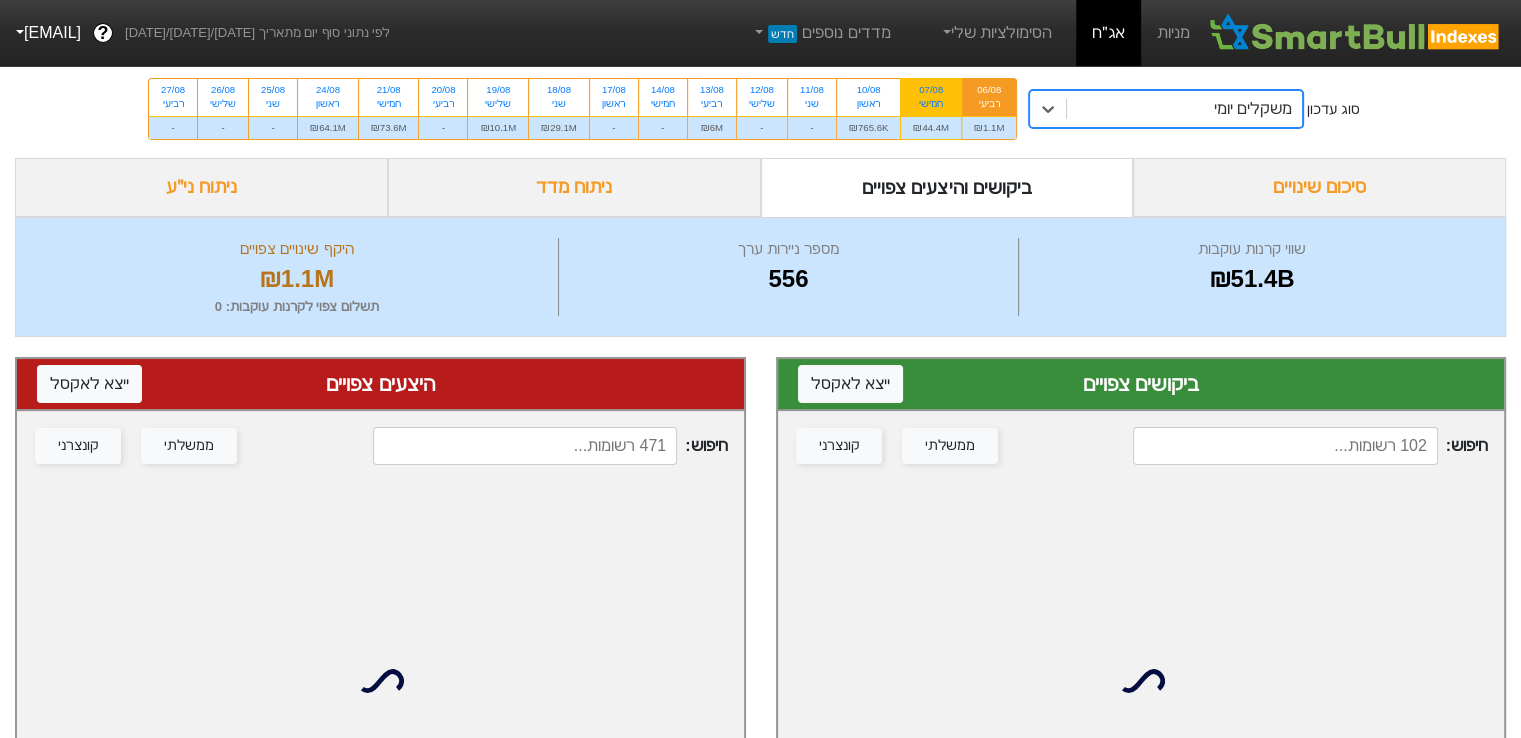 radio on "true" 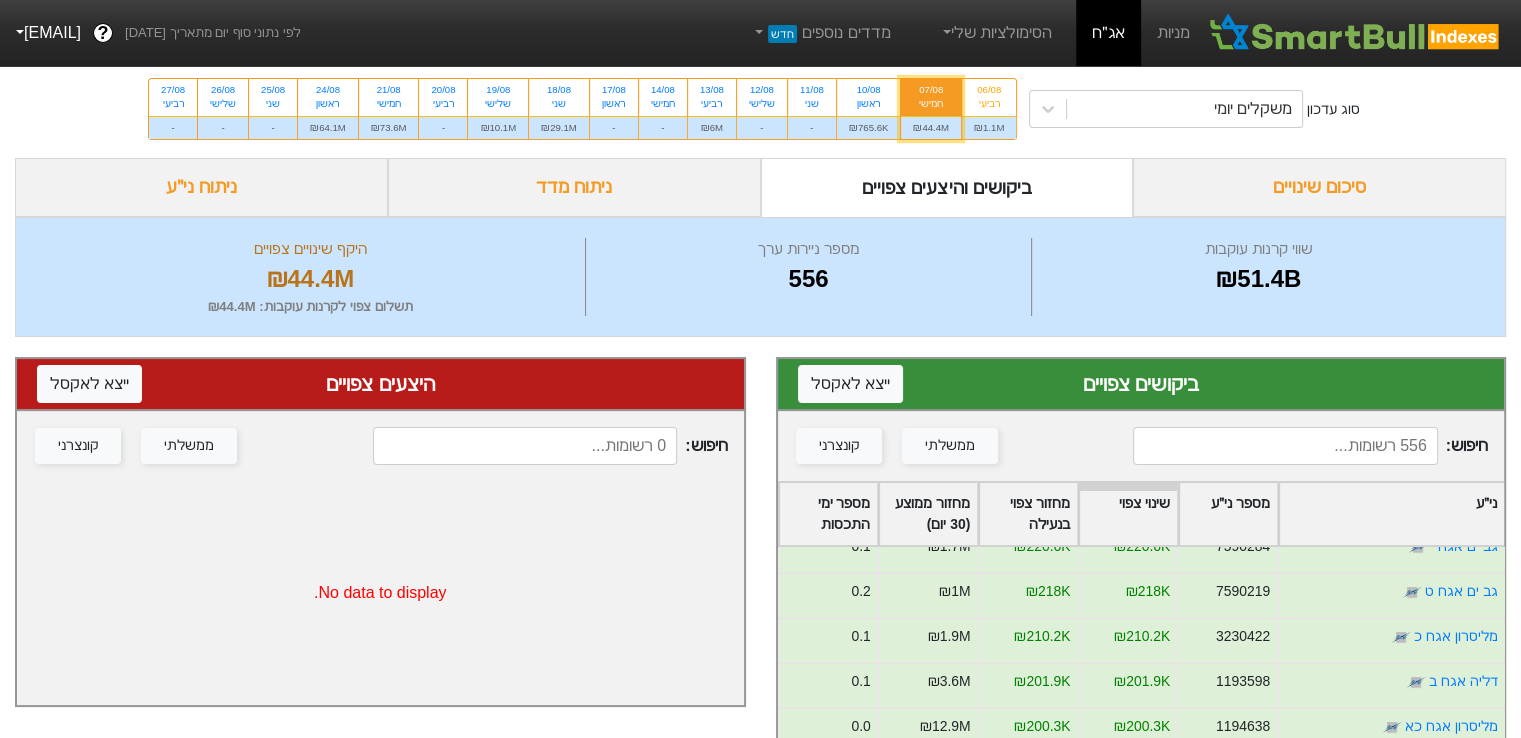 scroll, scrollTop: 2100, scrollLeft: 0, axis: vertical 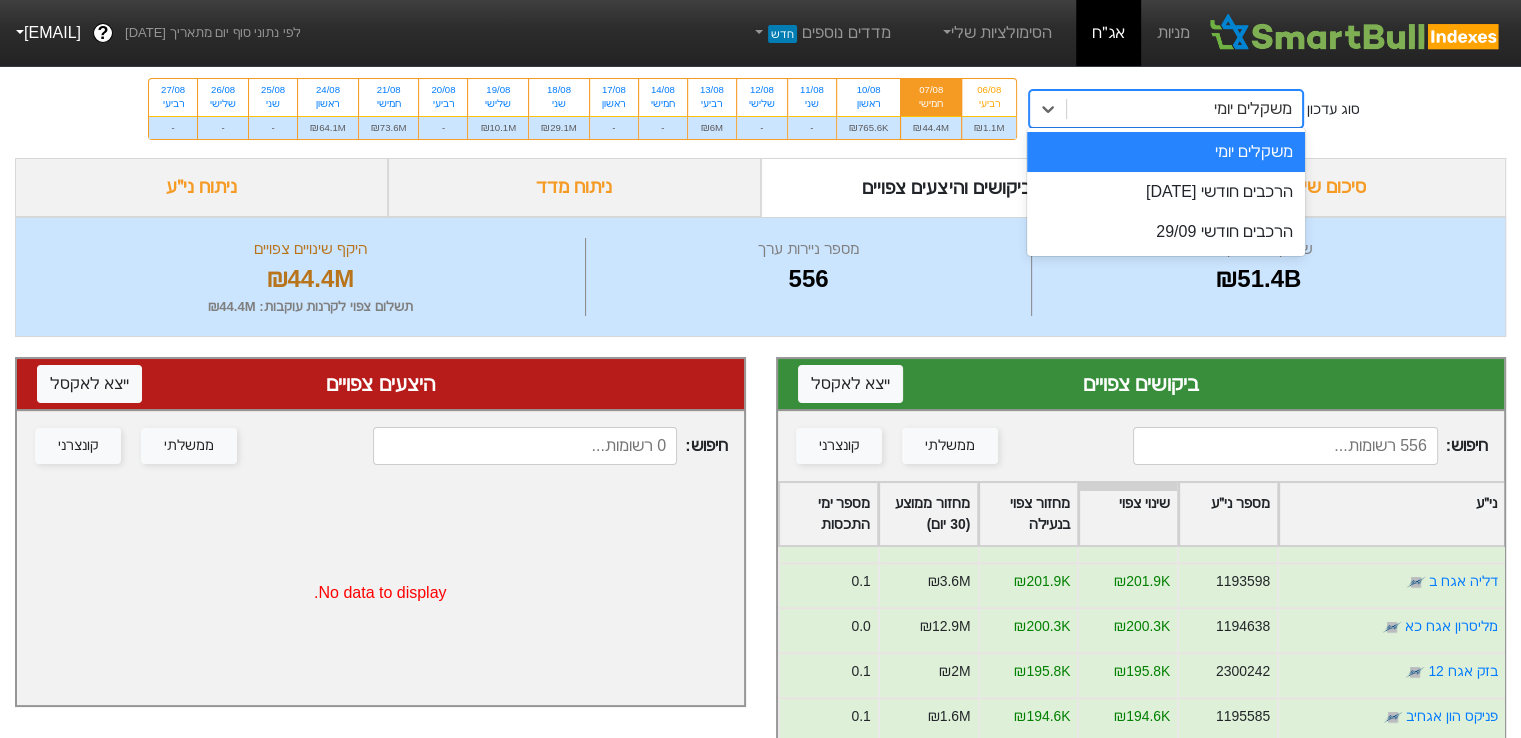 drag, startPoint x: 1163, startPoint y: 114, endPoint x: 1190, endPoint y: 166, distance: 58.59181 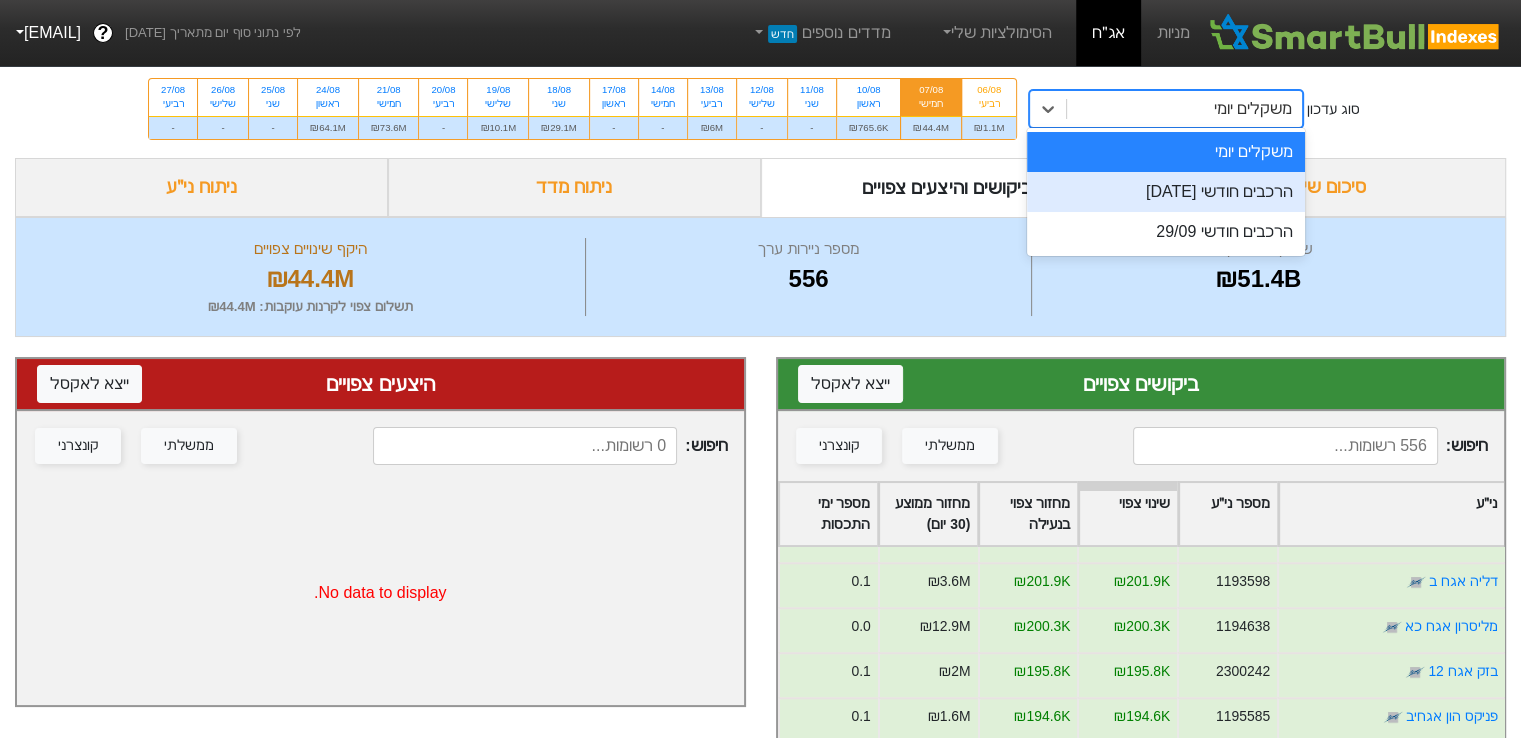 click on "הרכבים חודשי [DATE]" at bounding box center [1166, 192] 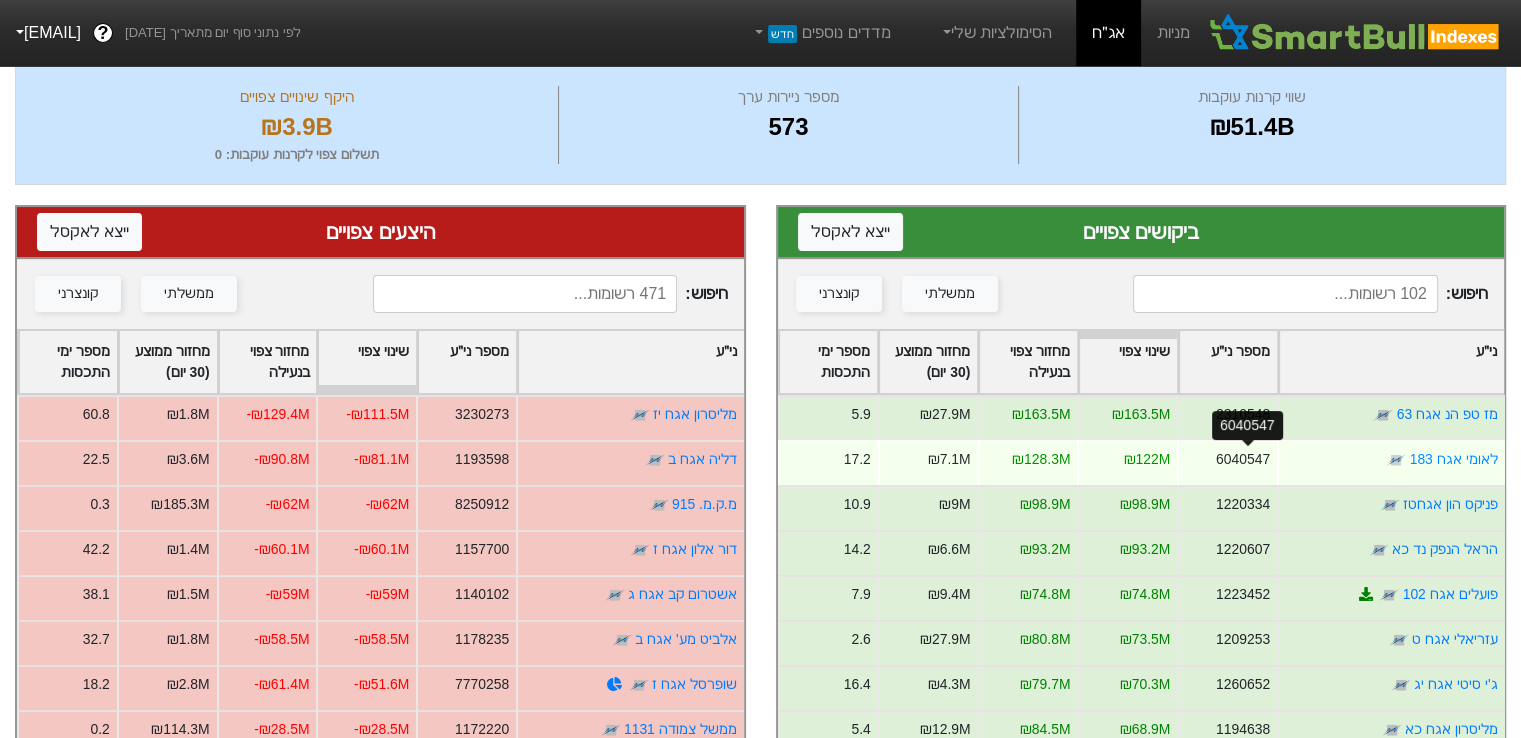 scroll, scrollTop: 200, scrollLeft: 0, axis: vertical 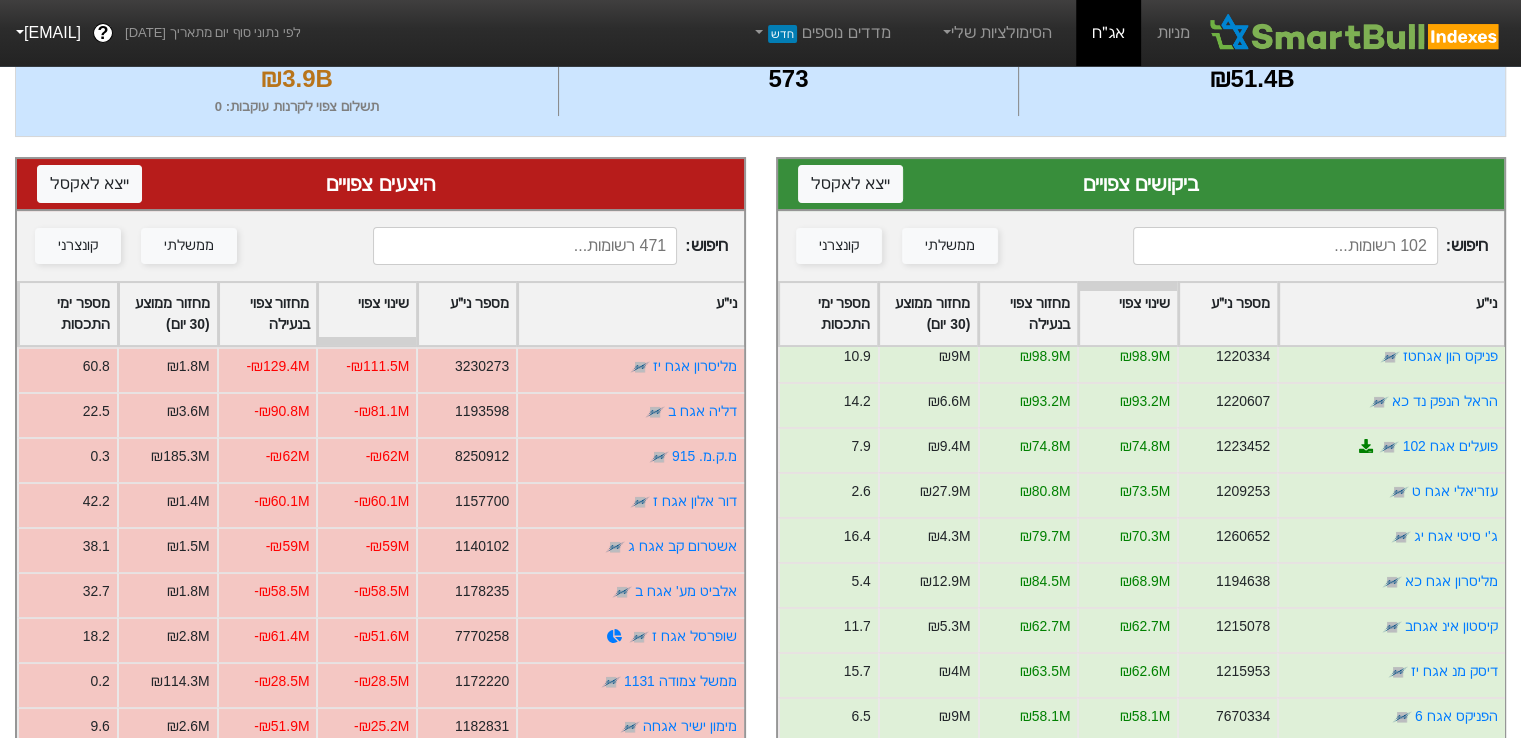 click at bounding box center [525, 246] 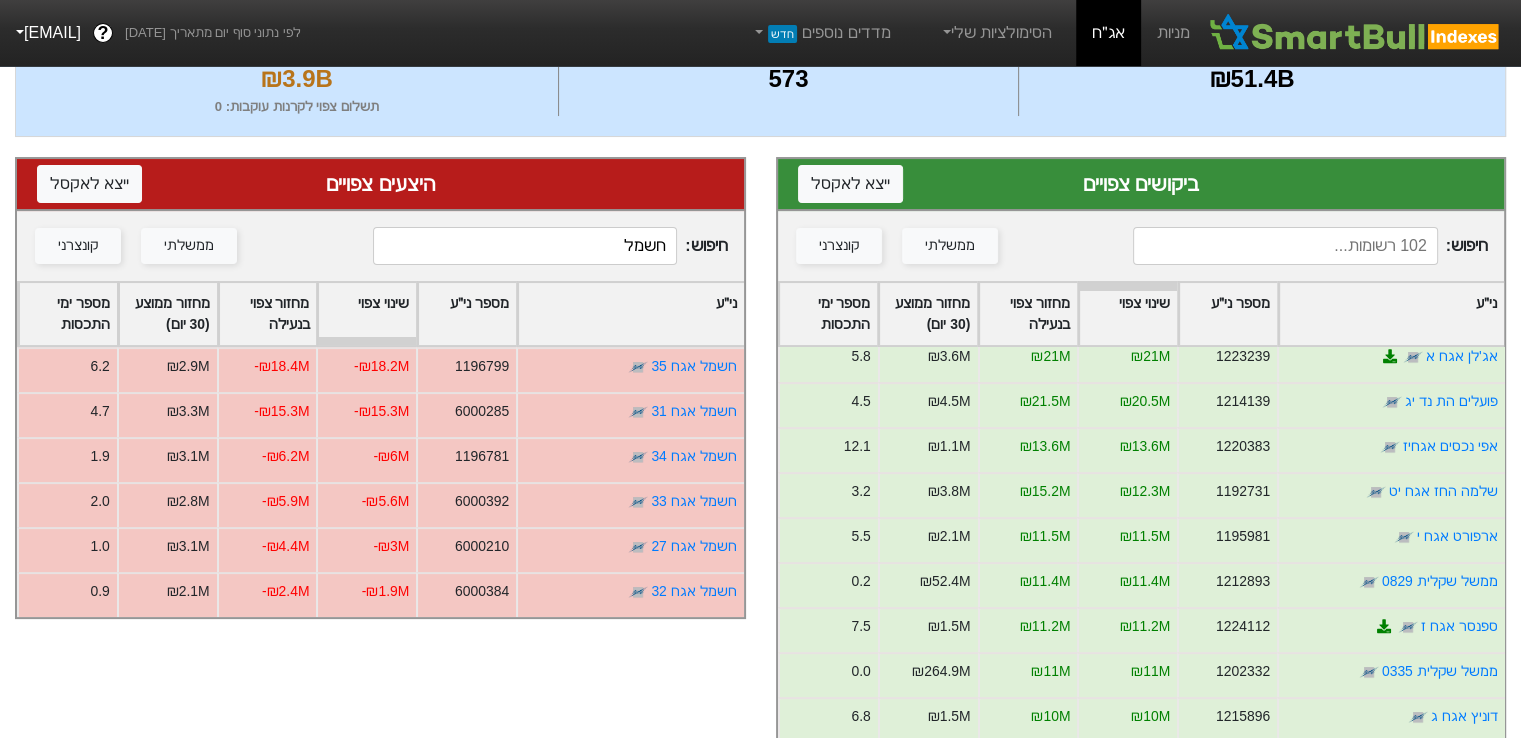 scroll, scrollTop: 1100, scrollLeft: 0, axis: vertical 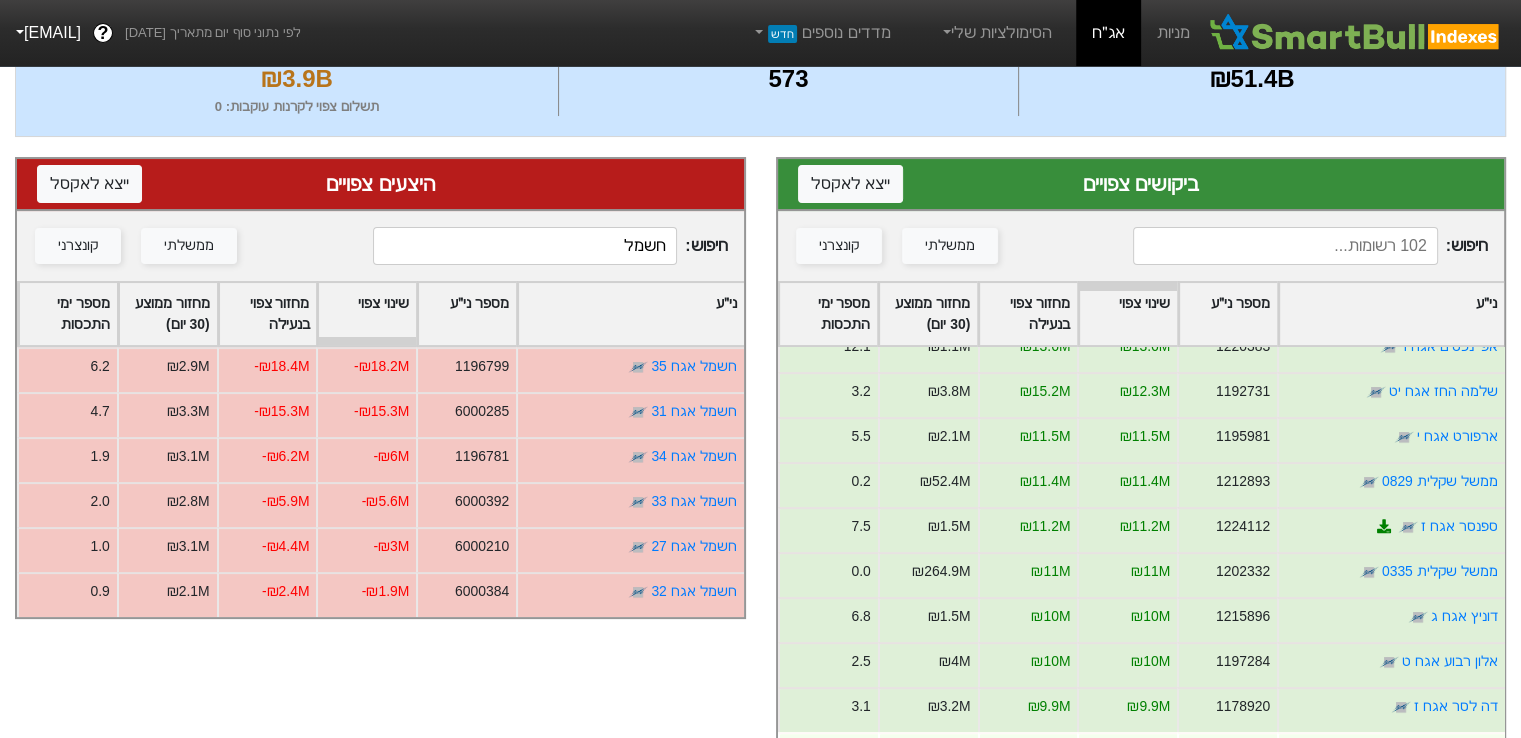 type on "חשמל" 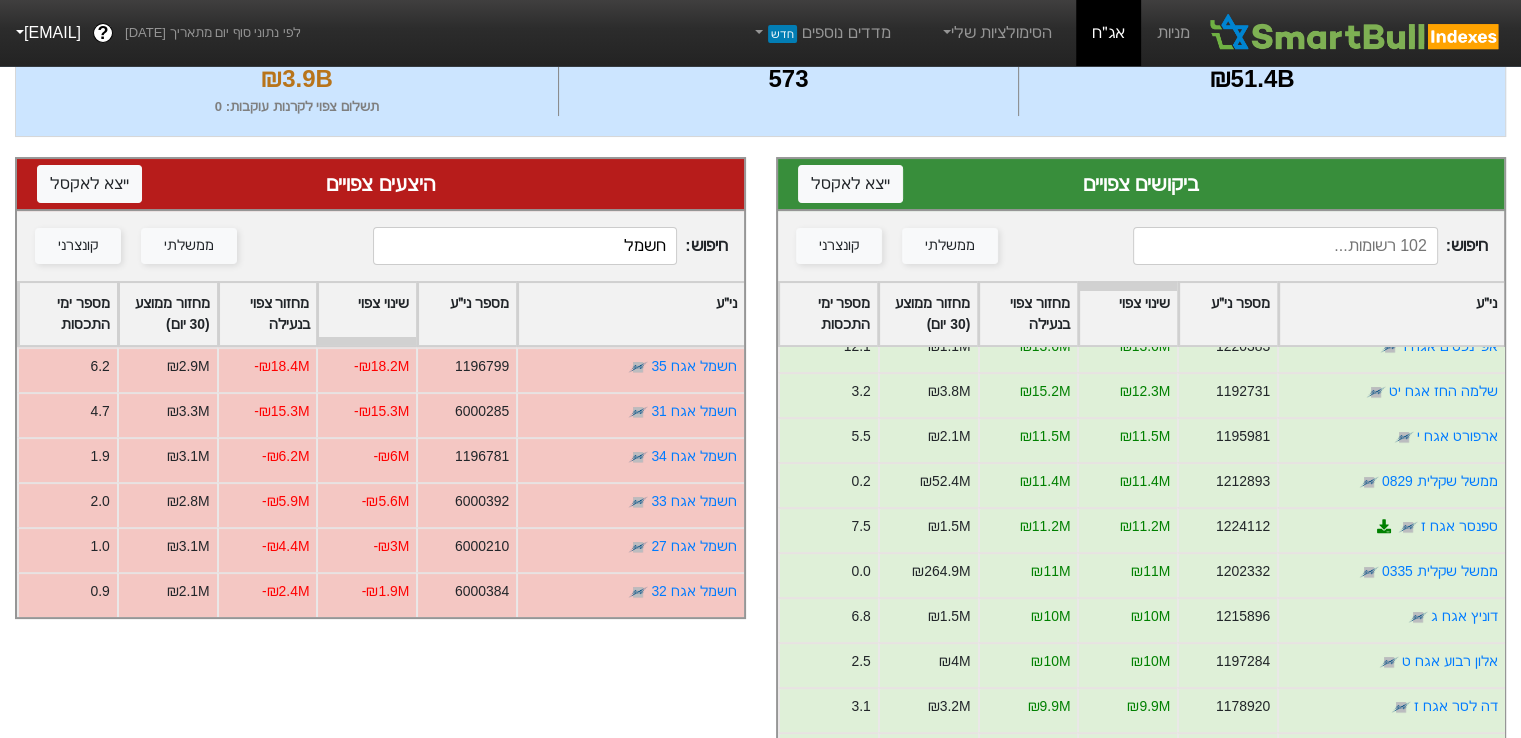 click at bounding box center [1285, 246] 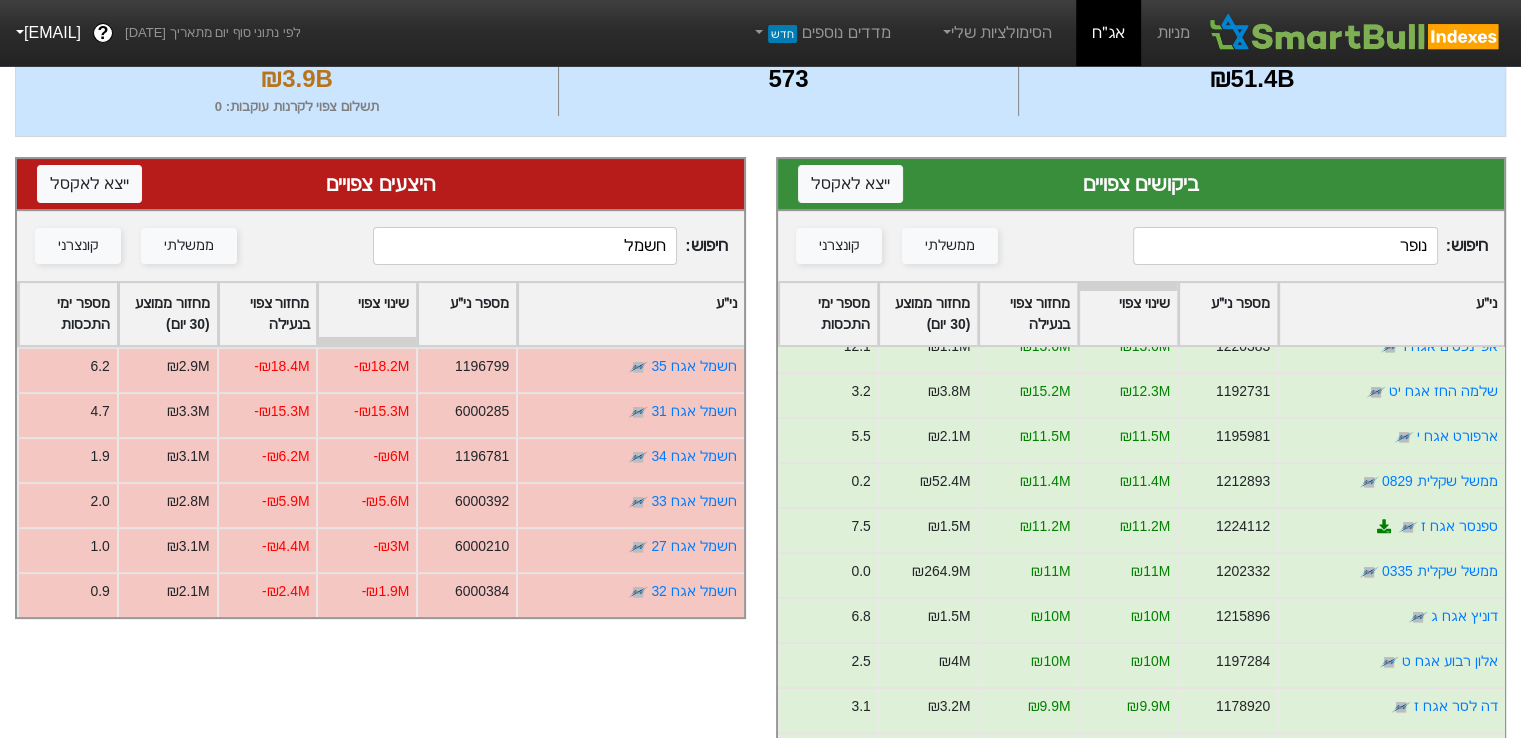 scroll, scrollTop: 0, scrollLeft: 0, axis: both 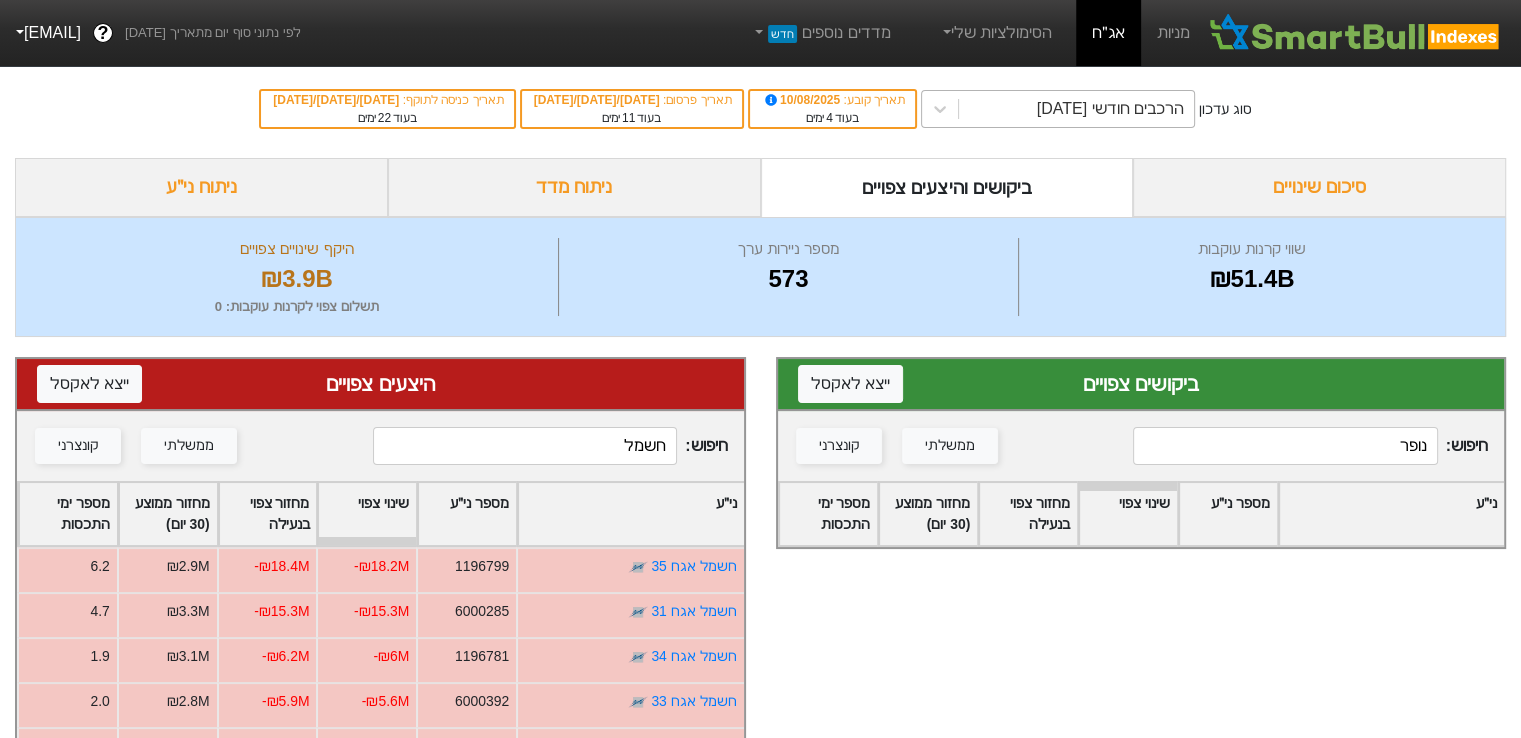 type on "נופר" 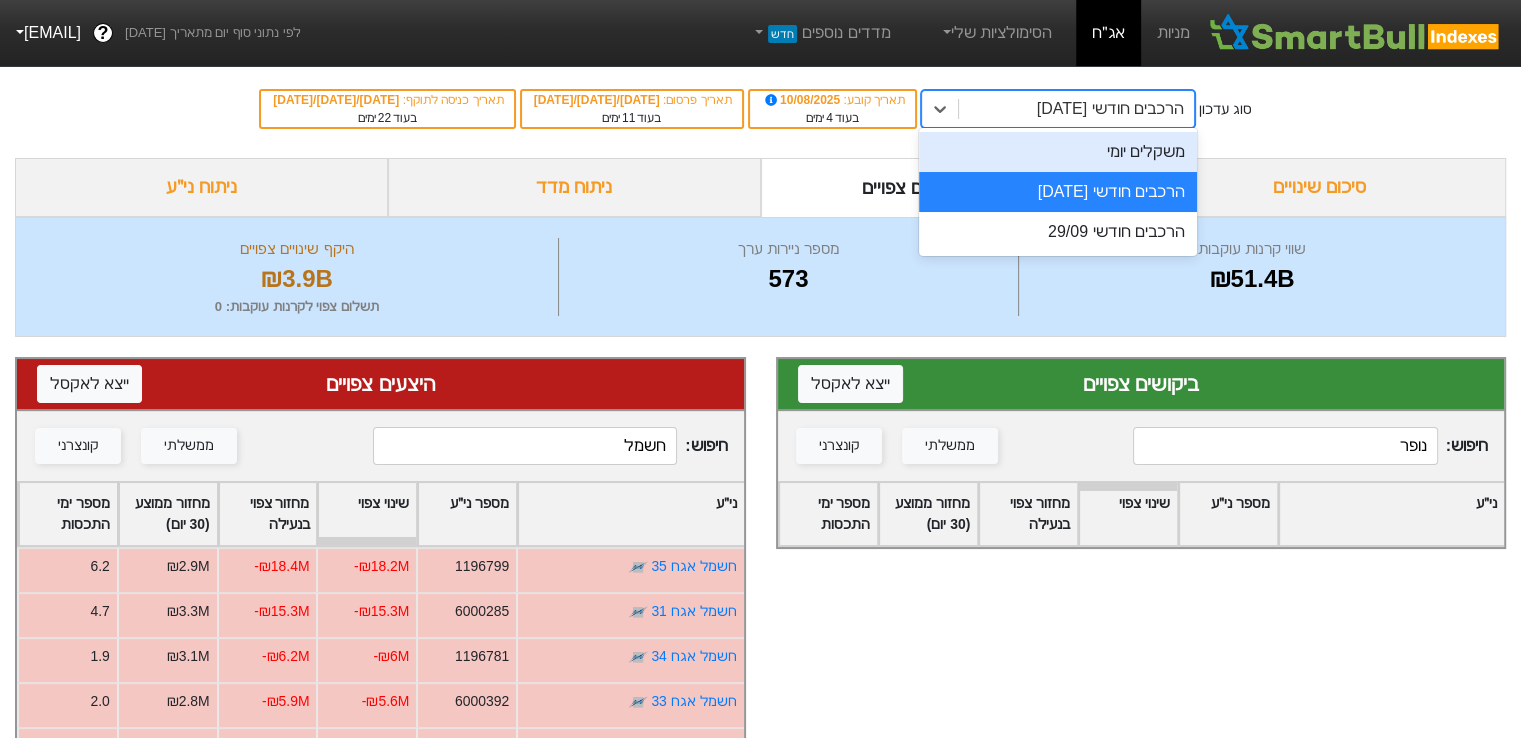 click on "משקלים יומי" at bounding box center [1058, 152] 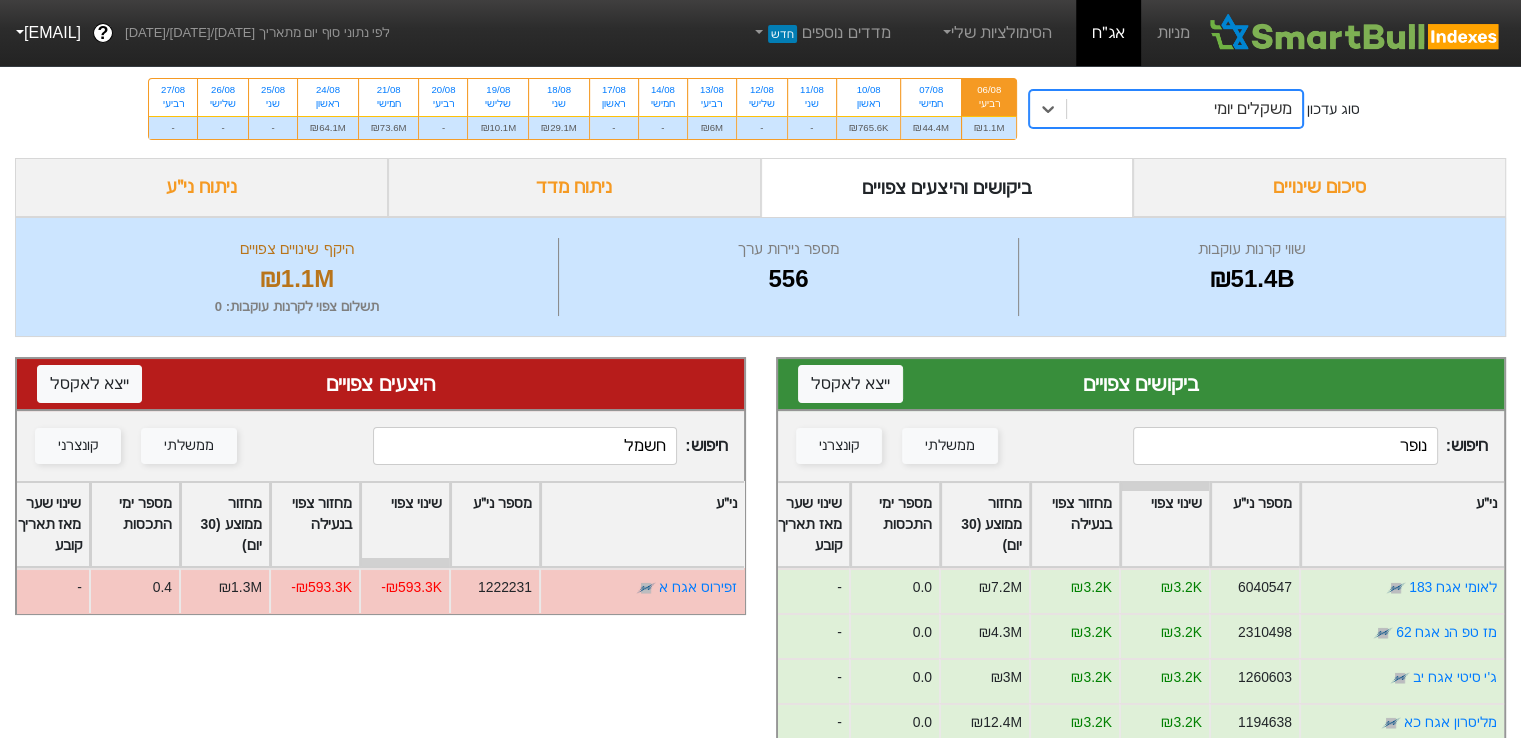 click on "נופר" at bounding box center (1285, 446) 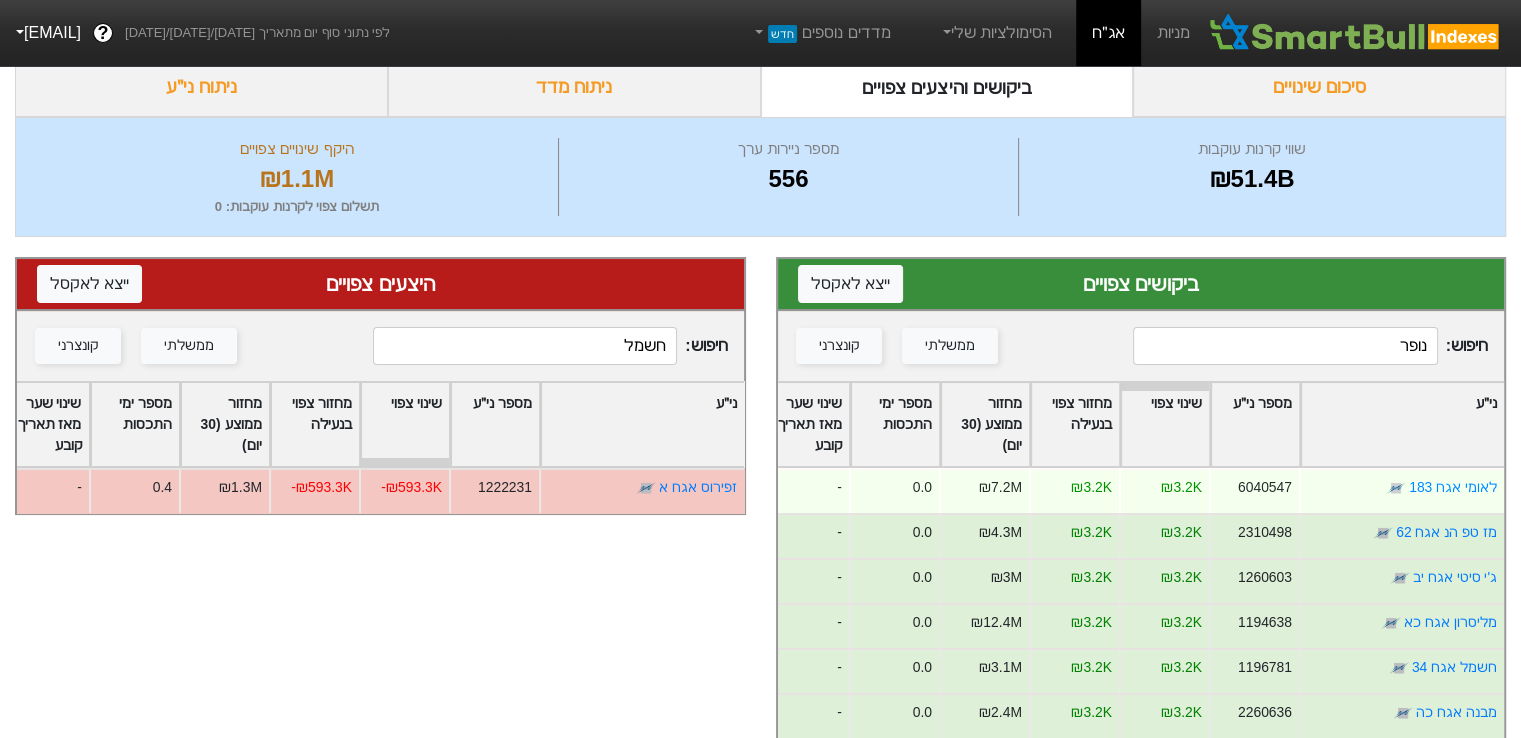 scroll, scrollTop: 0, scrollLeft: 0, axis: both 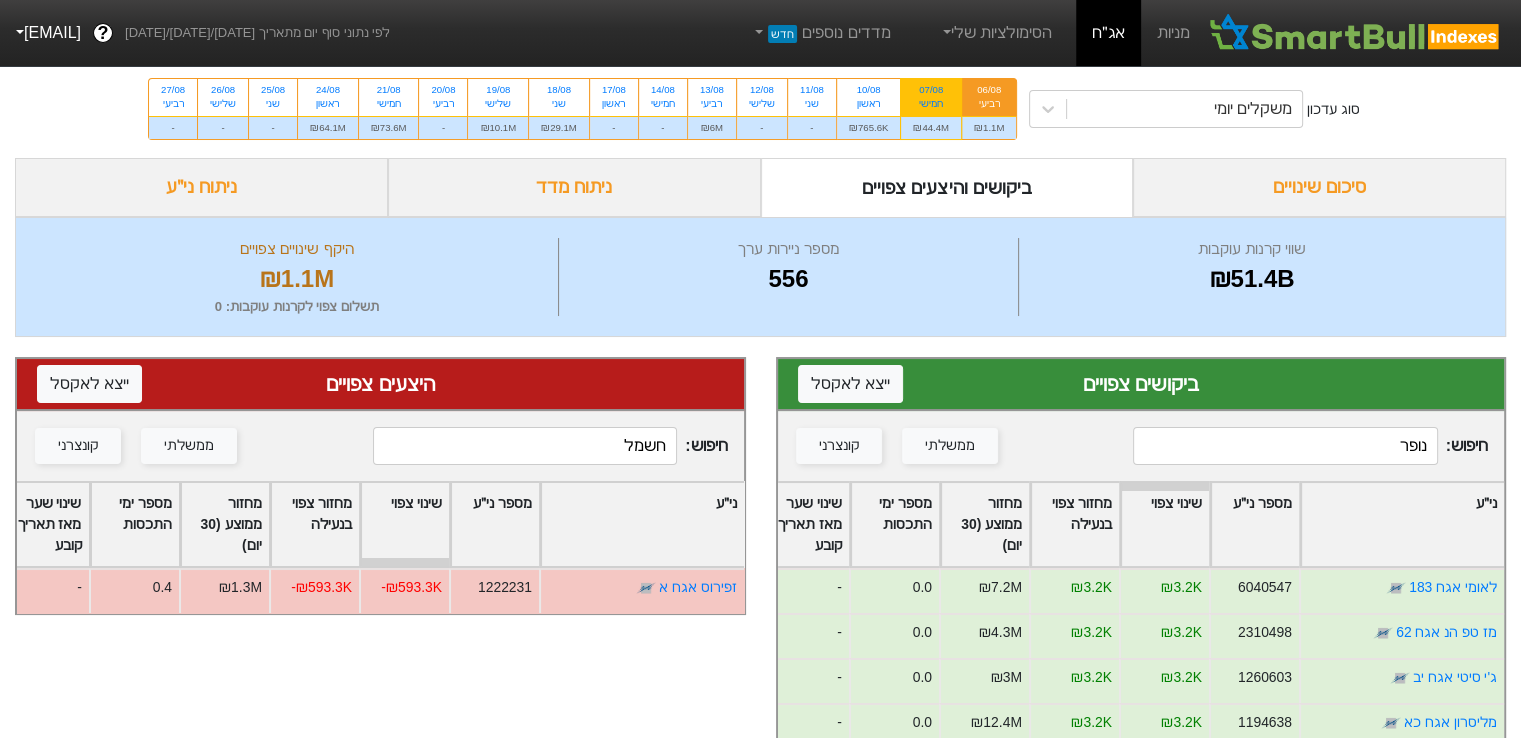 click on "₪44.4M" at bounding box center (931, 127) 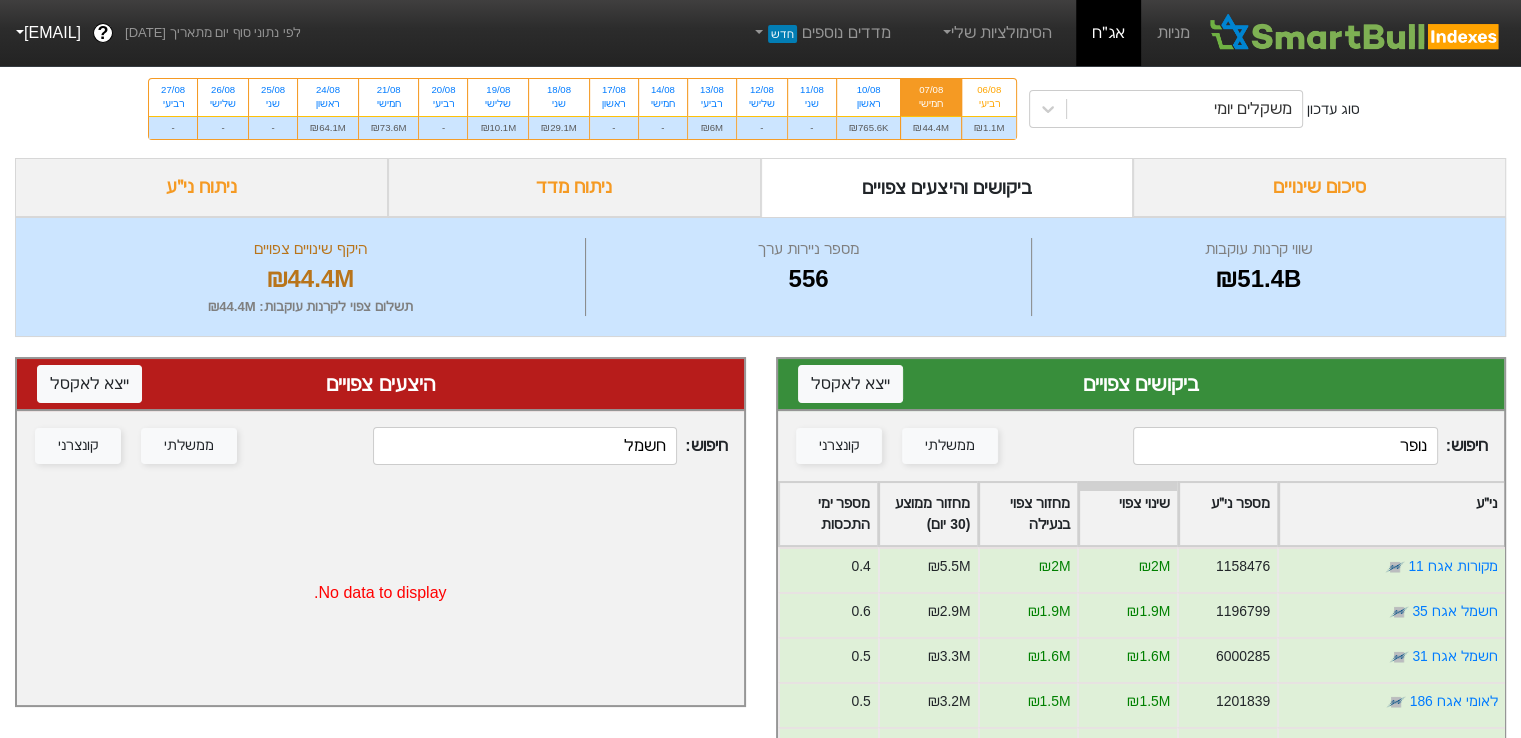 click on "נופר" at bounding box center (1285, 446) 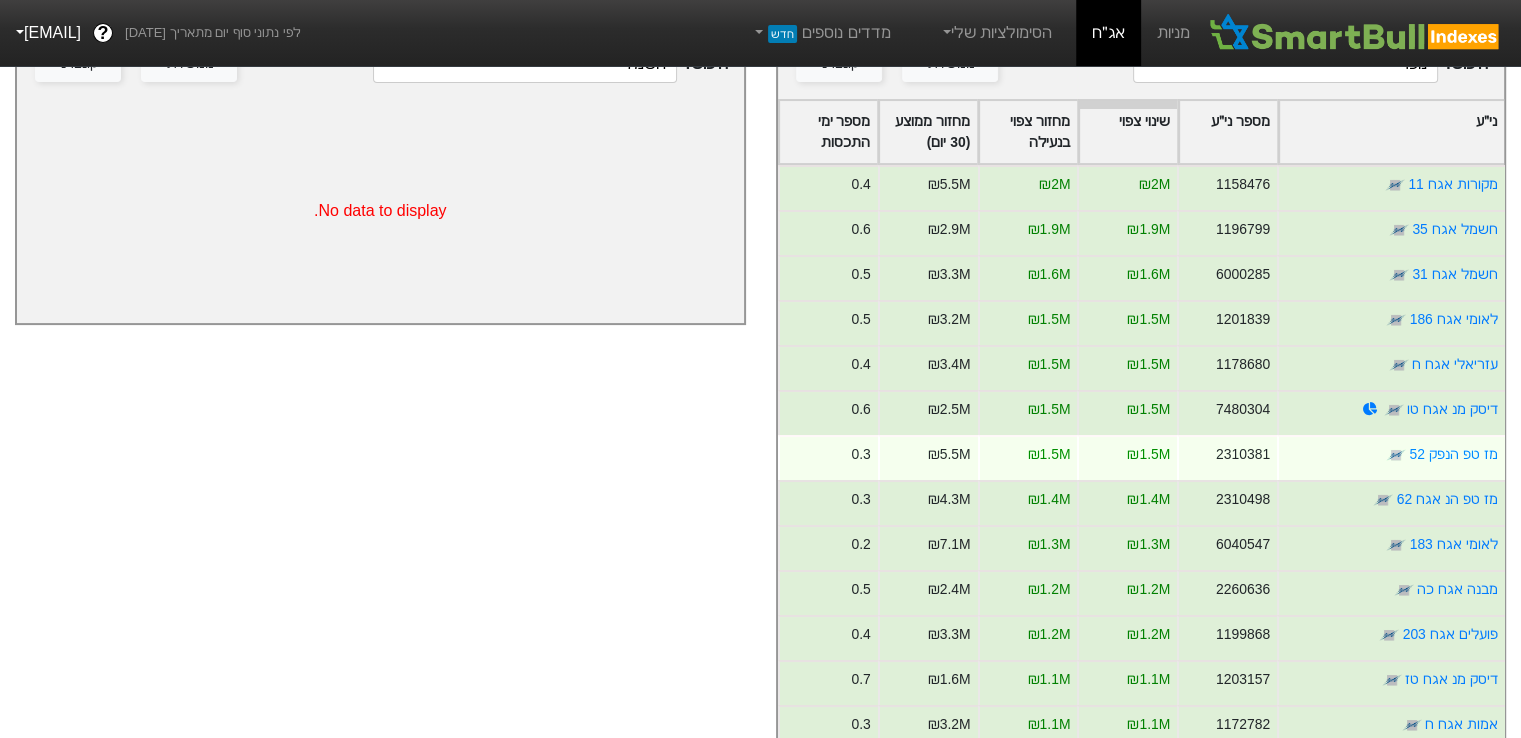 scroll, scrollTop: 500, scrollLeft: 0, axis: vertical 